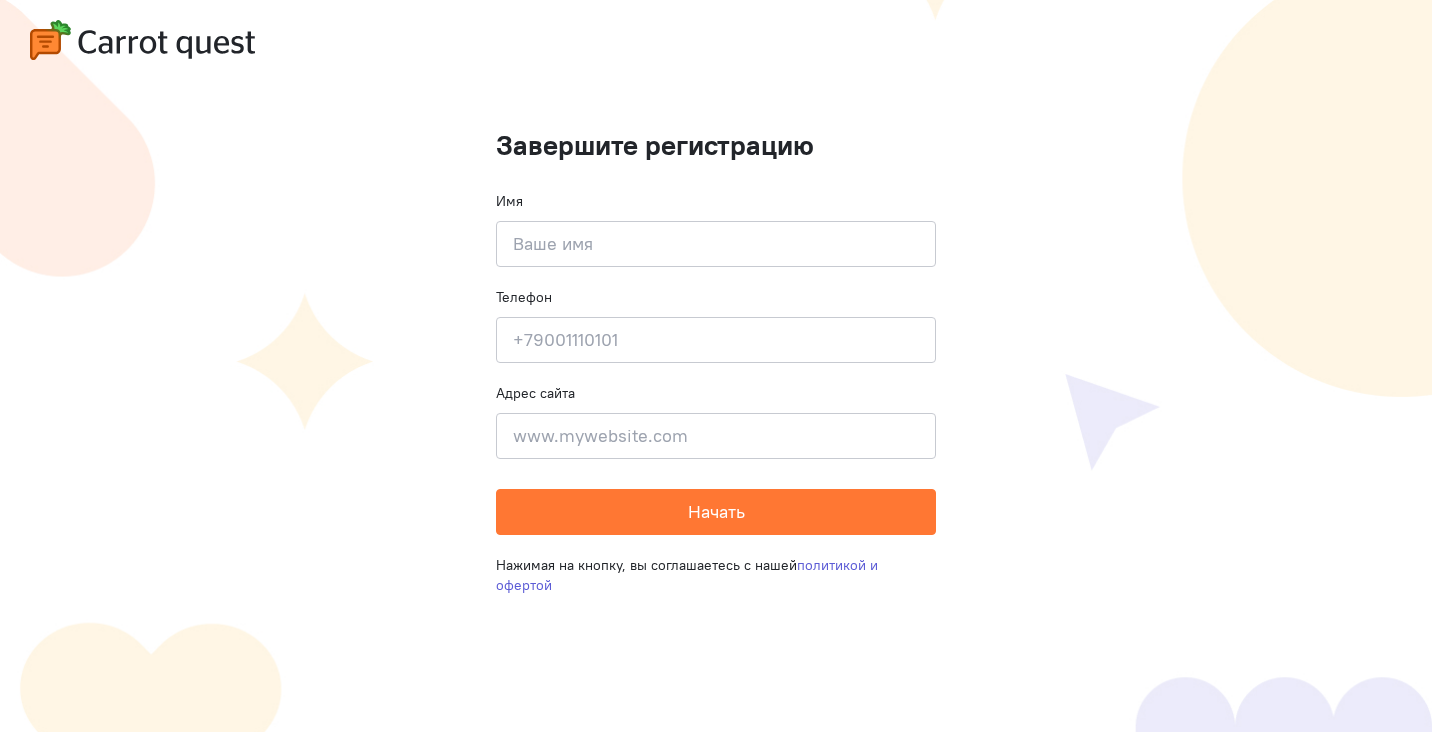scroll, scrollTop: 0, scrollLeft: 0, axis: both 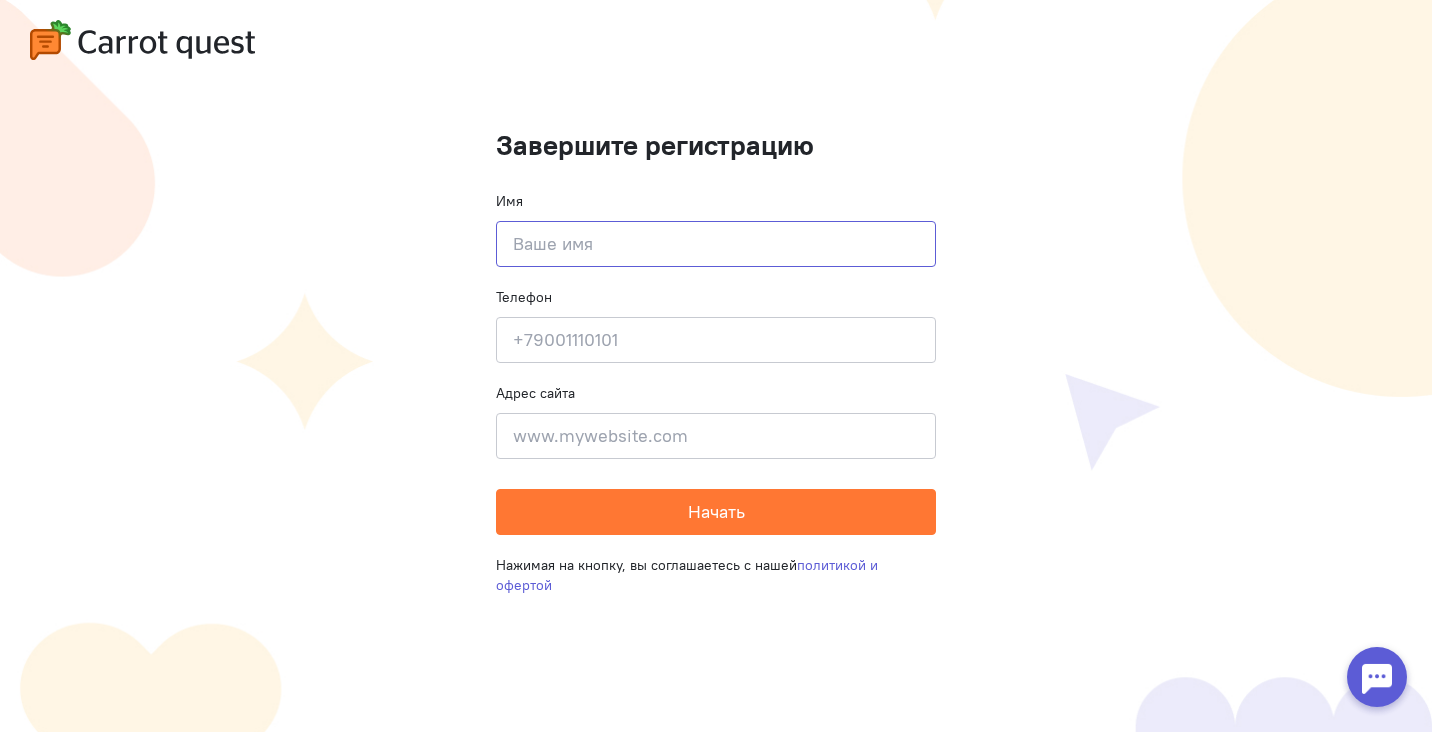 click at bounding box center [716, 244] 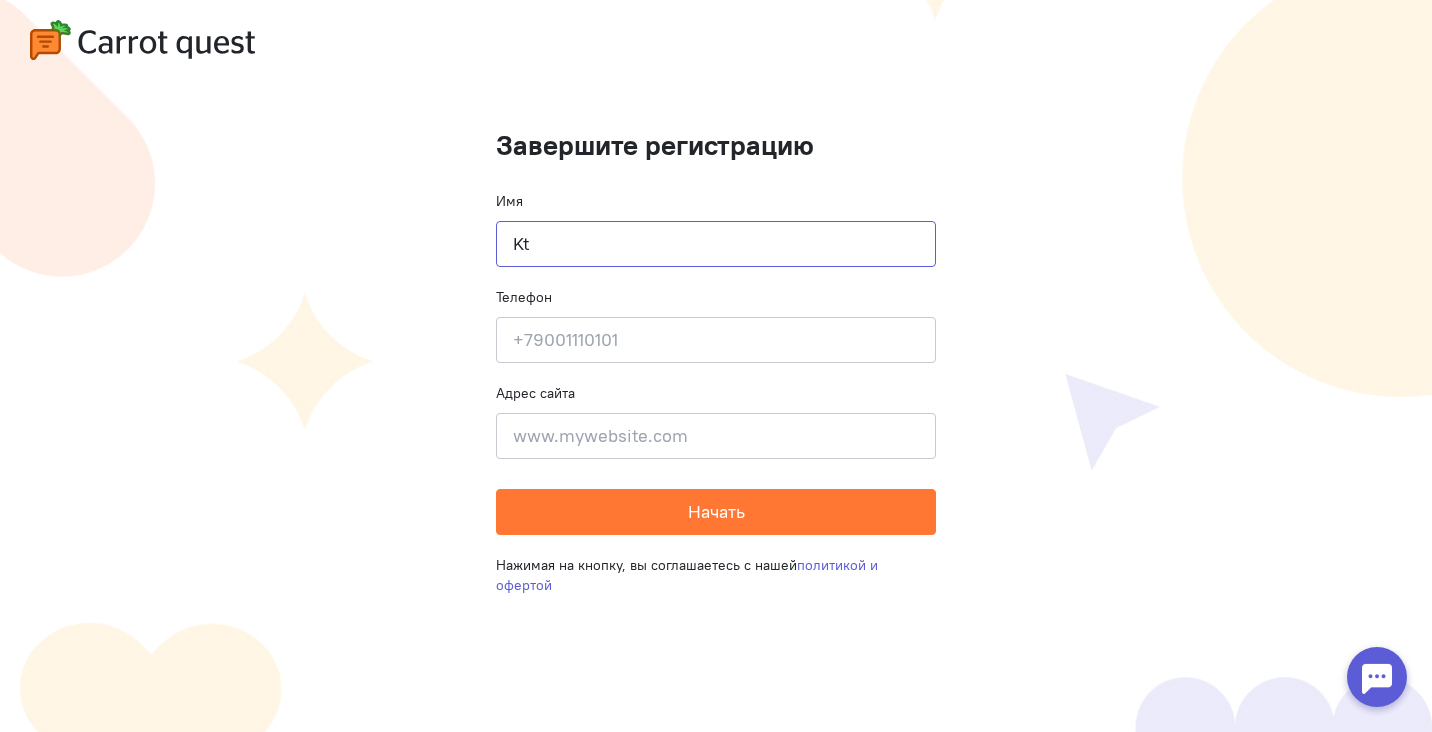 type on "K" 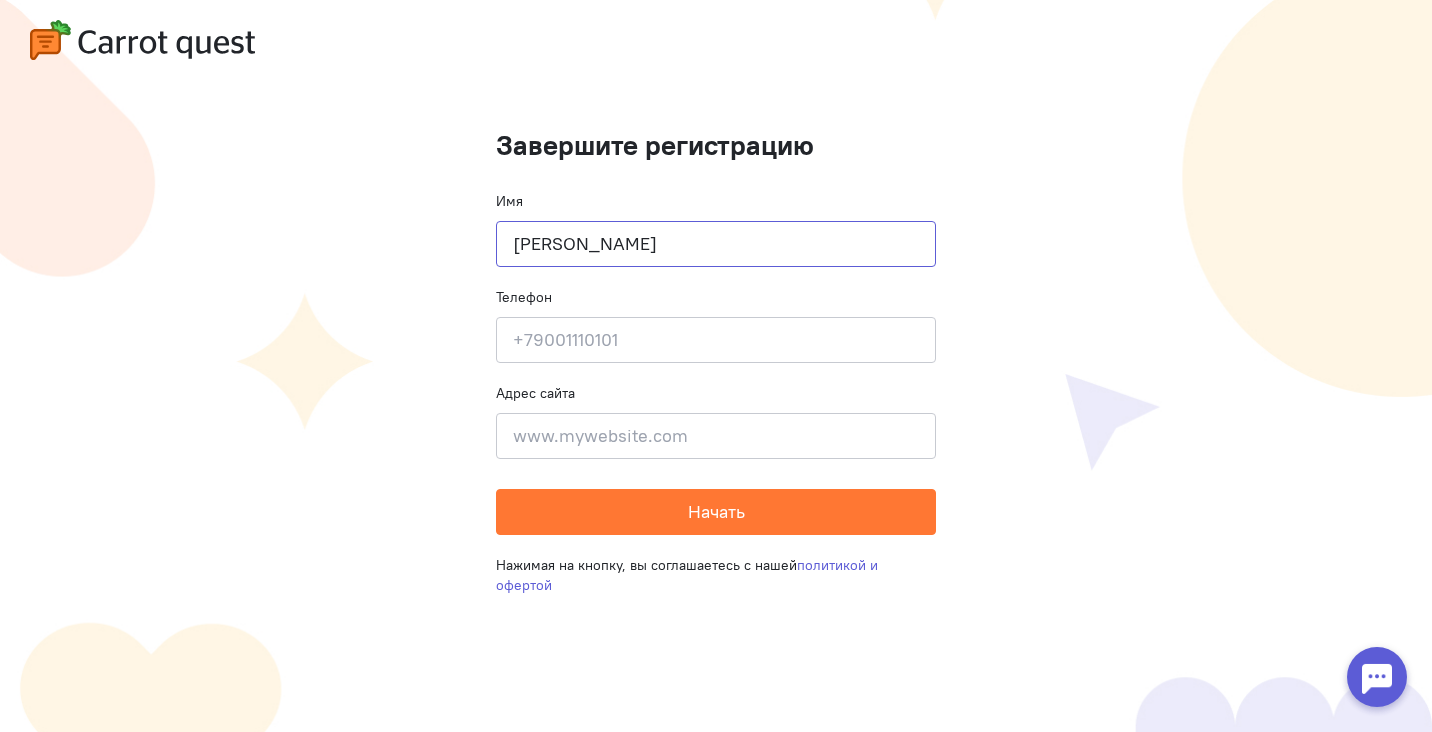 type on "[PERSON_NAME]" 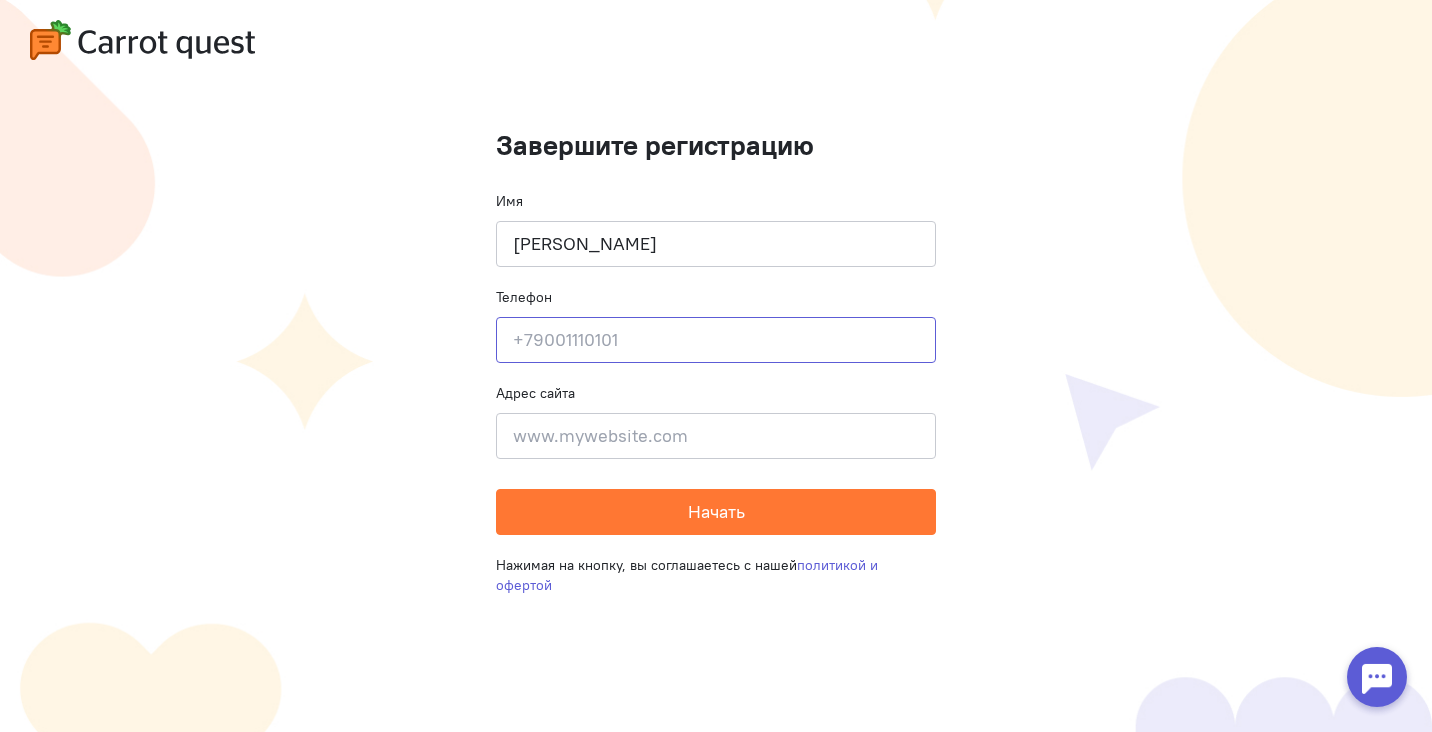 click 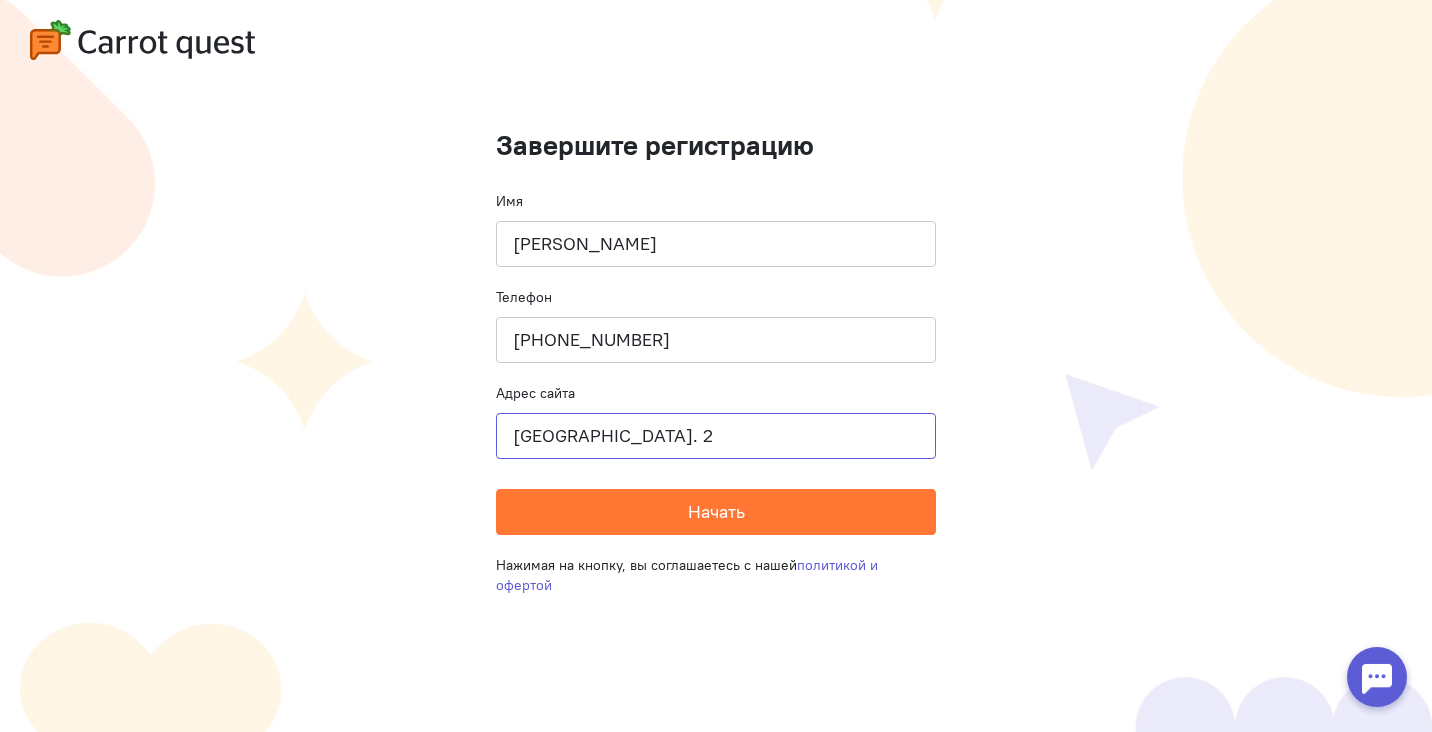 drag, startPoint x: 658, startPoint y: 439, endPoint x: 456, endPoint y: 432, distance: 202.12125 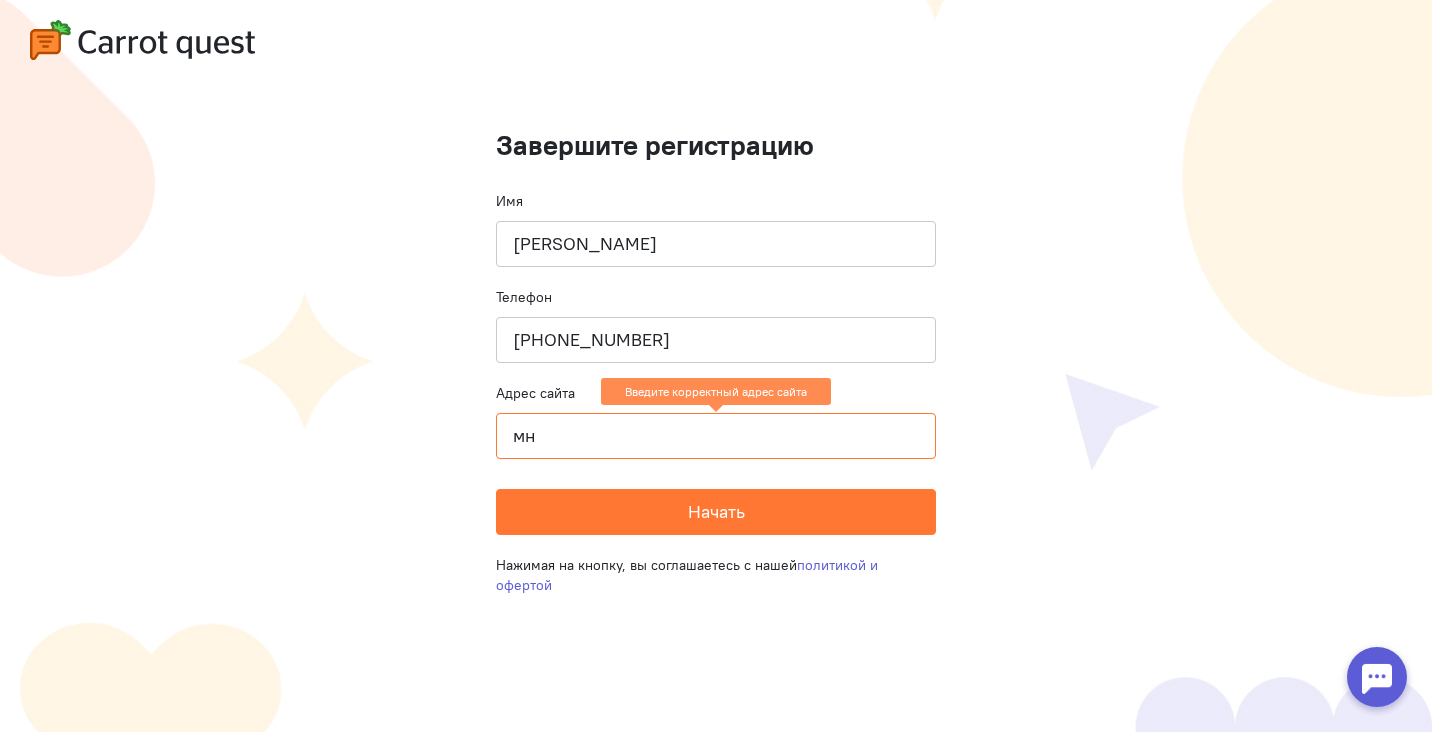 type on "м" 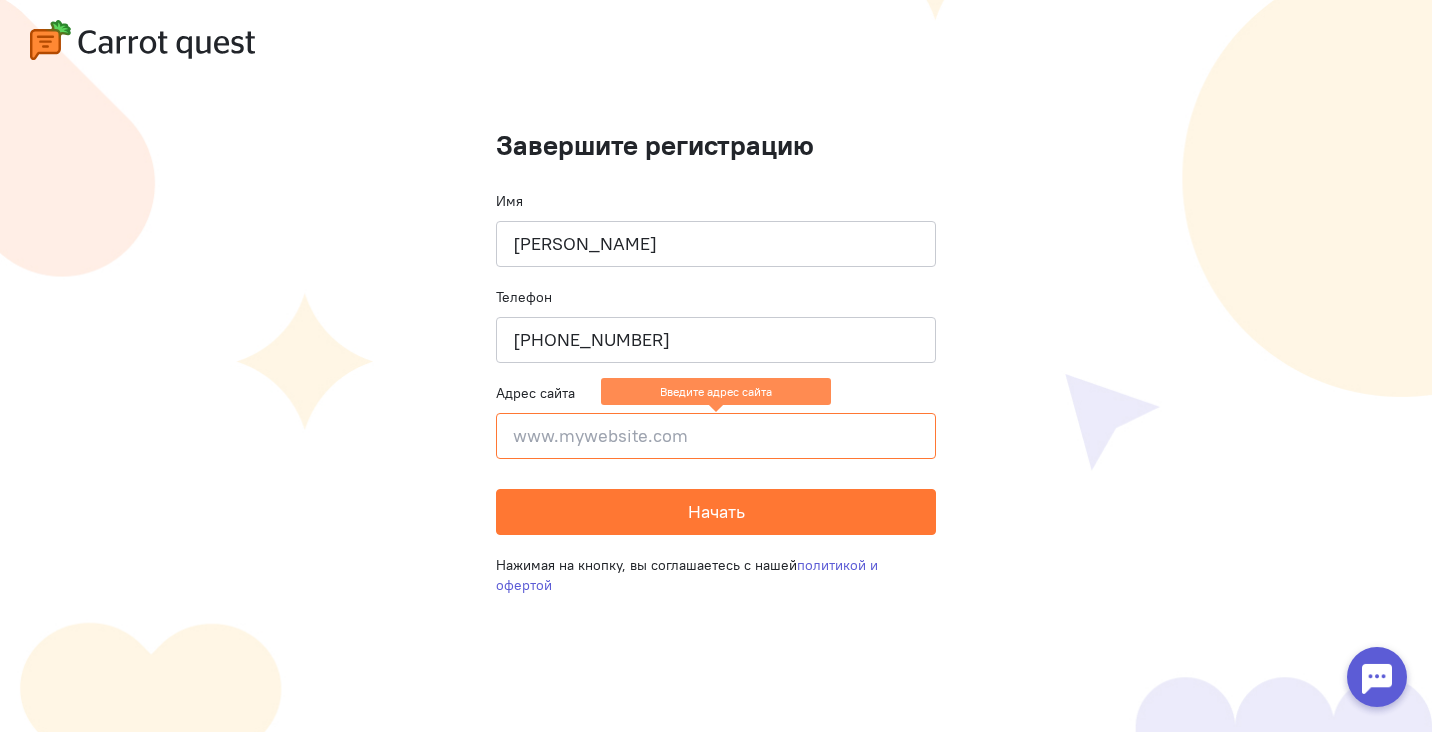type on "м" 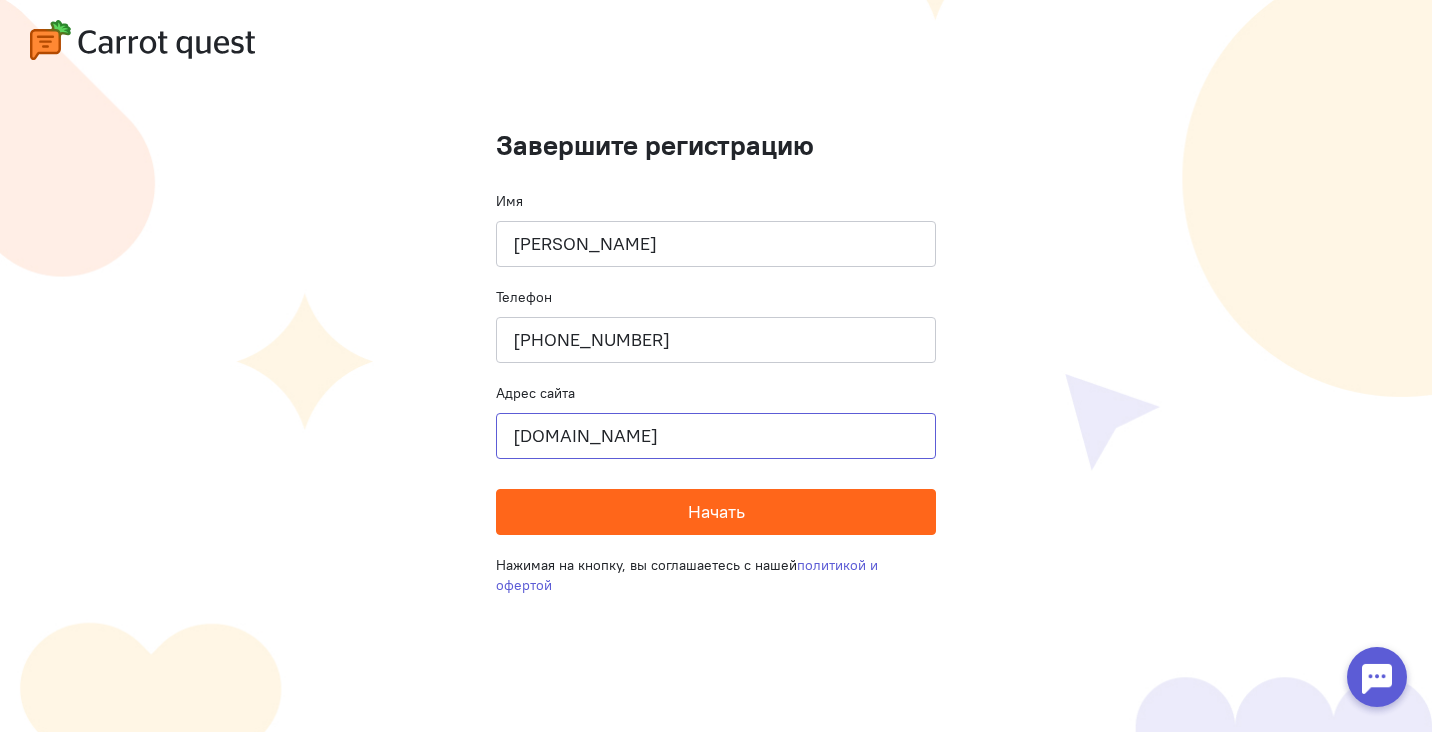 type on "[DOMAIN_NAME]" 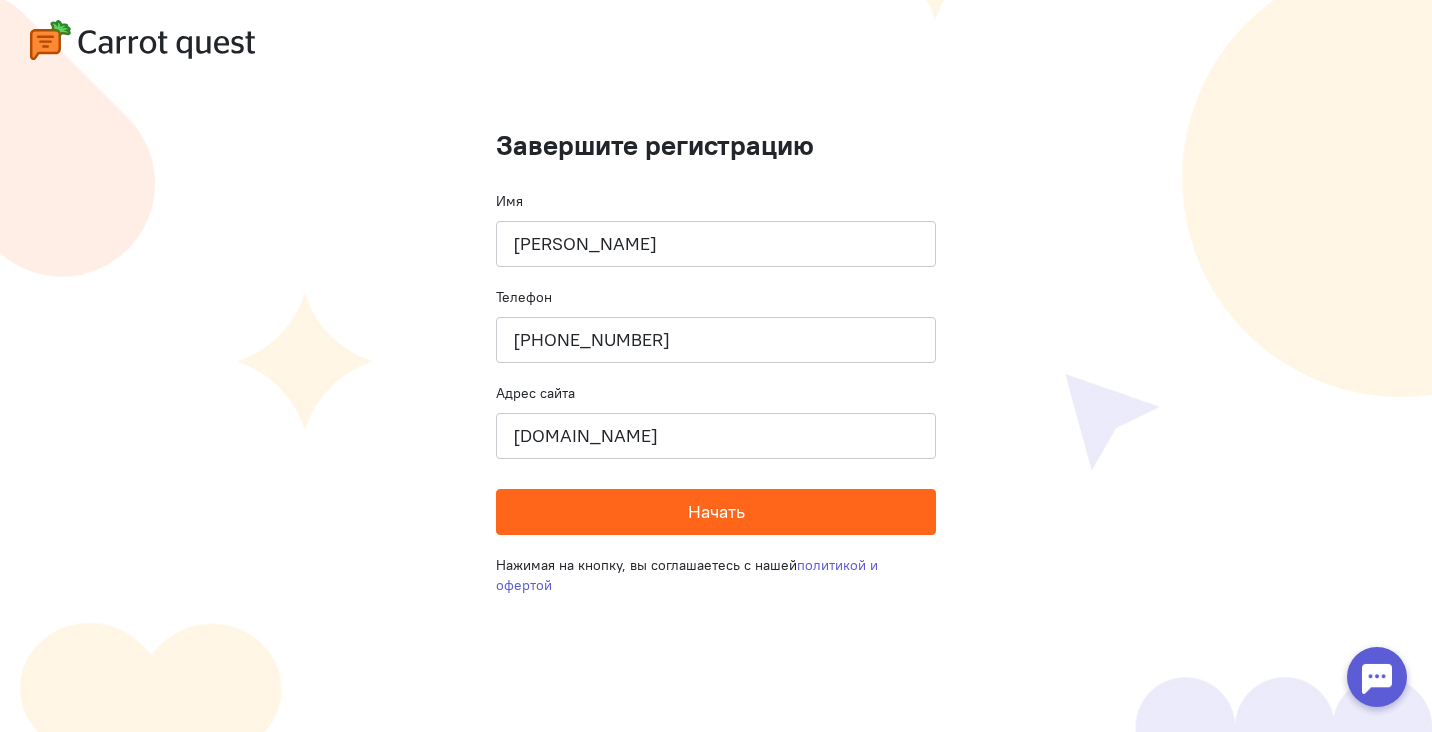 click on "Начать" at bounding box center (716, 511) 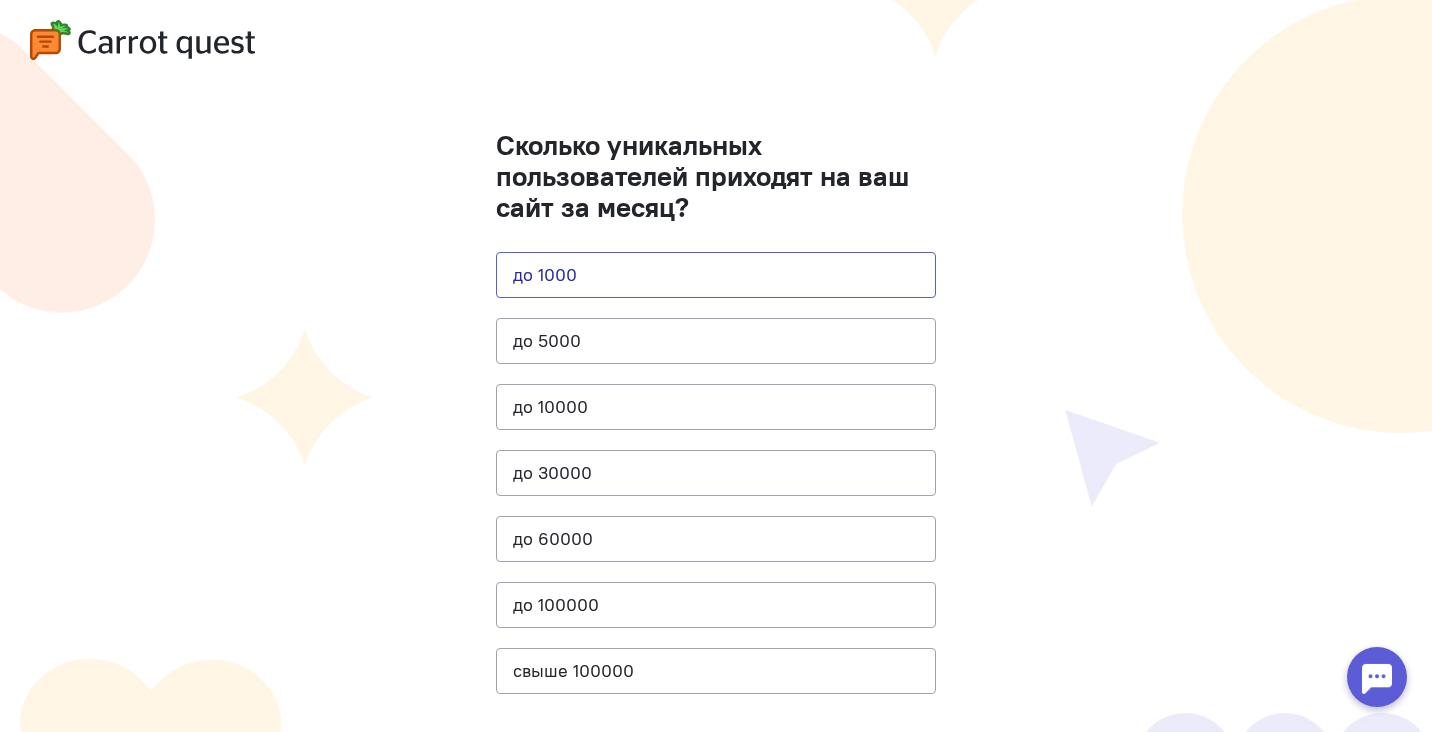 click on "до 1000" at bounding box center [716, 275] 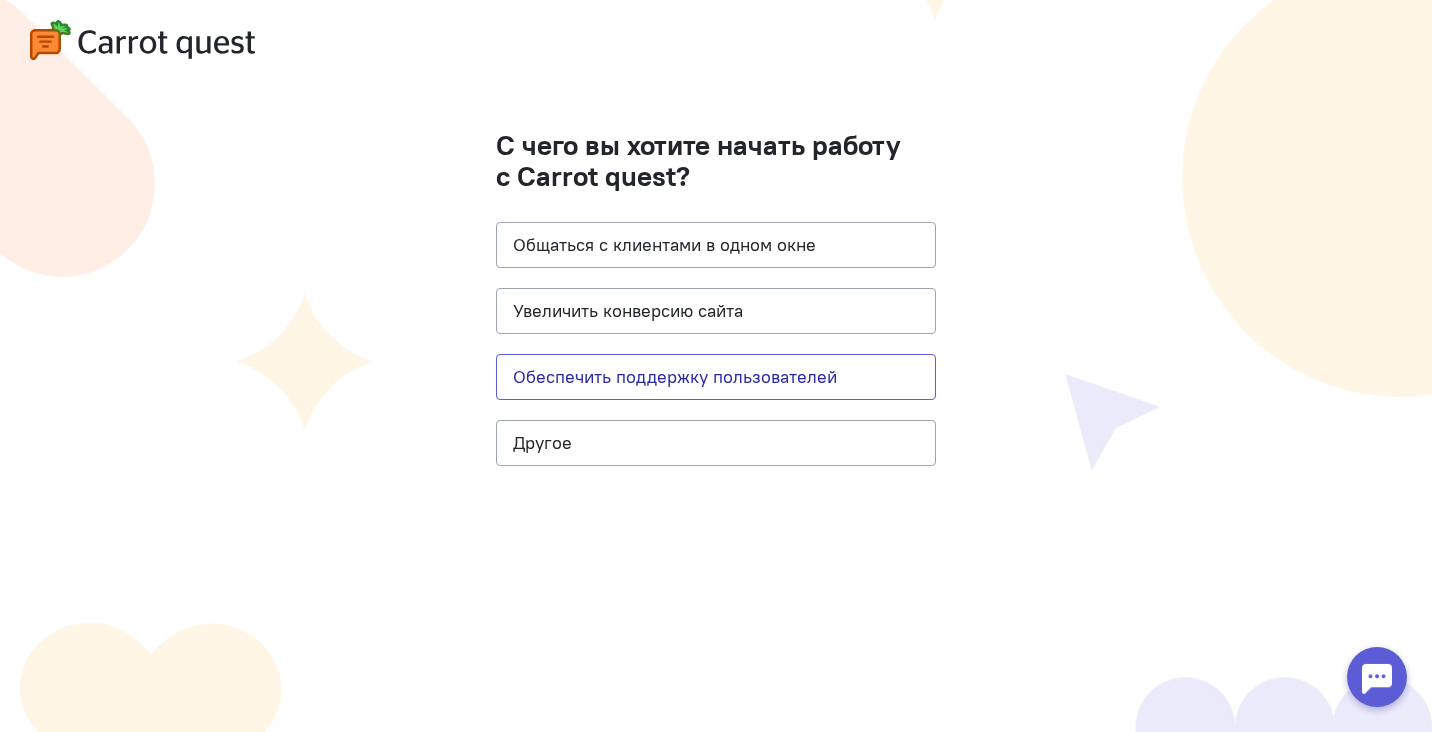 click on "Обеспечить поддержку пользователей" at bounding box center [716, 377] 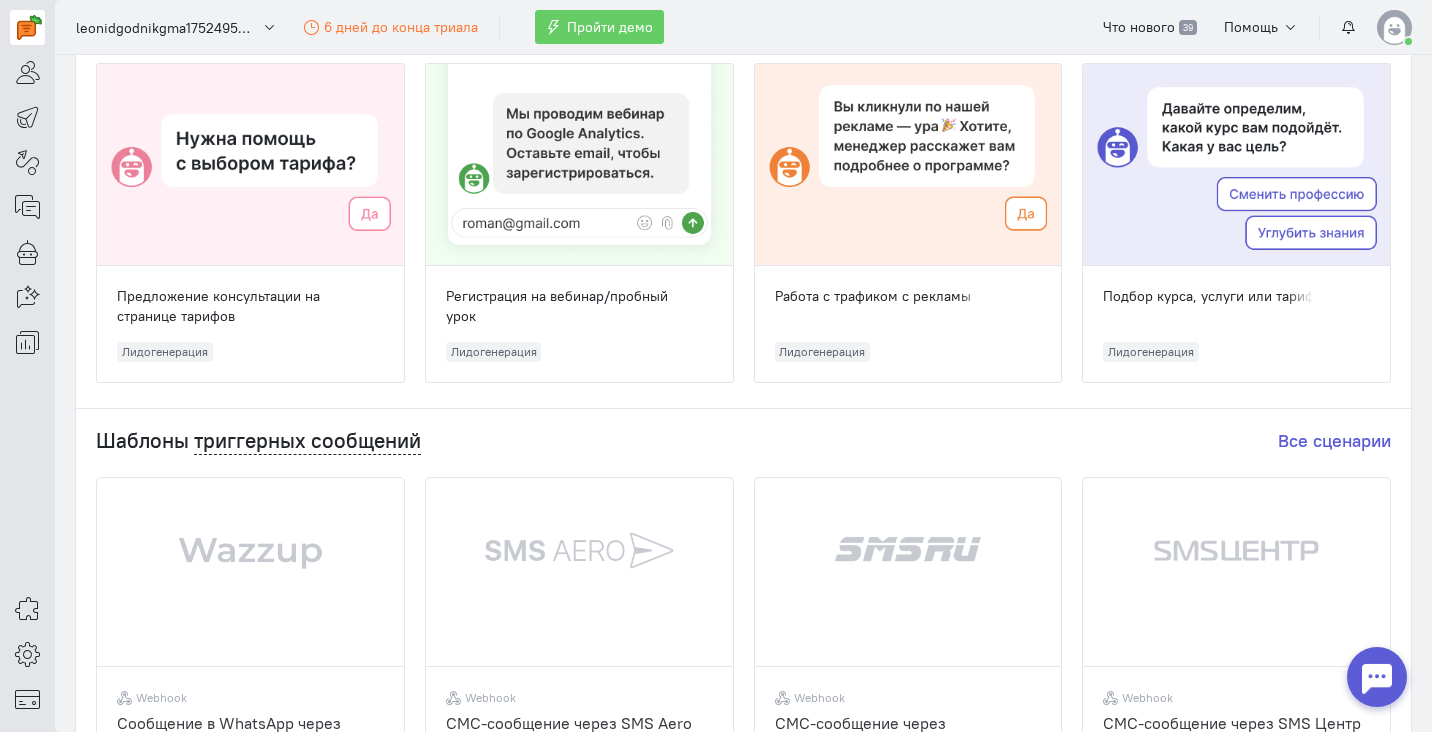 scroll, scrollTop: 181, scrollLeft: 0, axis: vertical 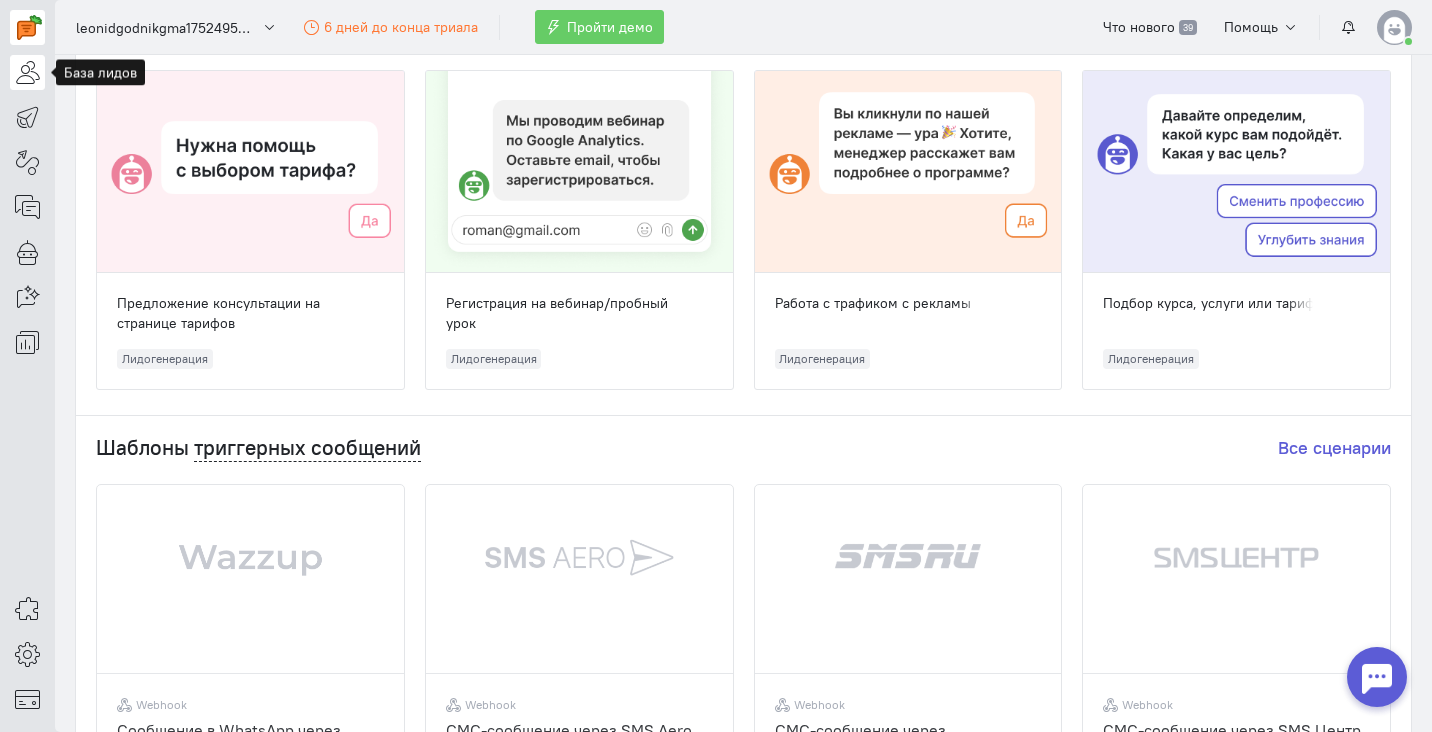 click 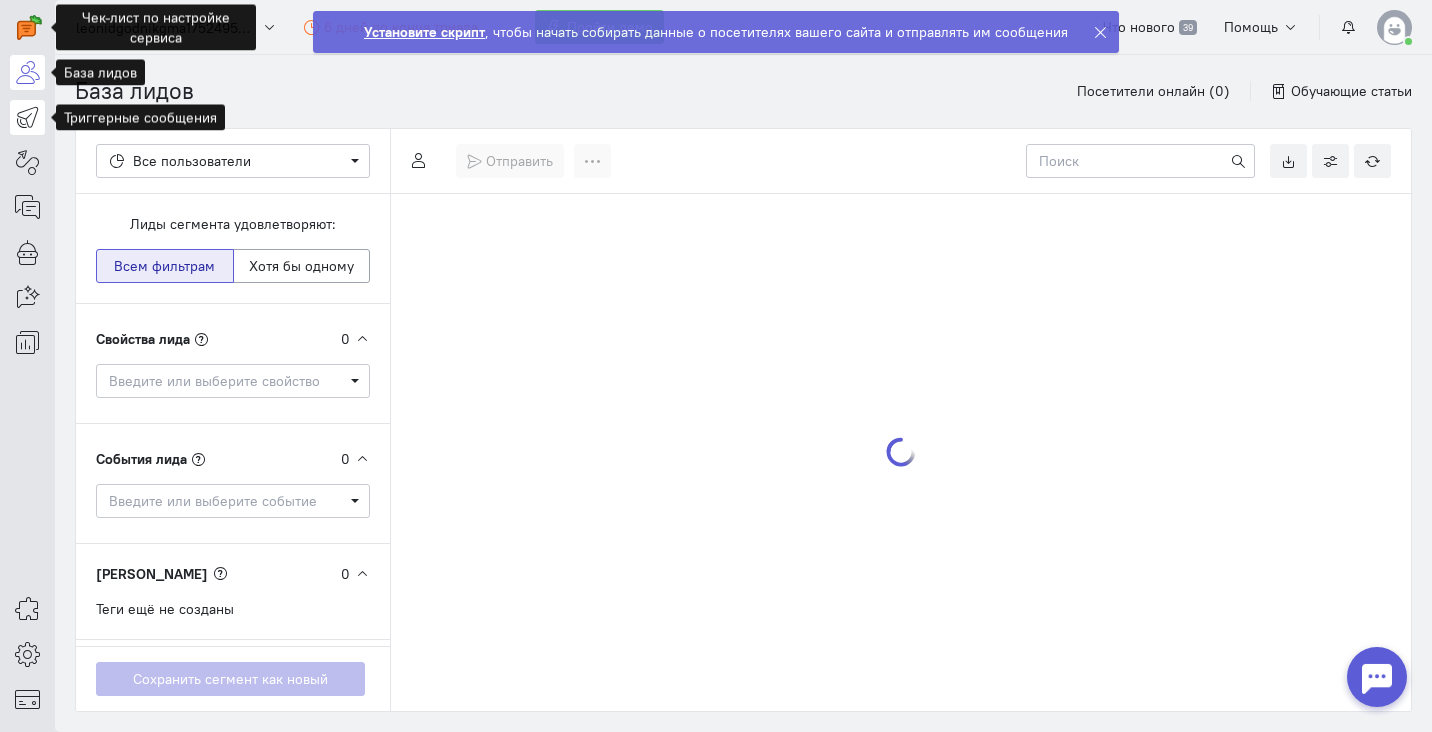 click 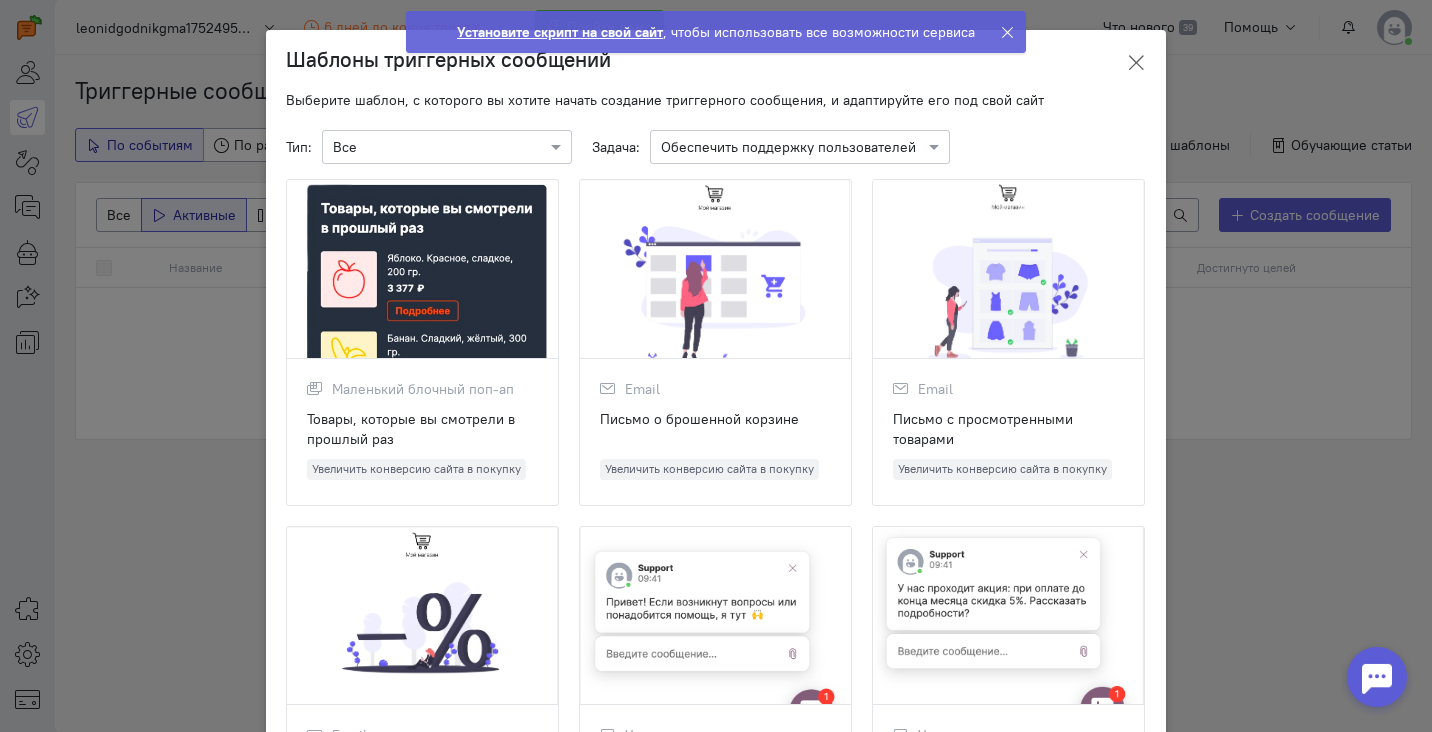 click 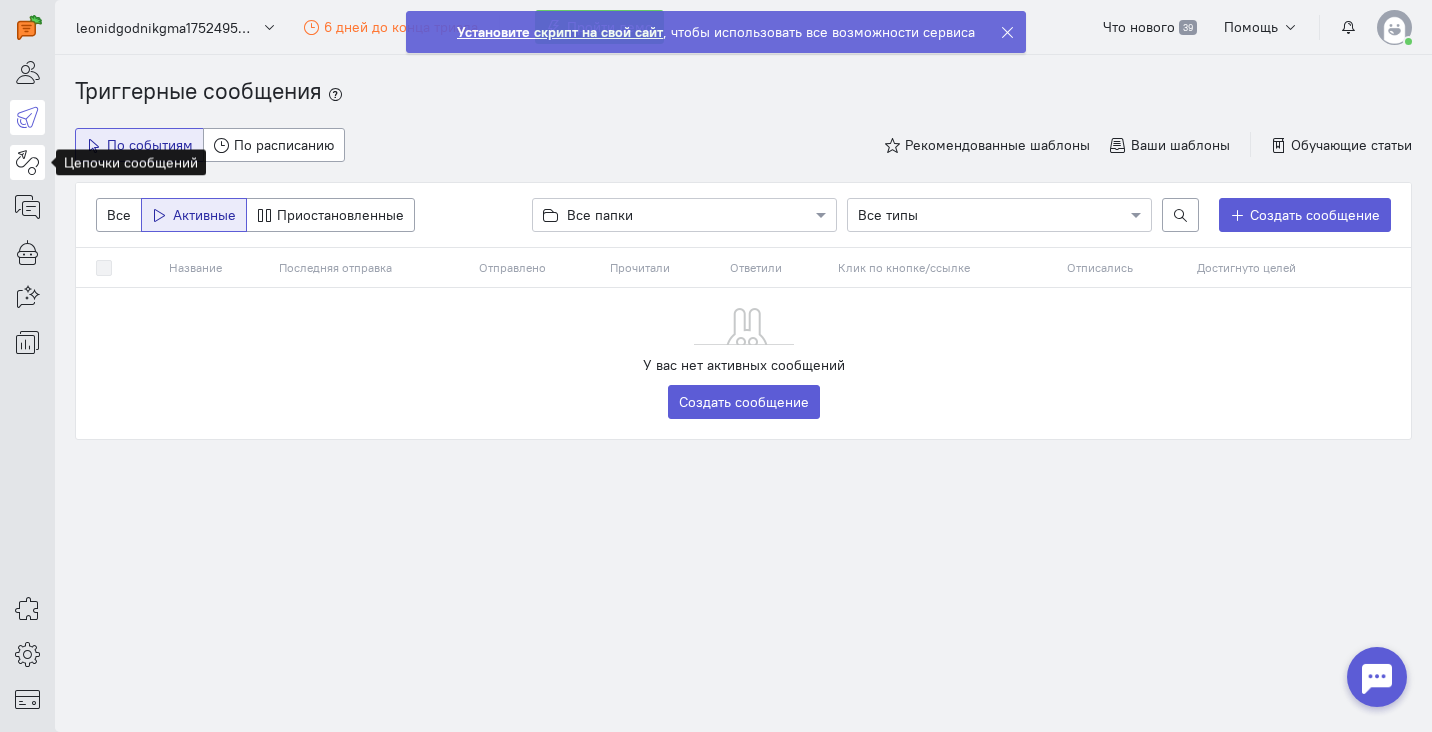 click at bounding box center (27, 162) 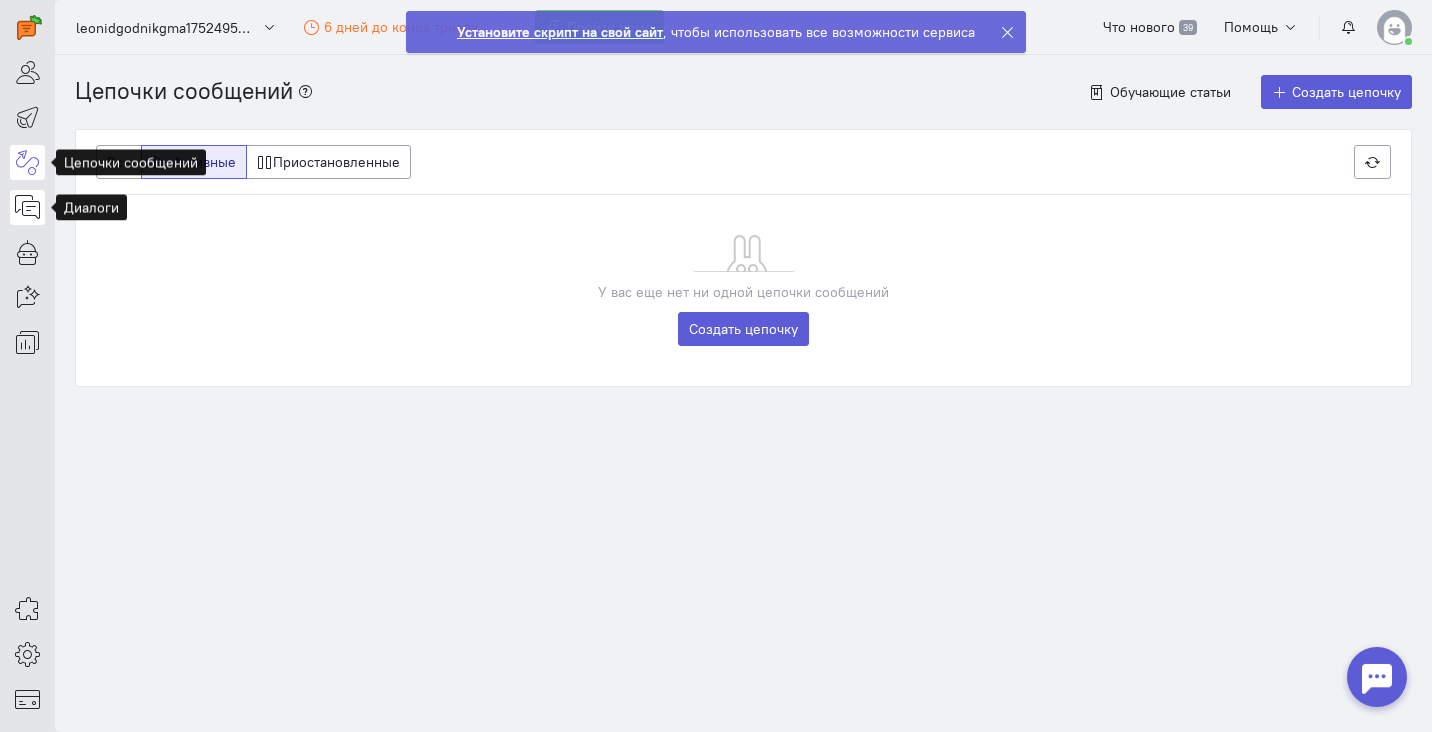 click at bounding box center [27, 207] 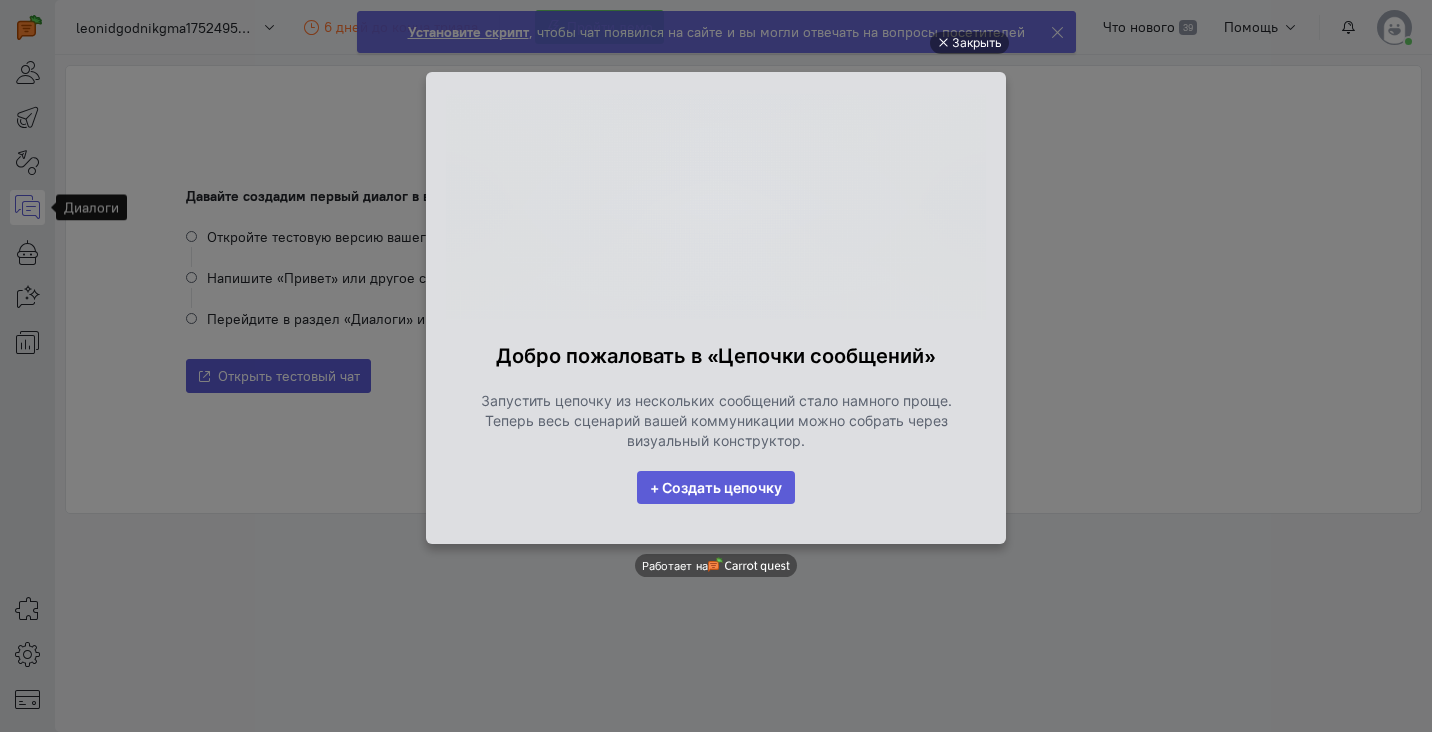 scroll, scrollTop: 0, scrollLeft: 0, axis: both 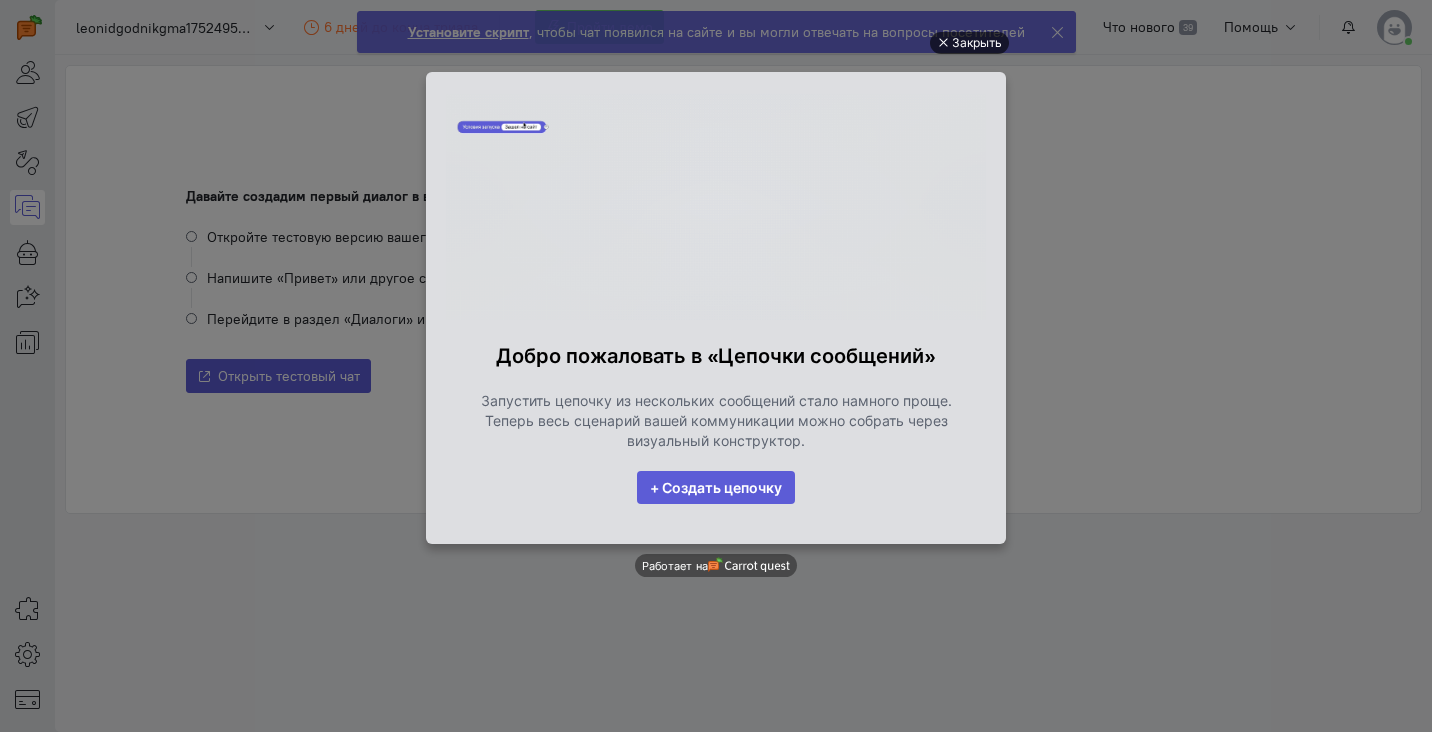 click on "Закрыть" at bounding box center [977, 43] 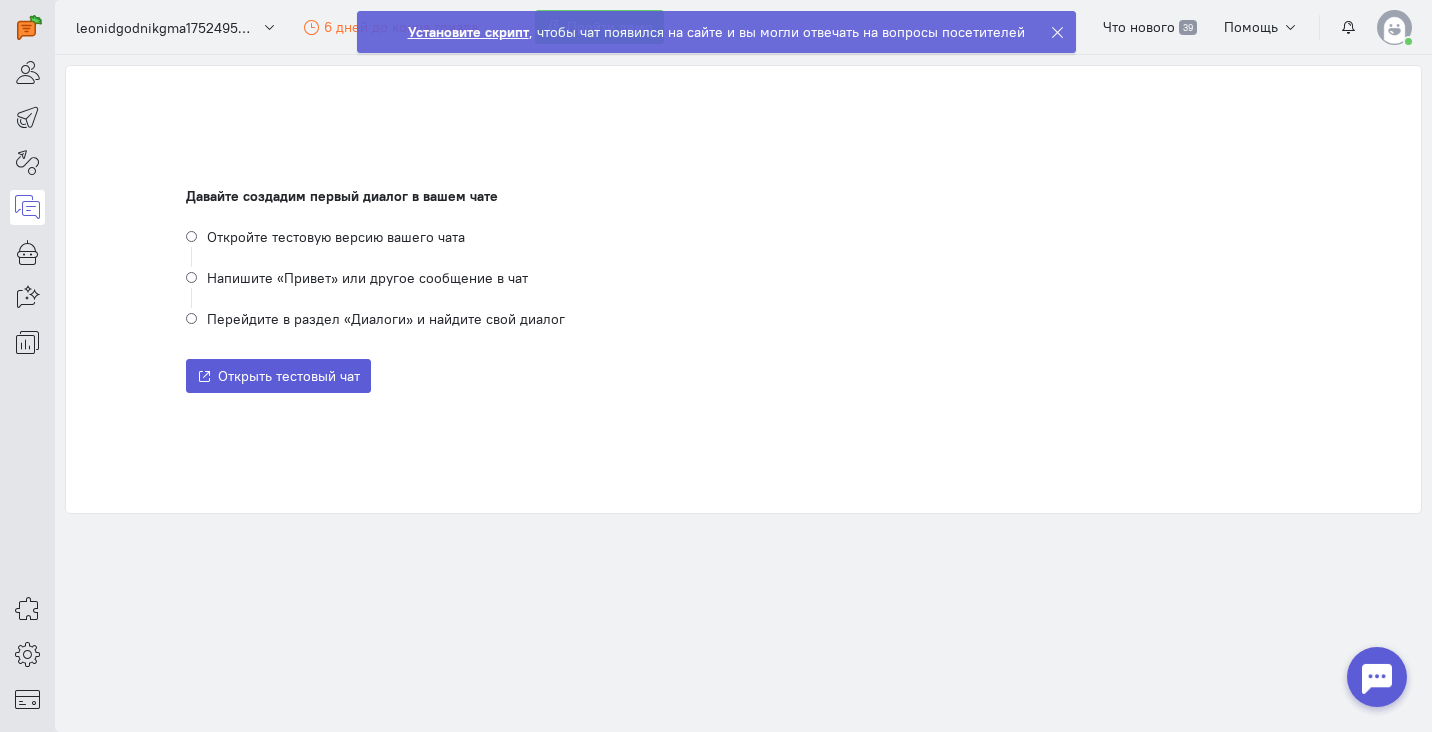 scroll, scrollTop: 0, scrollLeft: 0, axis: both 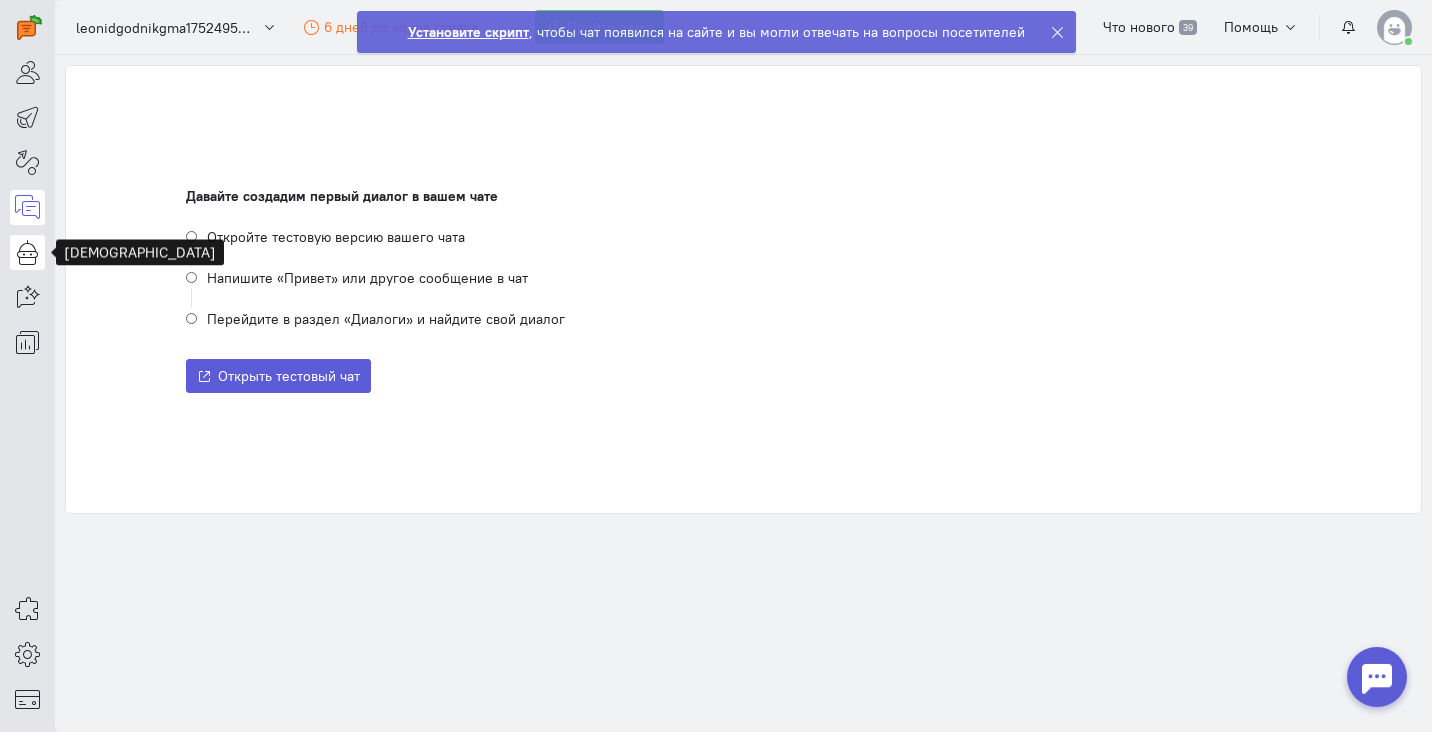 click at bounding box center (27, 252) 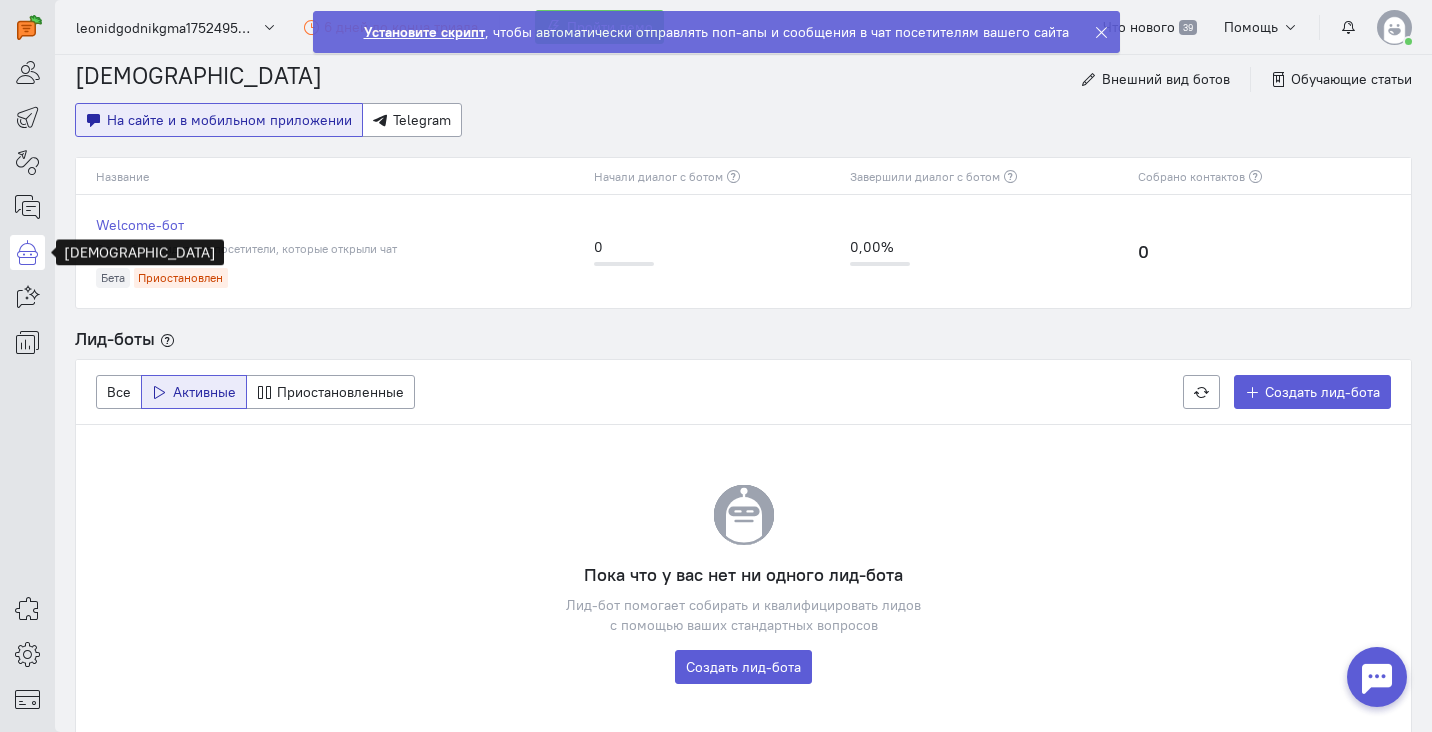 scroll, scrollTop: 0, scrollLeft: 0, axis: both 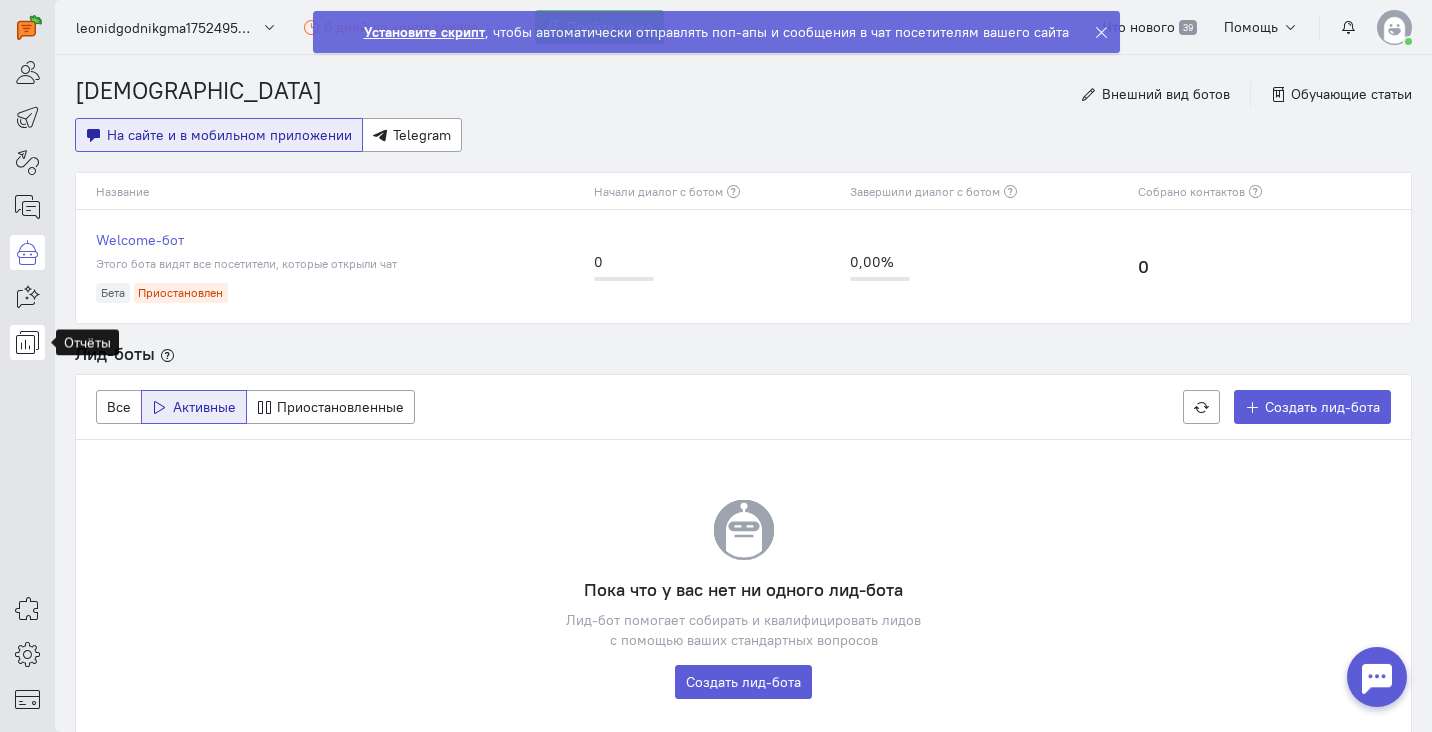 click at bounding box center [27, 342] 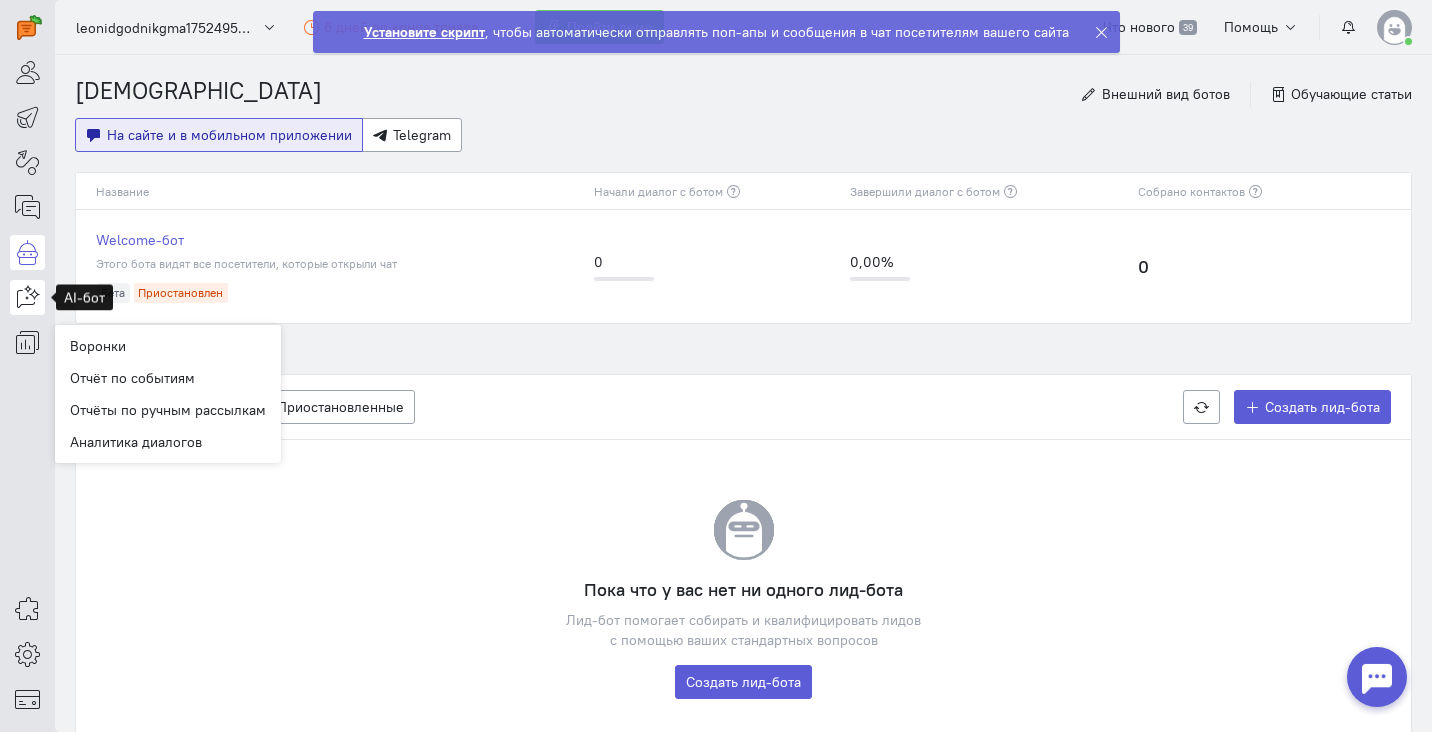 click at bounding box center [27, 297] 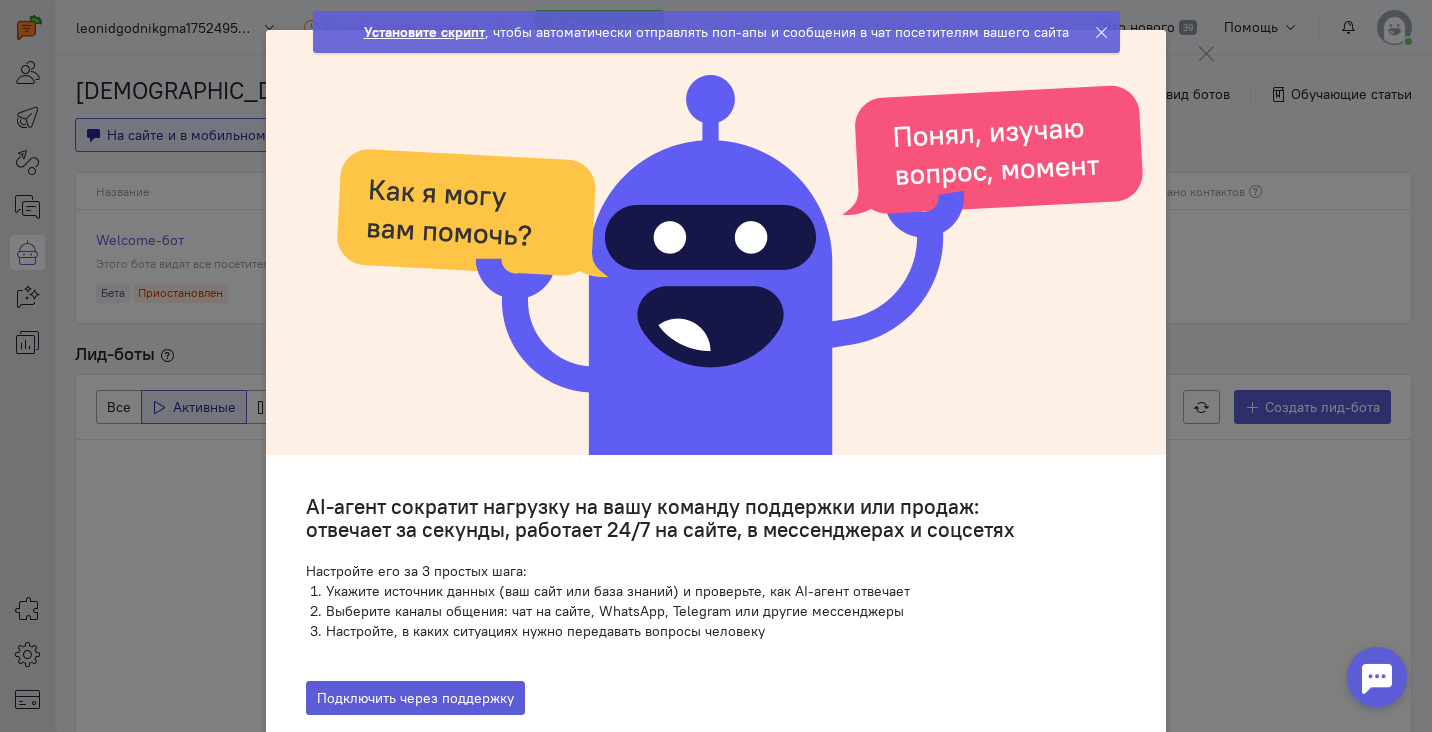 click 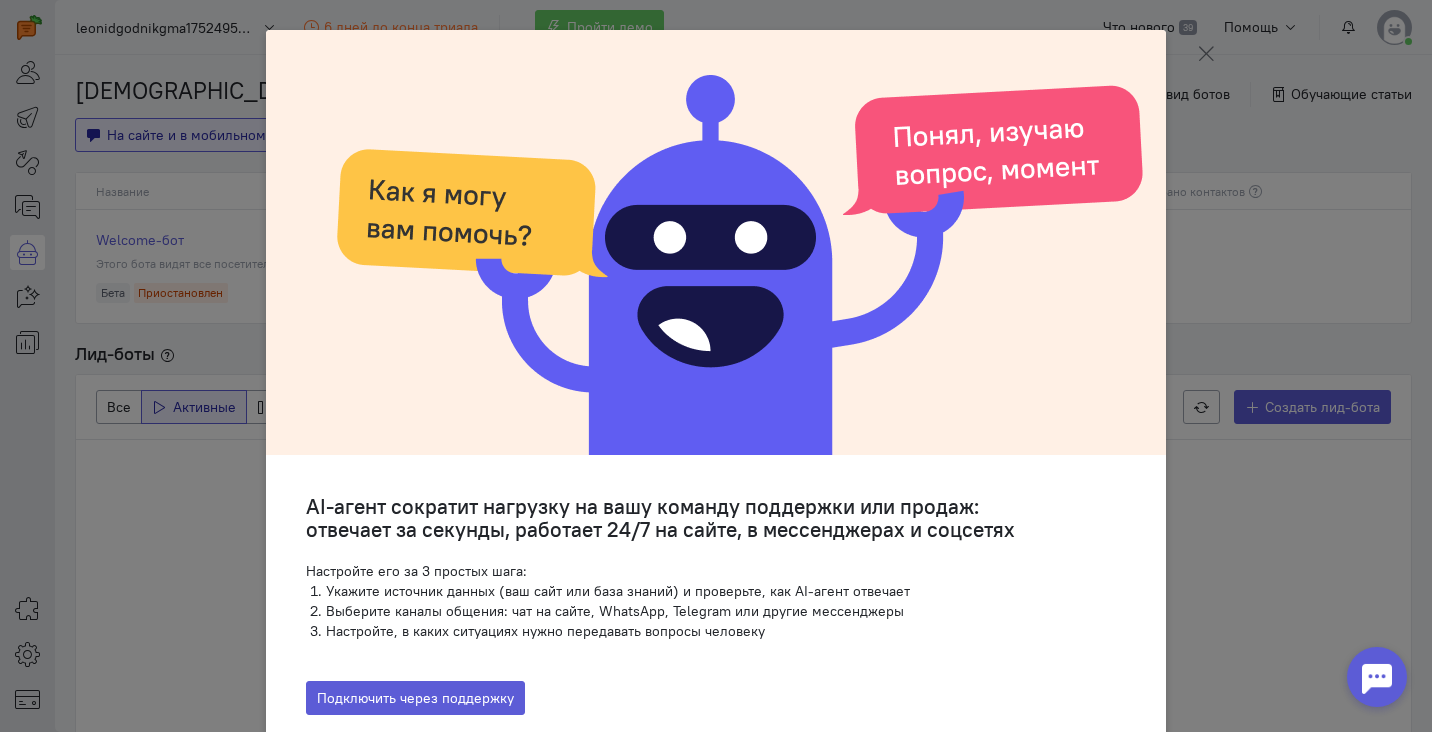click 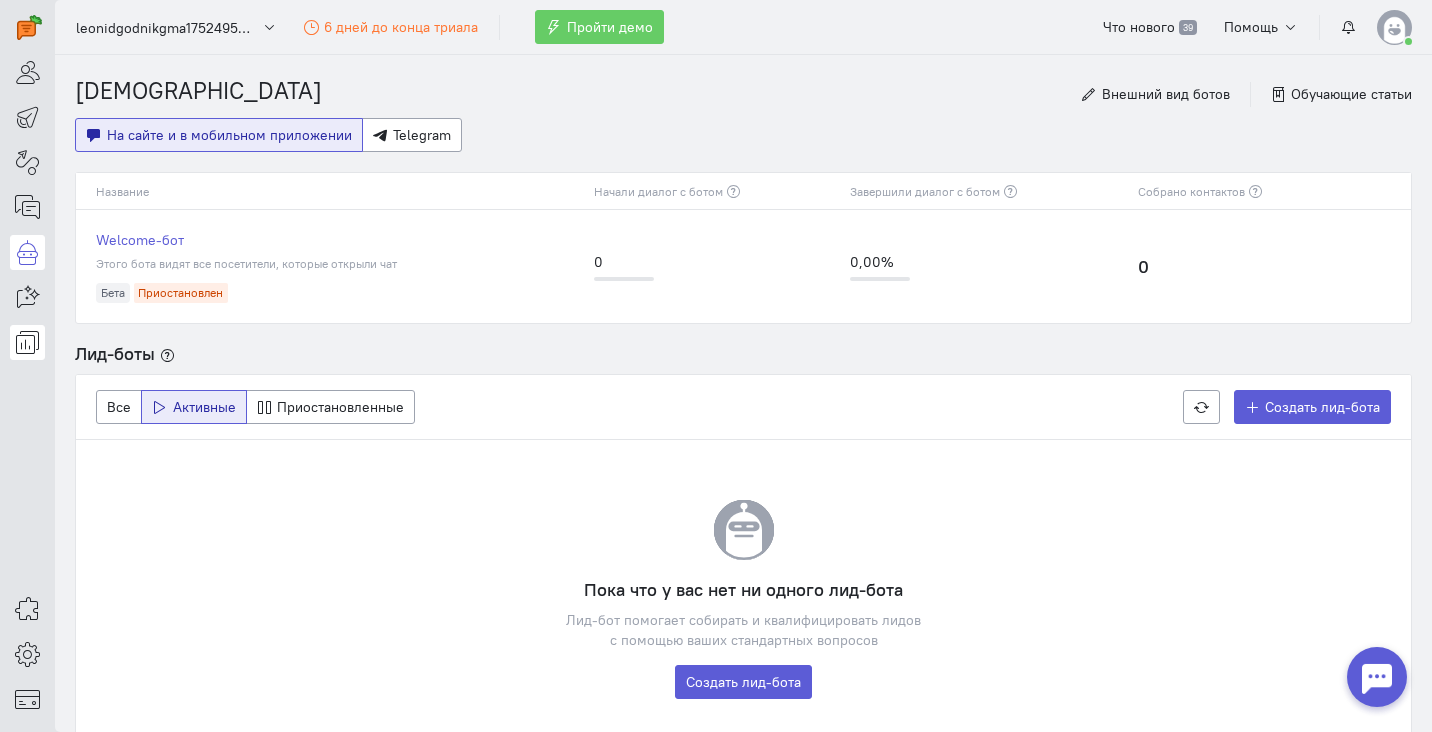 click at bounding box center (27, 342) 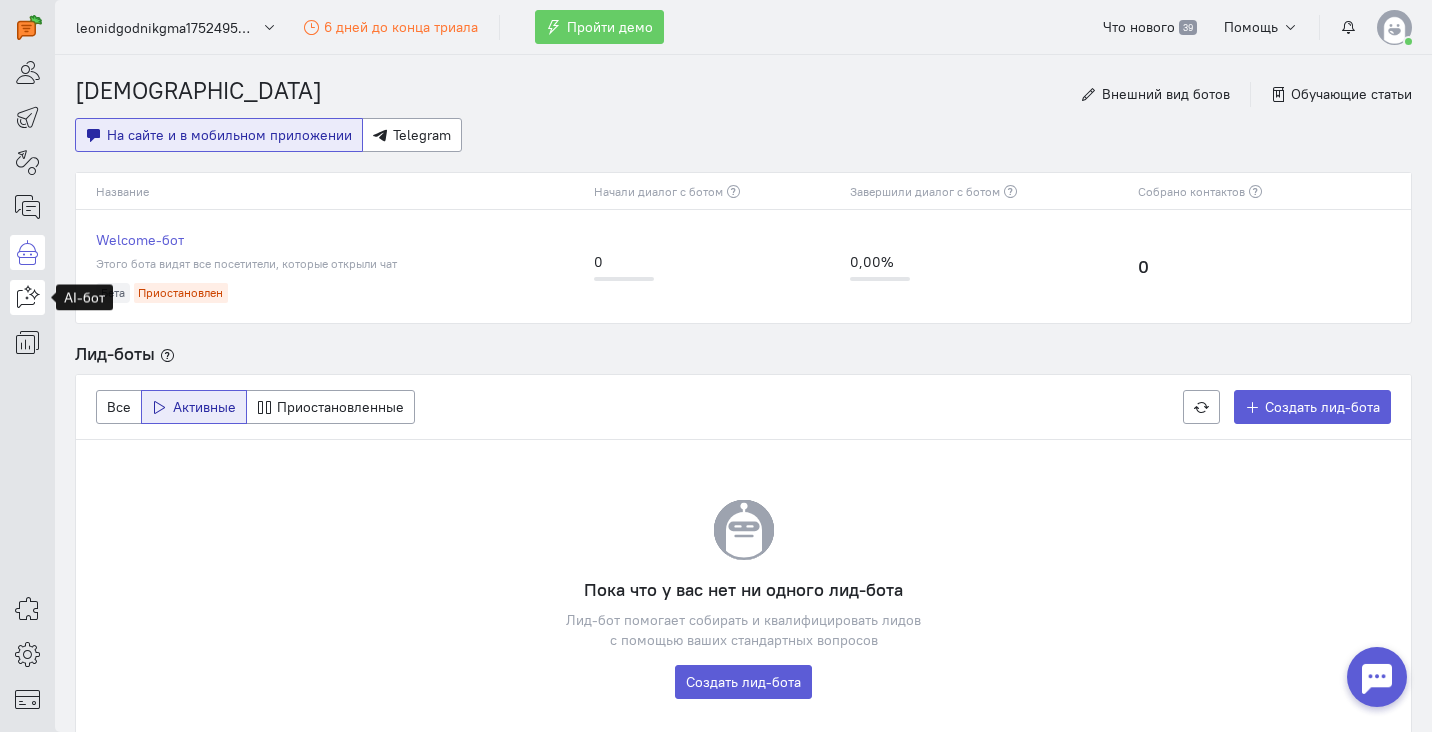 click at bounding box center [27, 297] 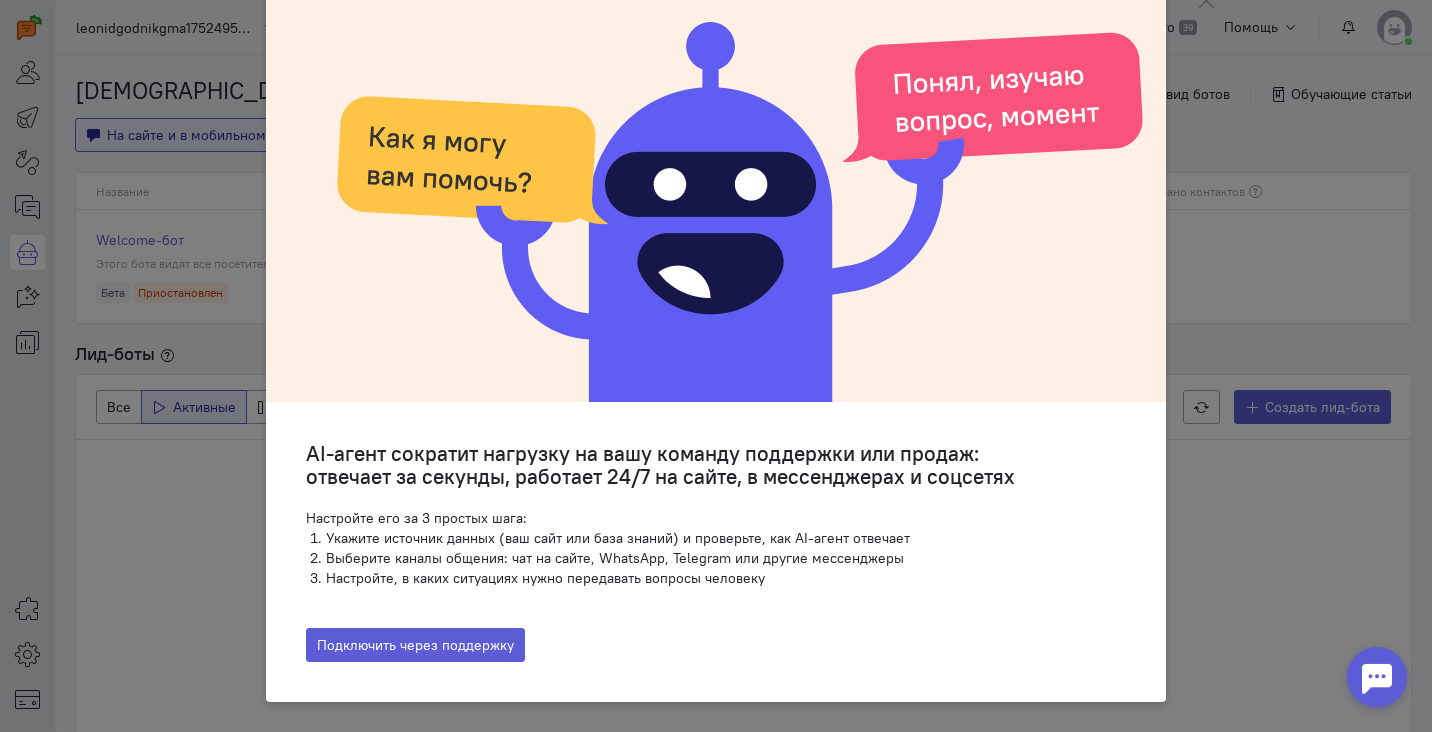 scroll, scrollTop: 0, scrollLeft: 0, axis: both 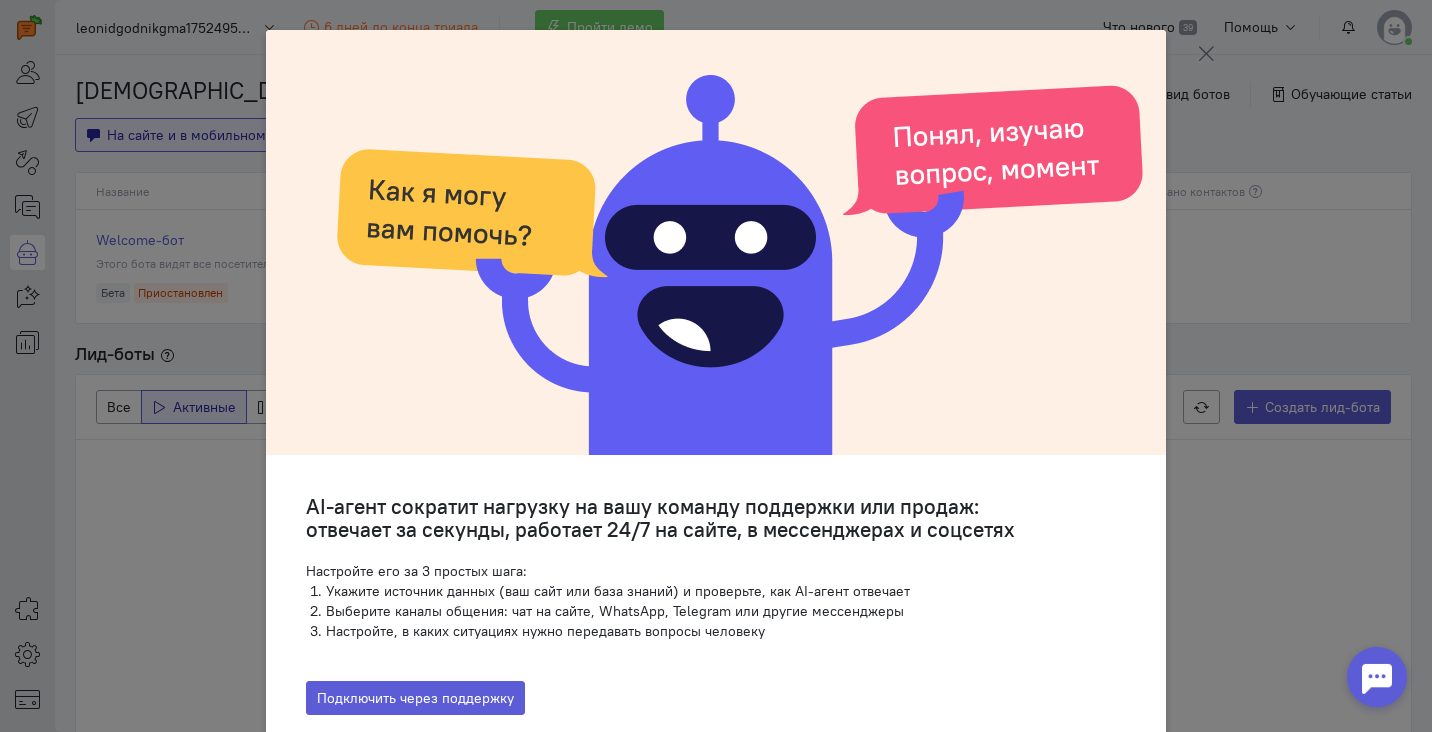 click 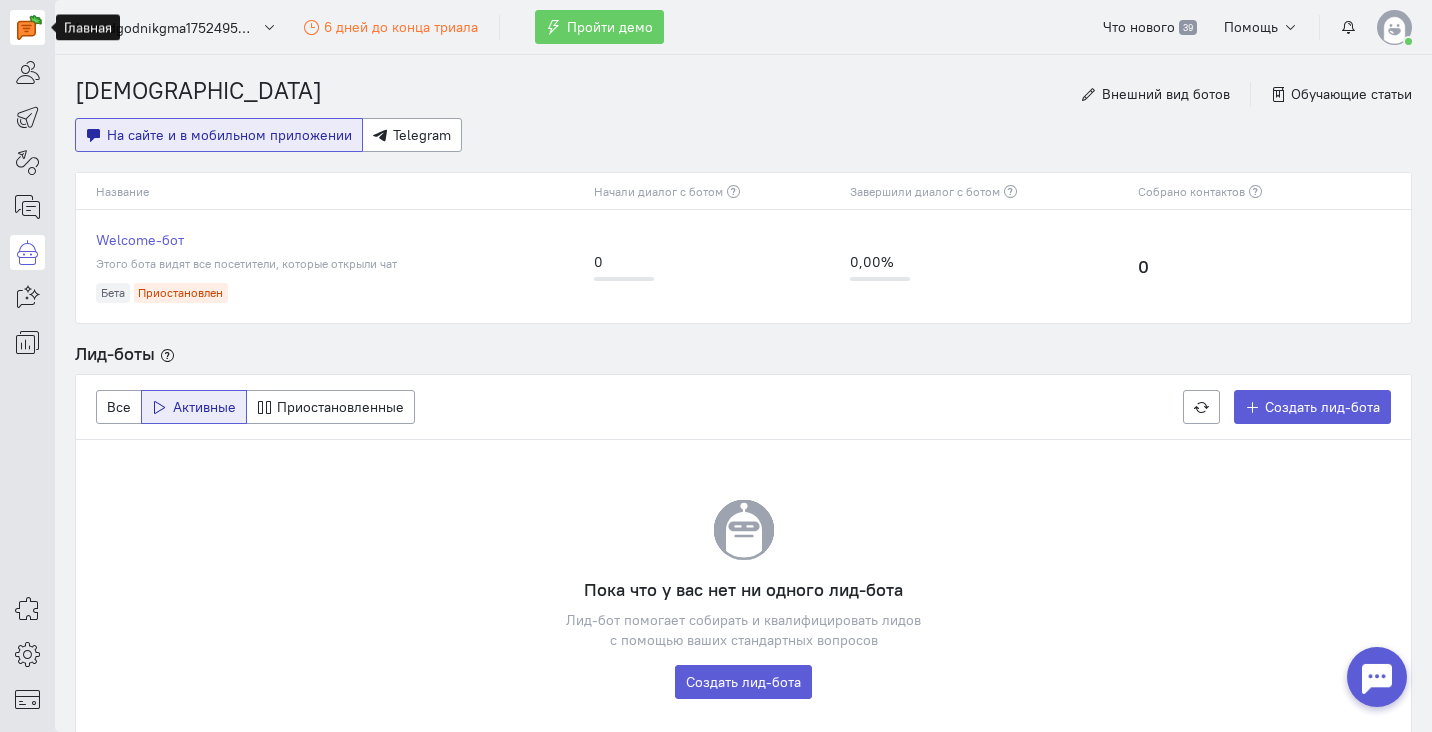 click at bounding box center [29, 27] 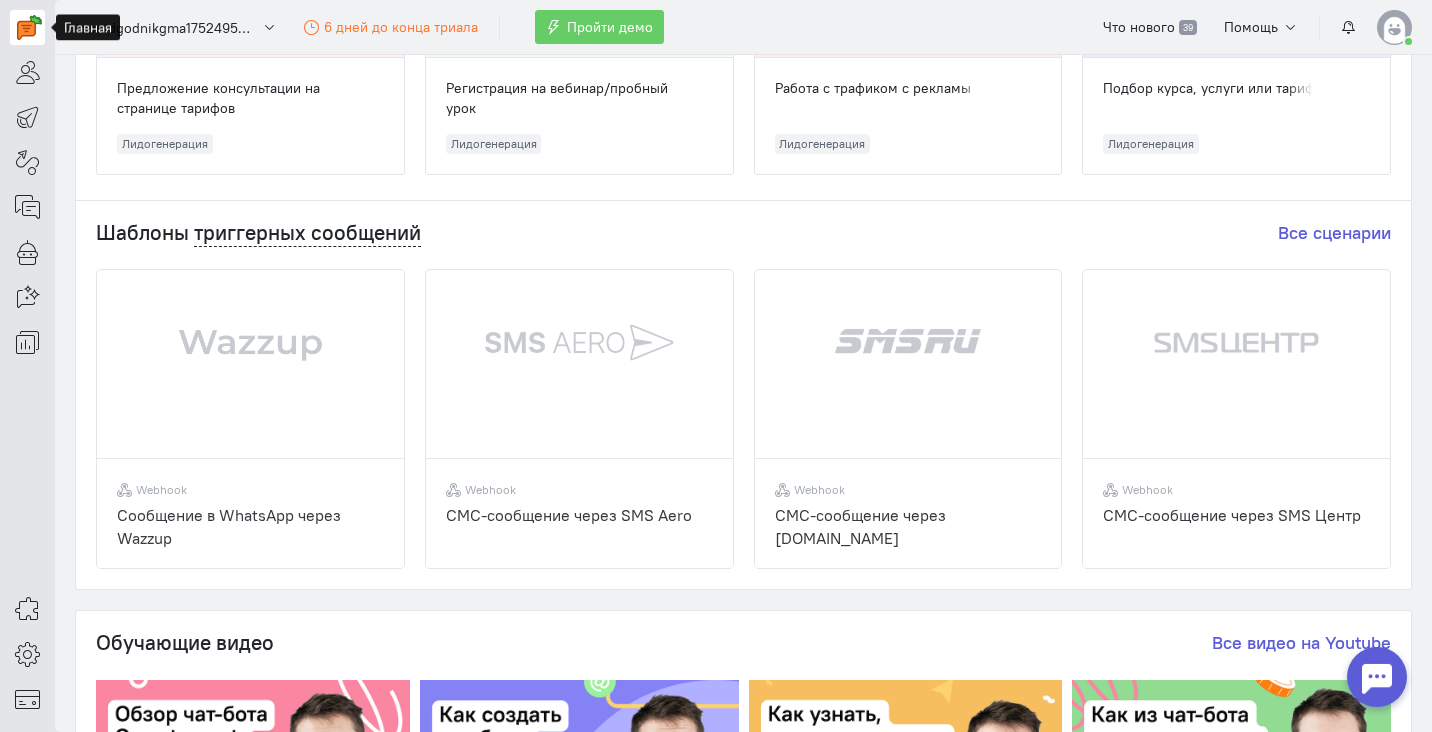 scroll, scrollTop: 456, scrollLeft: 0, axis: vertical 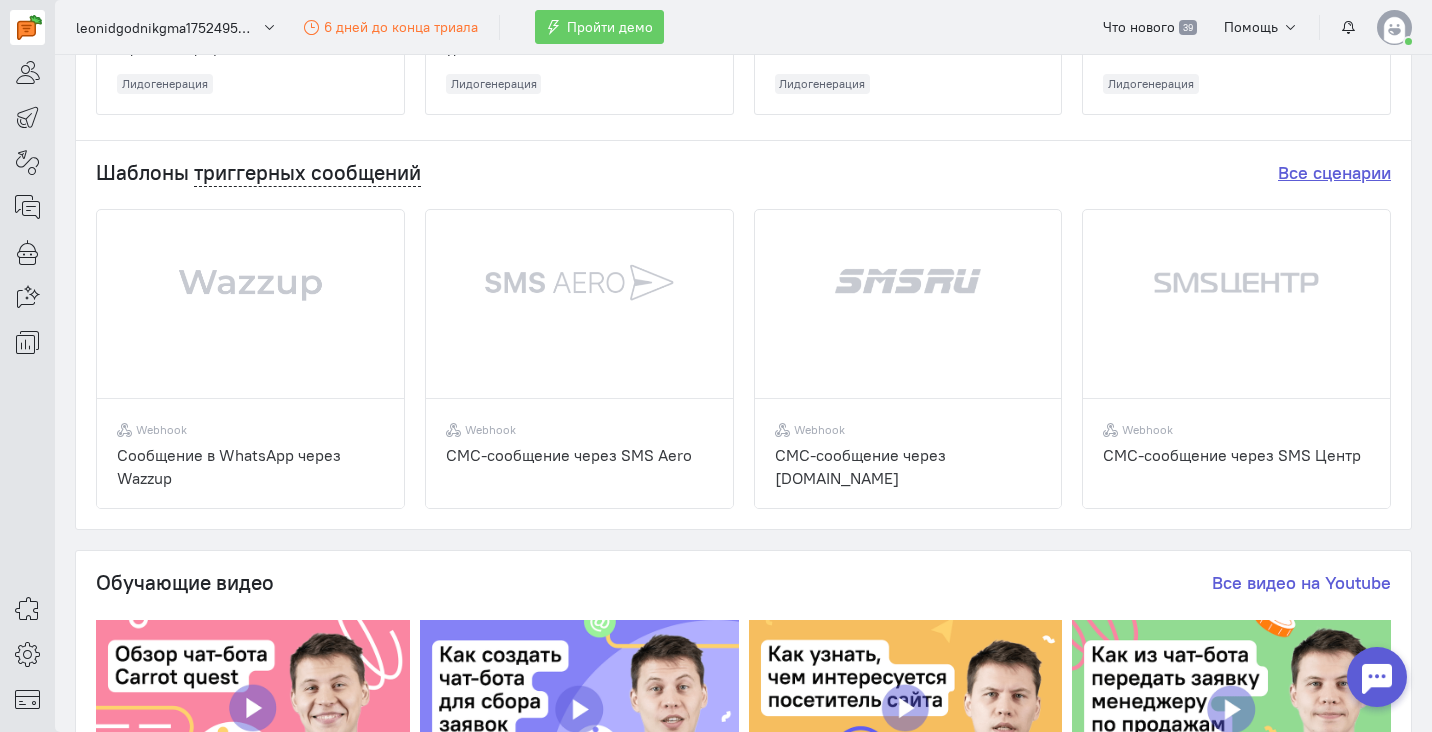 click on "Все сценарии" at bounding box center (1334, 172) 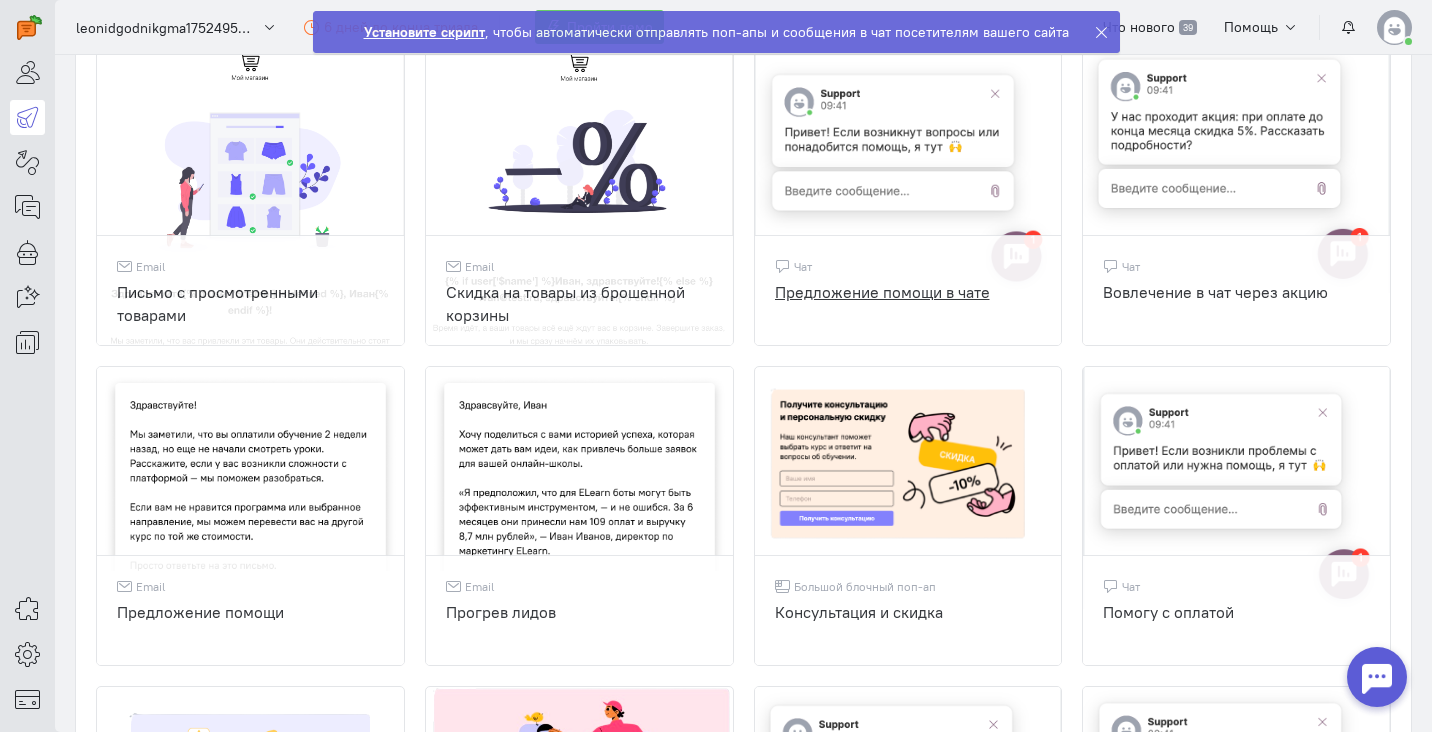 scroll, scrollTop: 835, scrollLeft: 0, axis: vertical 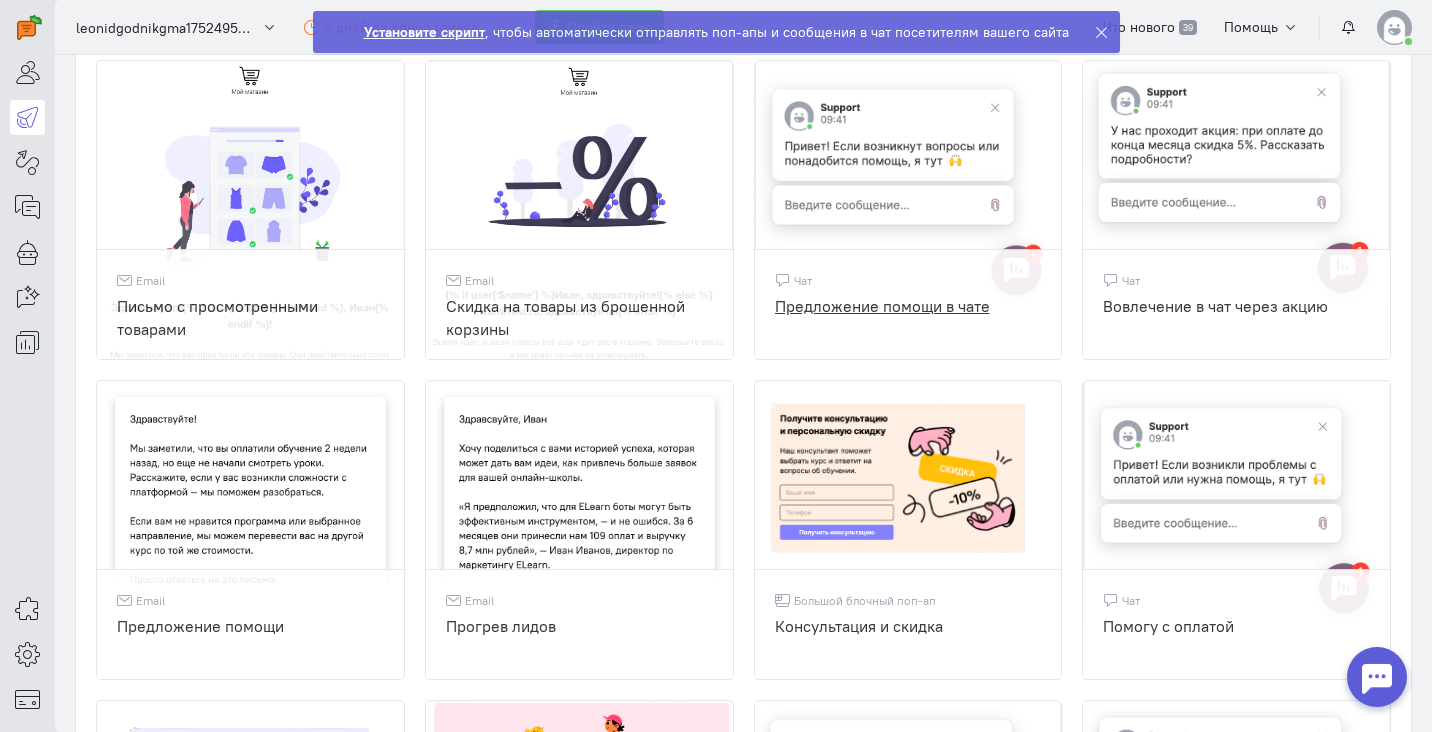 click at bounding box center (908, 187) 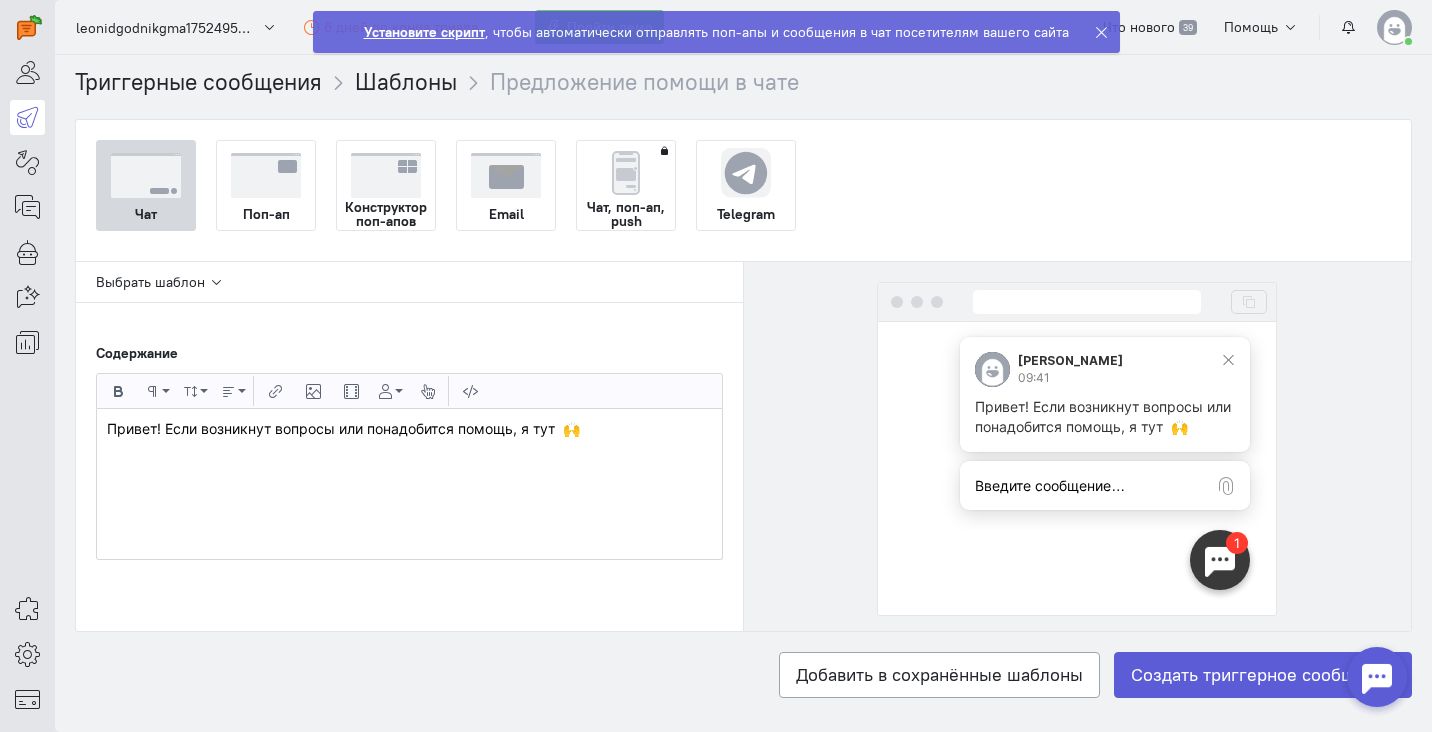 scroll, scrollTop: 0, scrollLeft: 0, axis: both 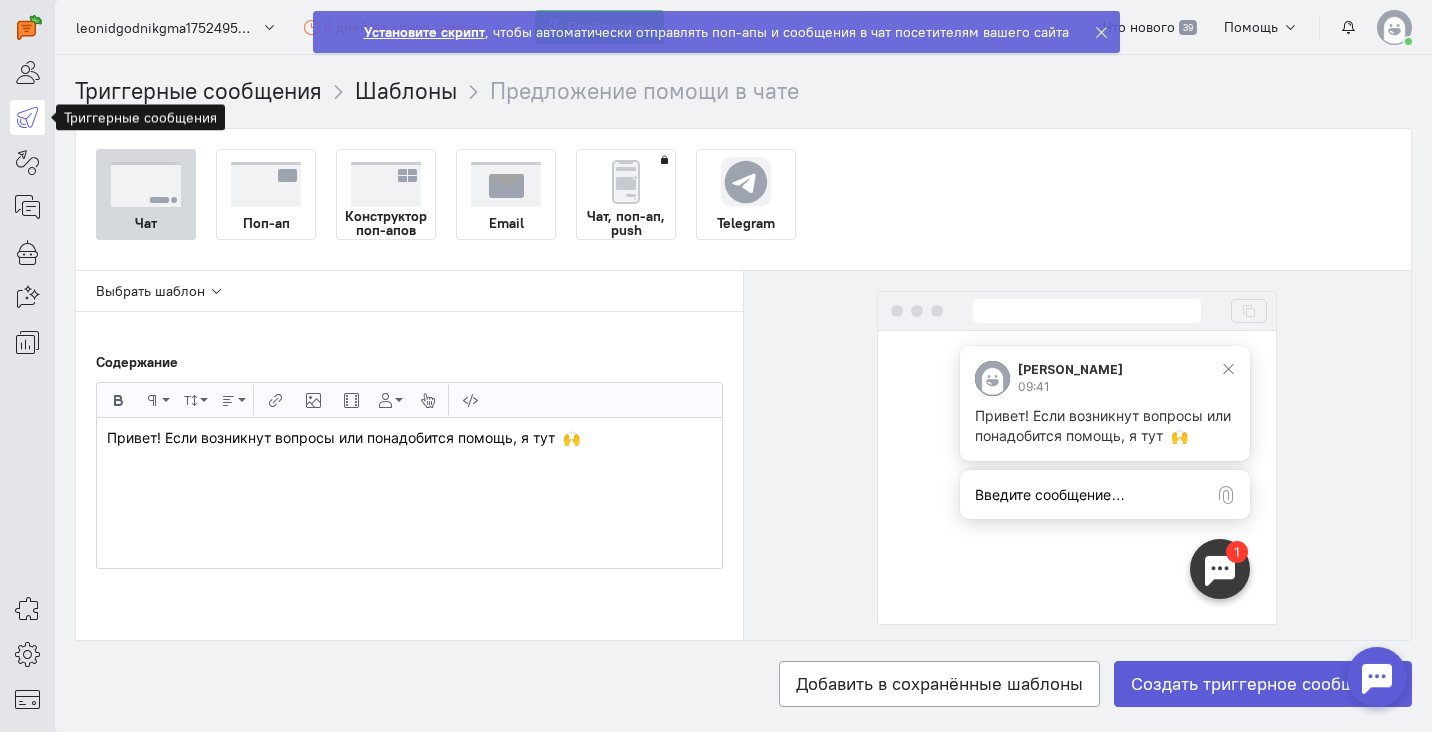 click at bounding box center (27, 117) 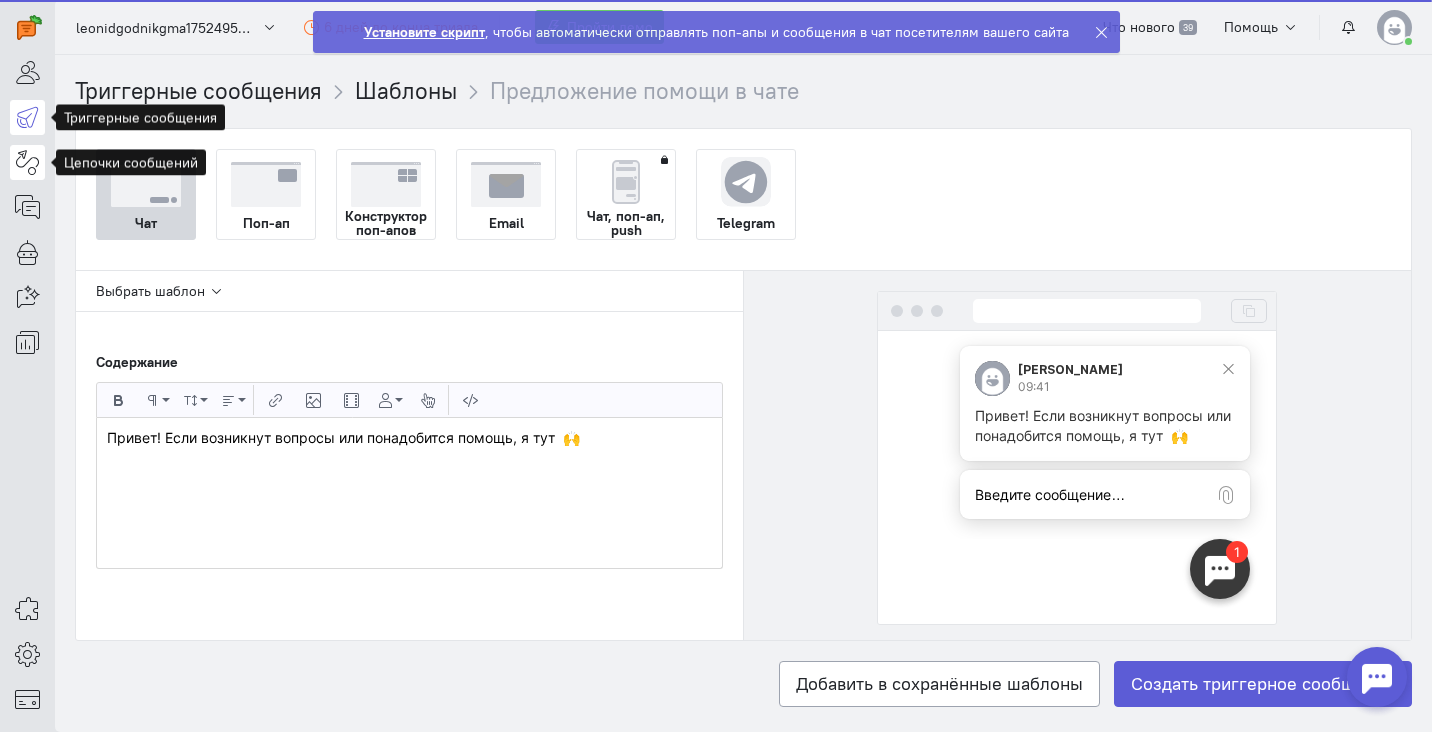 click on "superadmin
free-trial" at bounding box center [716, 366] 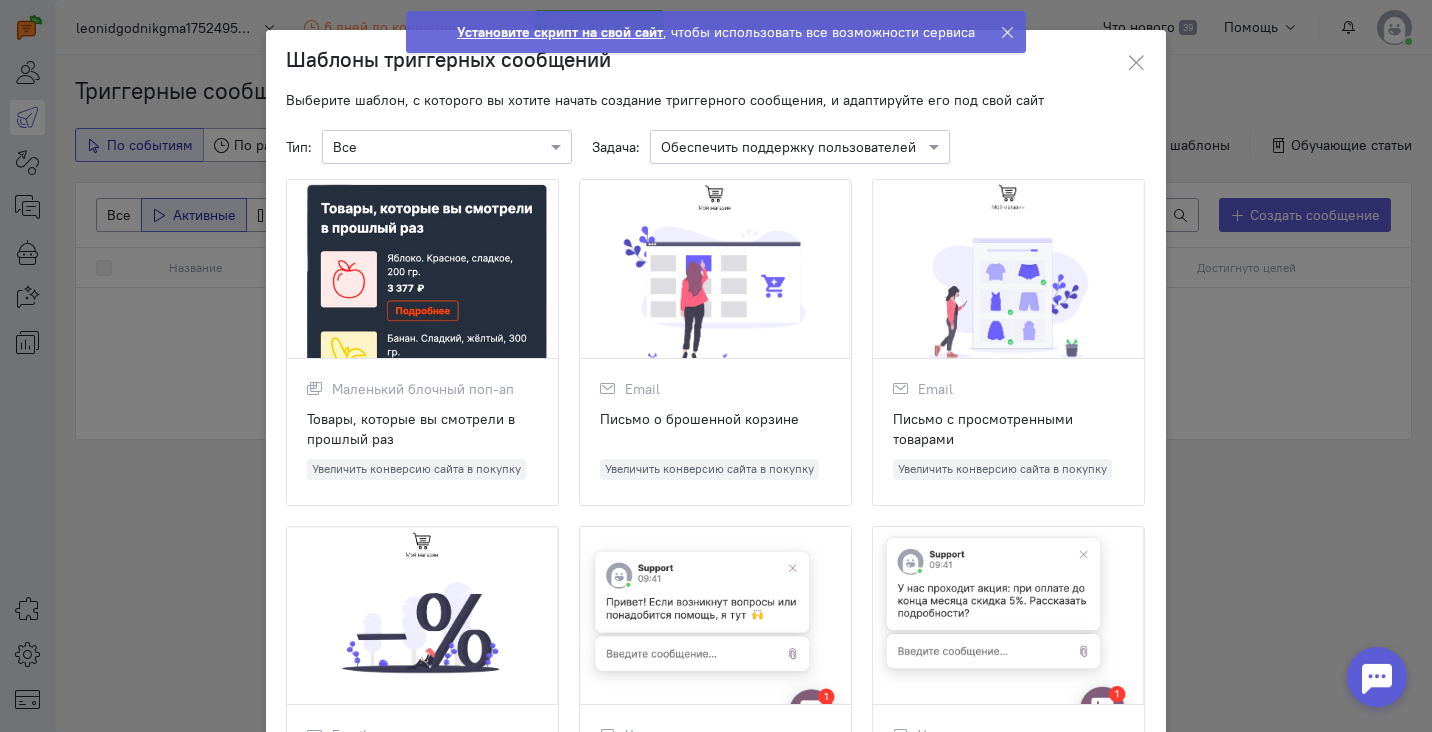 click on "Шаблоны триггерных сообщений
Выберите шаблон, с которого вы хотите начать создание триггерного сообщения, и адаптируйте его под свой сайт
Тип:
×
Все
Задача:
×
Обеспечить поддержку пользователей
Маленький блочный поп-ап
Товары, которые вы смотрели в прошлый раз
Увеличить конверсию сайта в покупку
Email
Письмо о брошенной корзине
Увеличить конверсию сайта в покупку" 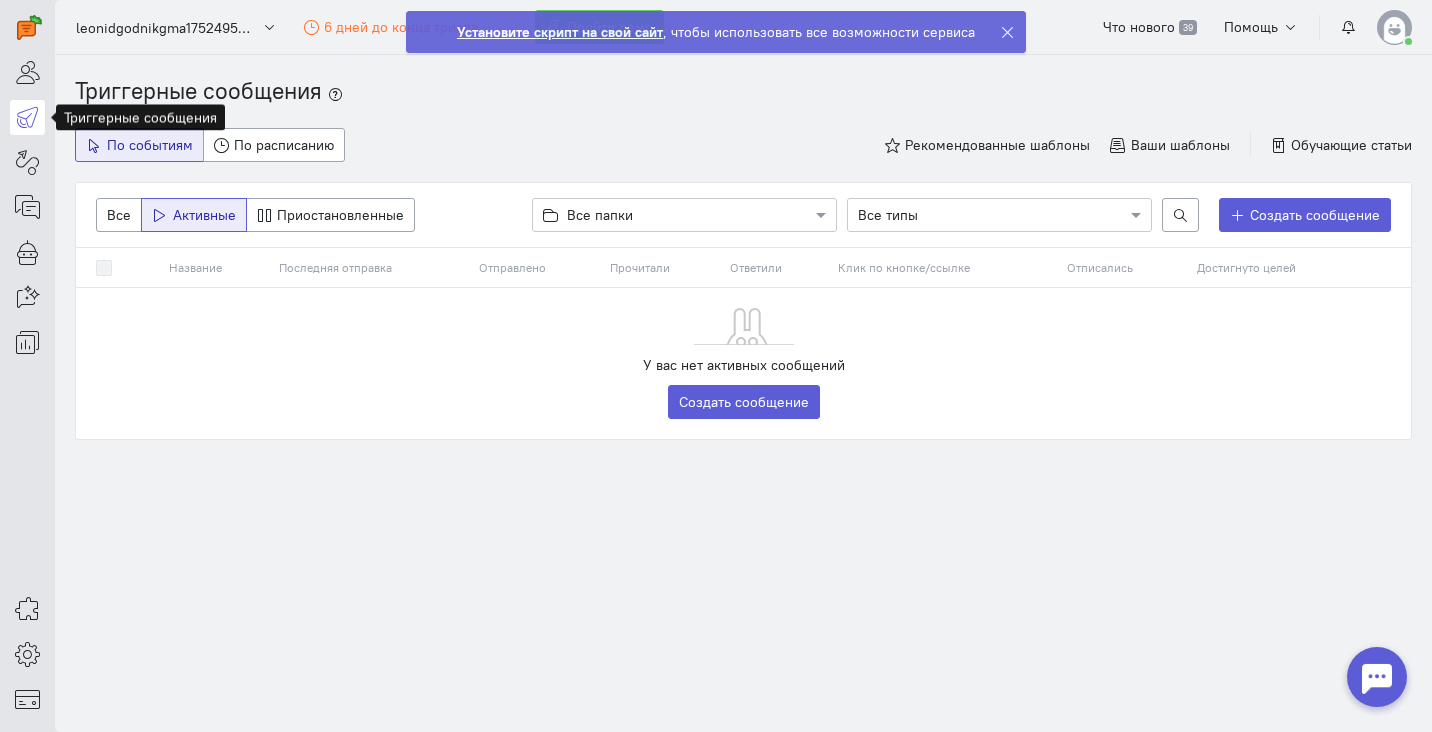 click at bounding box center (27, 117) 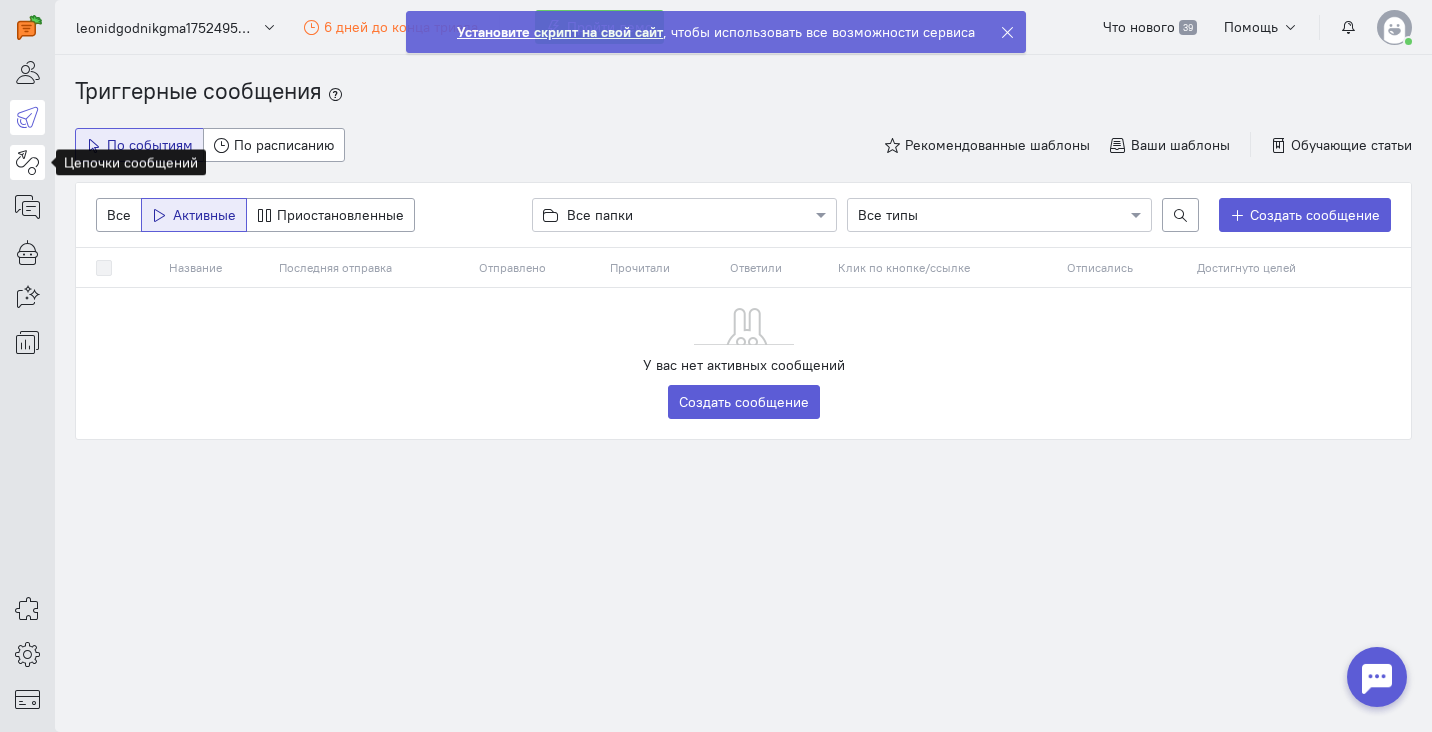 click at bounding box center (27, 162) 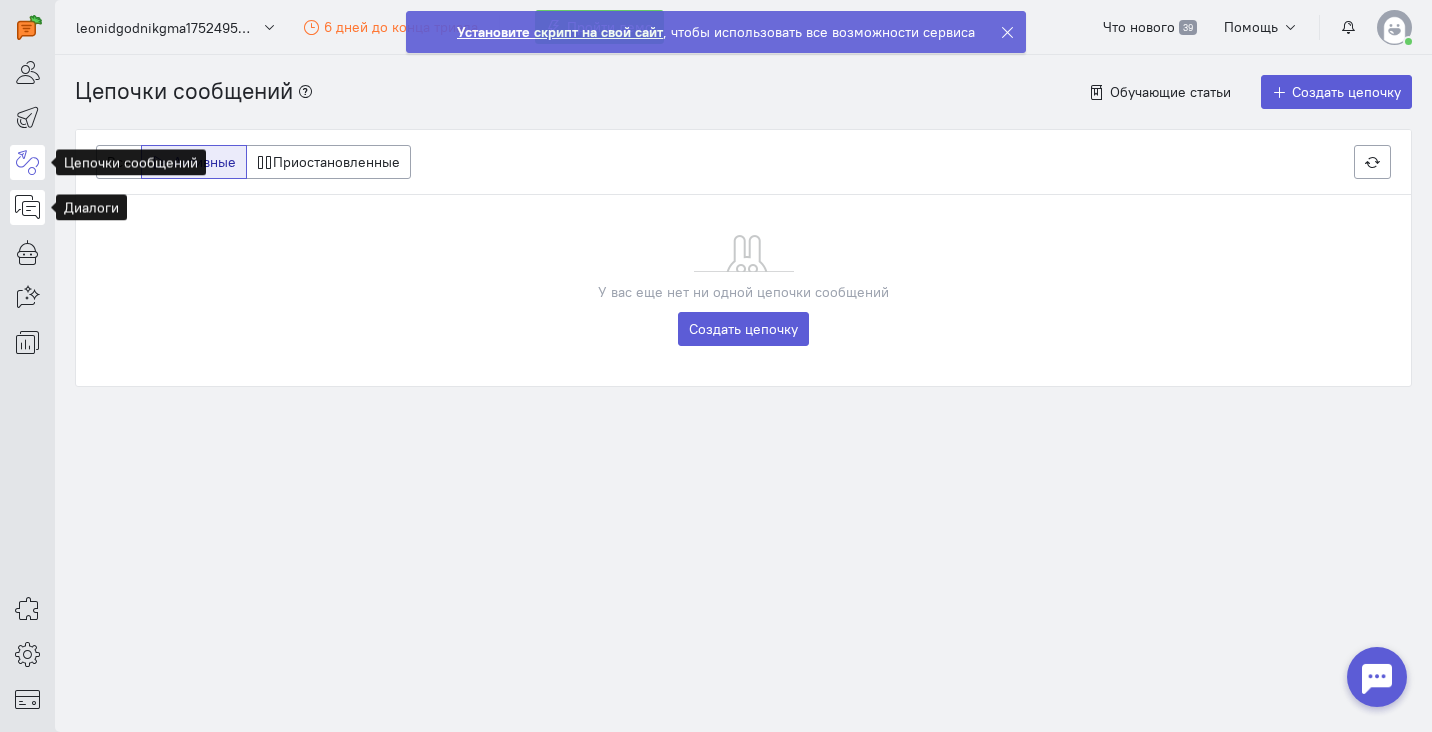click at bounding box center [27, 207] 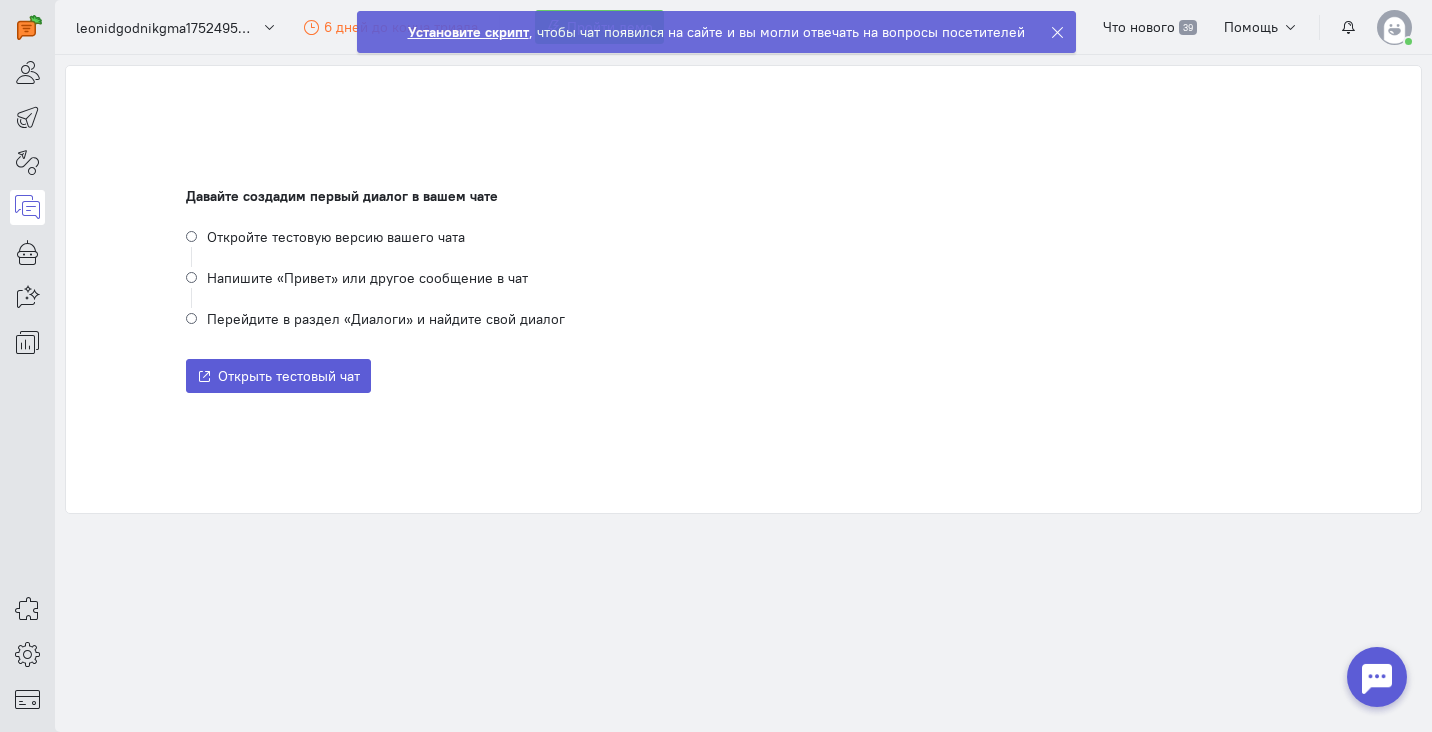 click on "Откройте тестовую версию вашего чата" at bounding box center [743, 246] 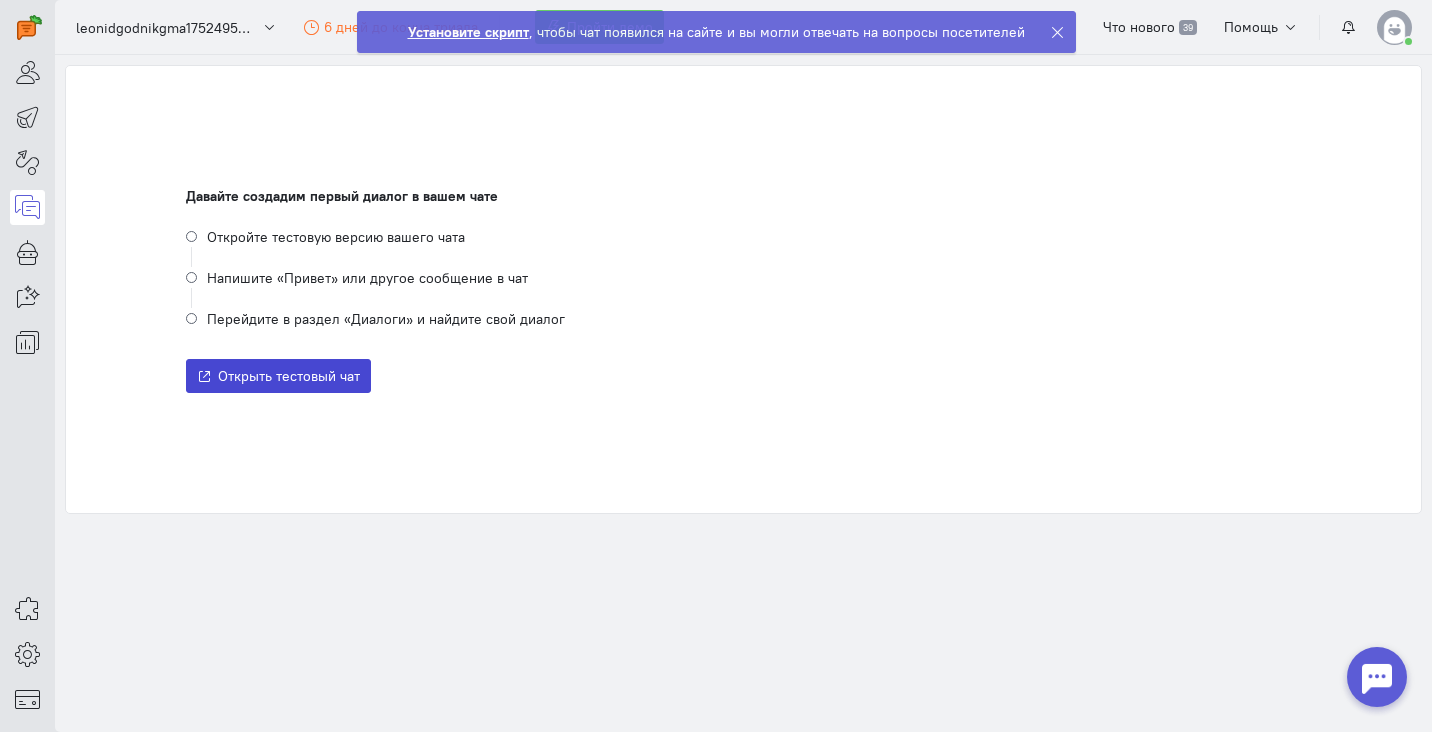 click on "Открыть тестовый чат" at bounding box center (289, 376) 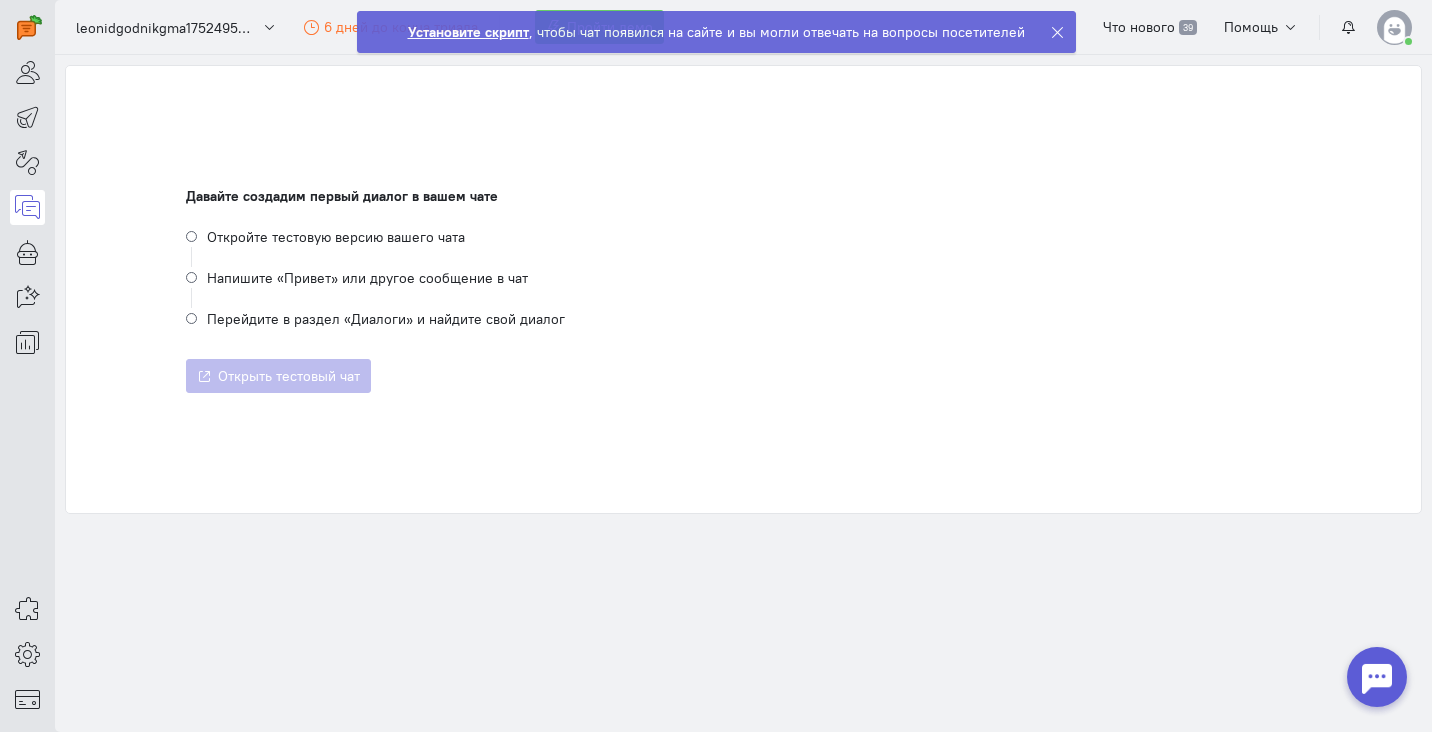 click on "Установите скрипт" 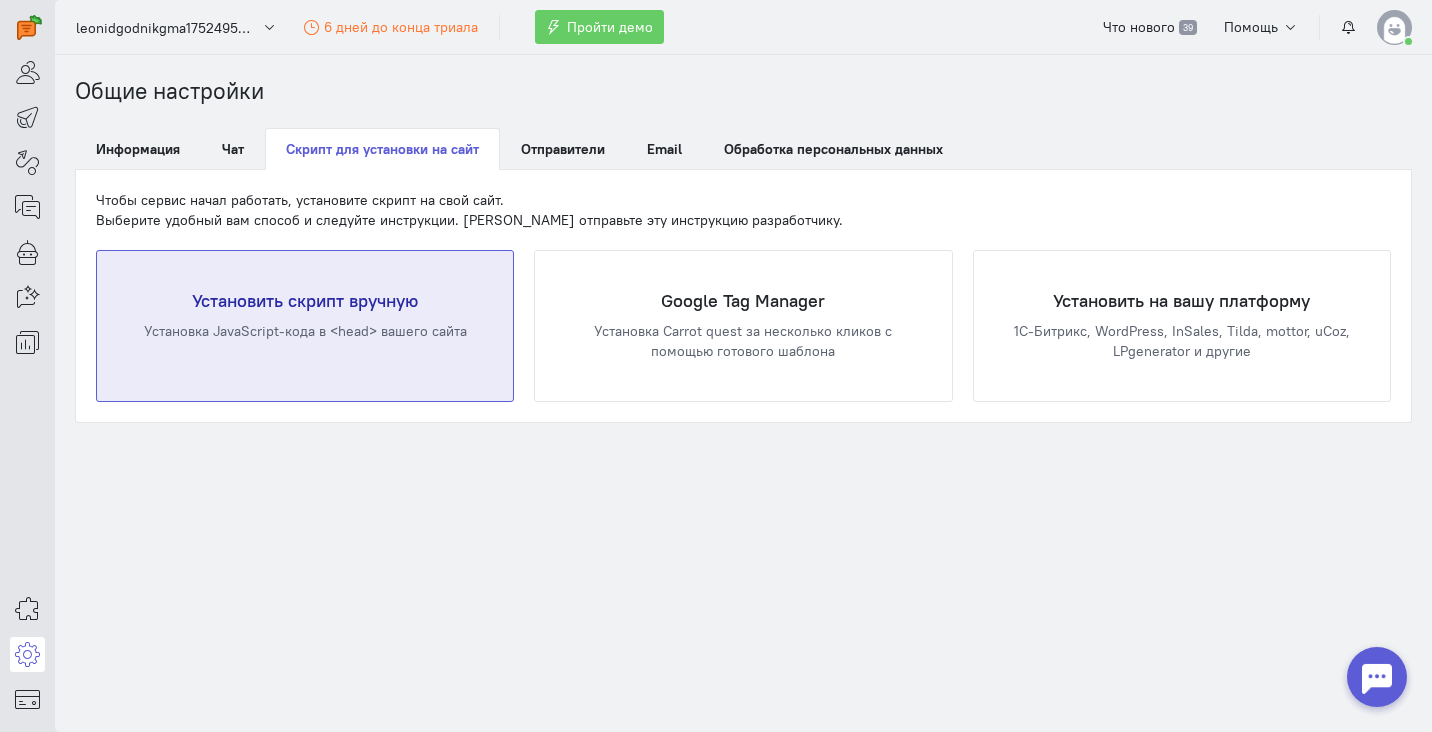scroll, scrollTop: 0, scrollLeft: 0, axis: both 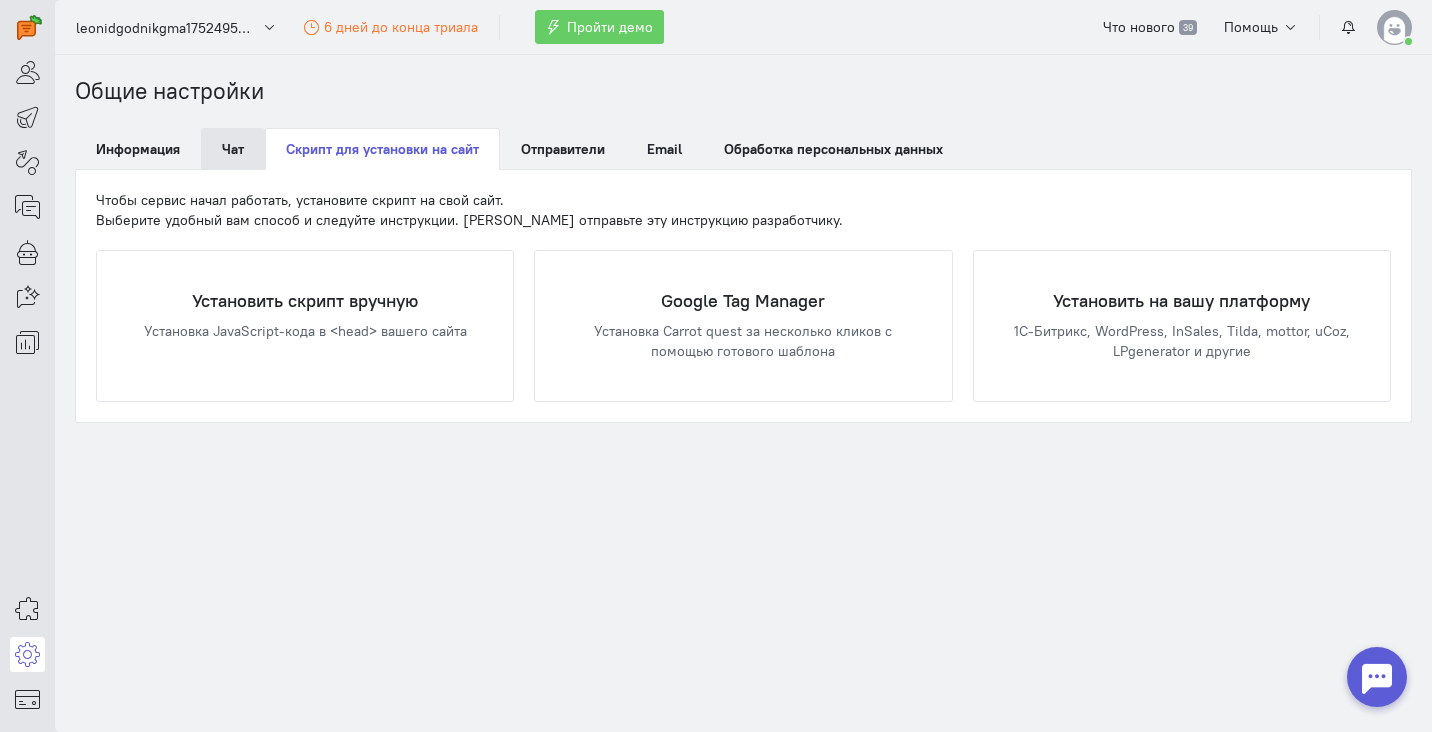 click on "Чат" at bounding box center (233, 149) 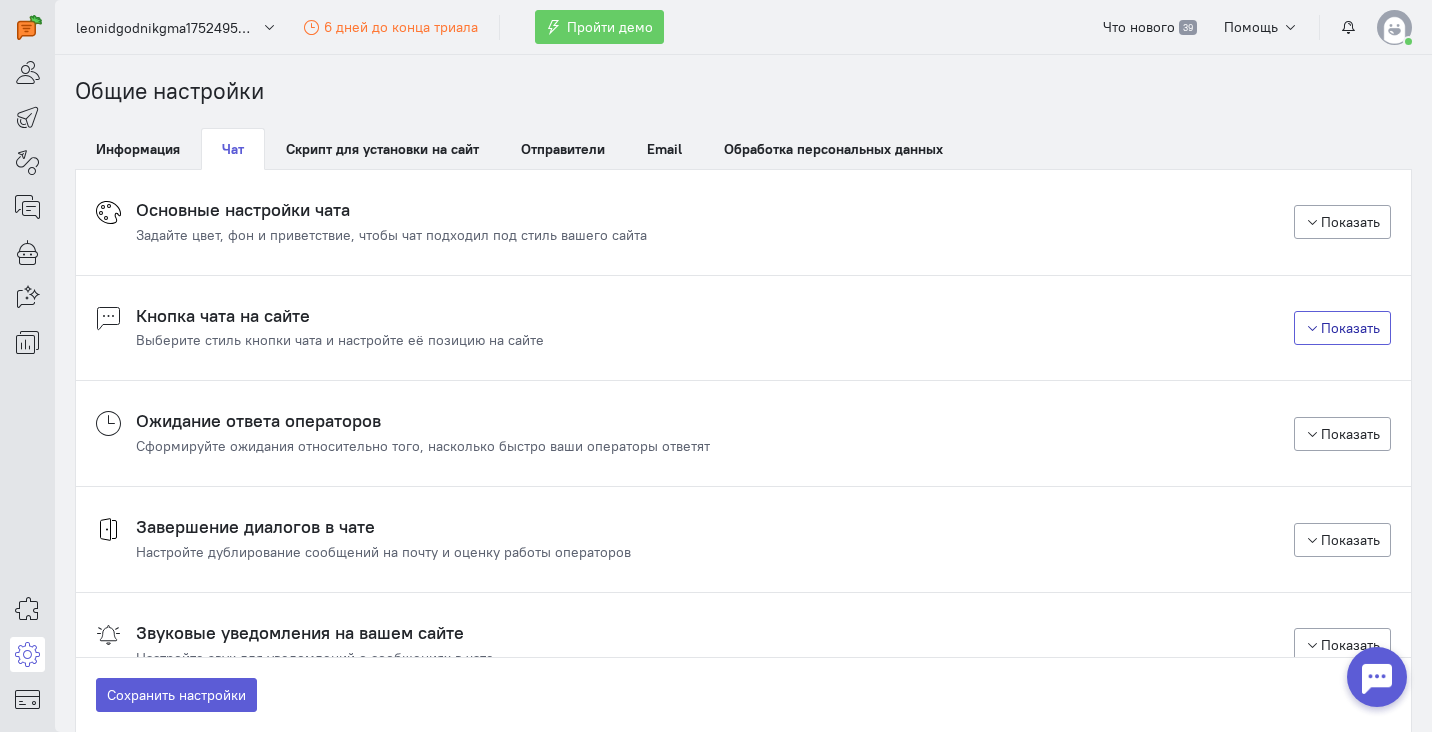 click on "Показать" at bounding box center (1343, 328) 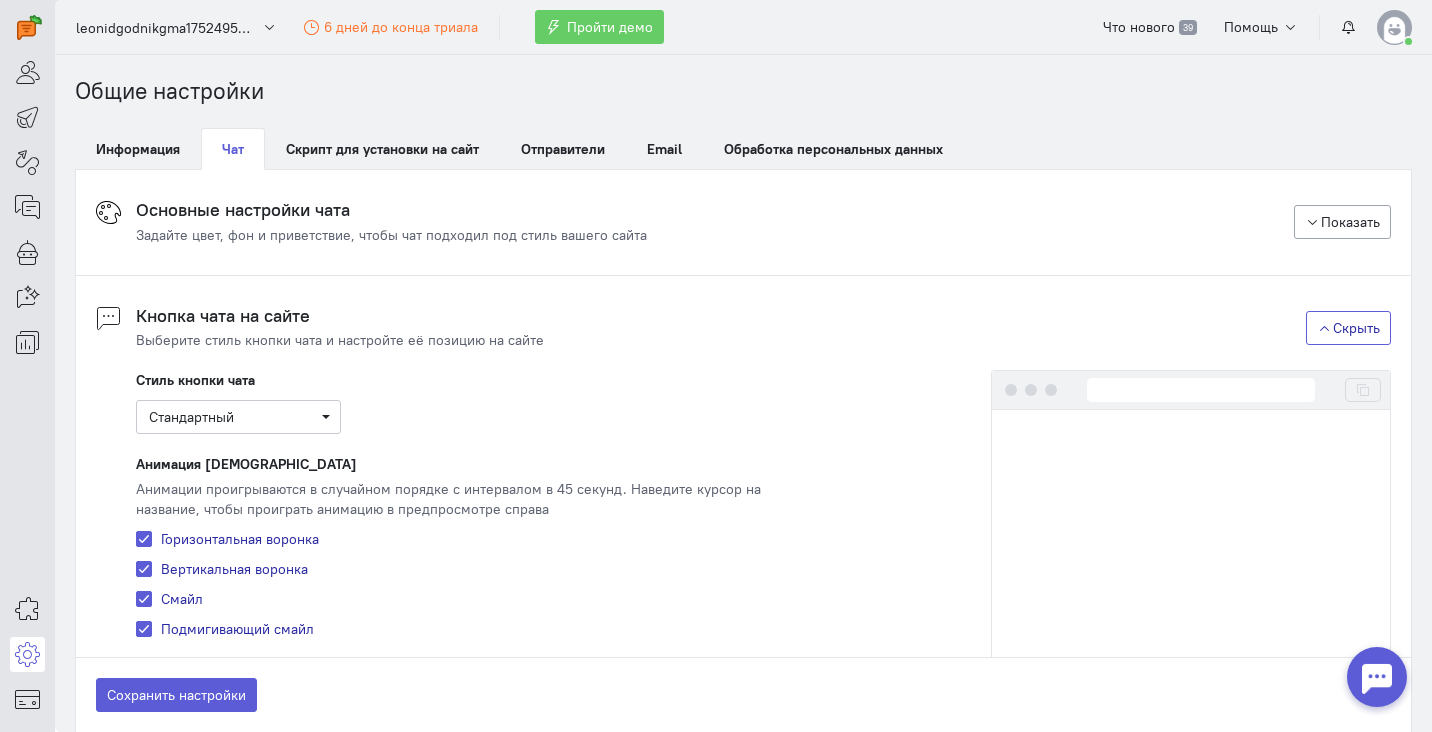click on "Скрыть" at bounding box center [1349, 328] 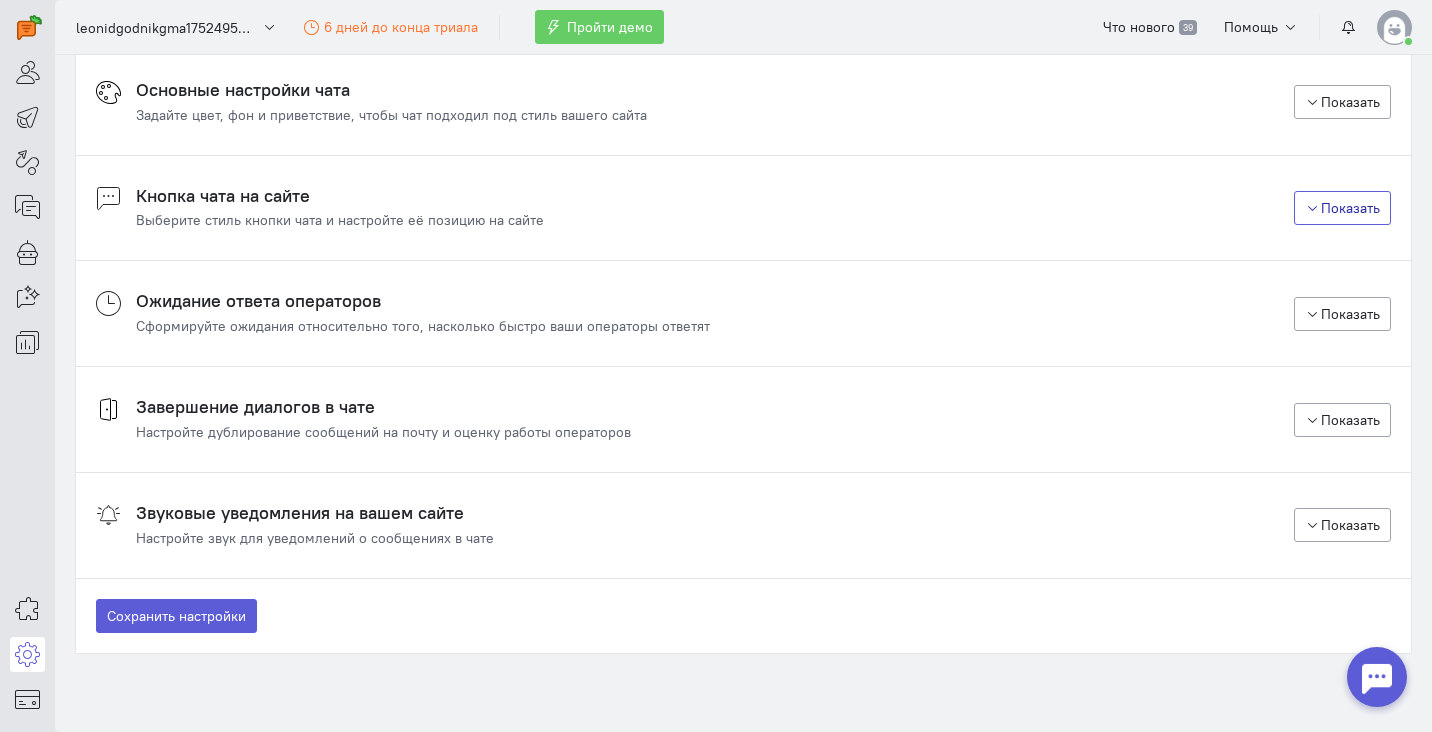 scroll, scrollTop: 122, scrollLeft: 0, axis: vertical 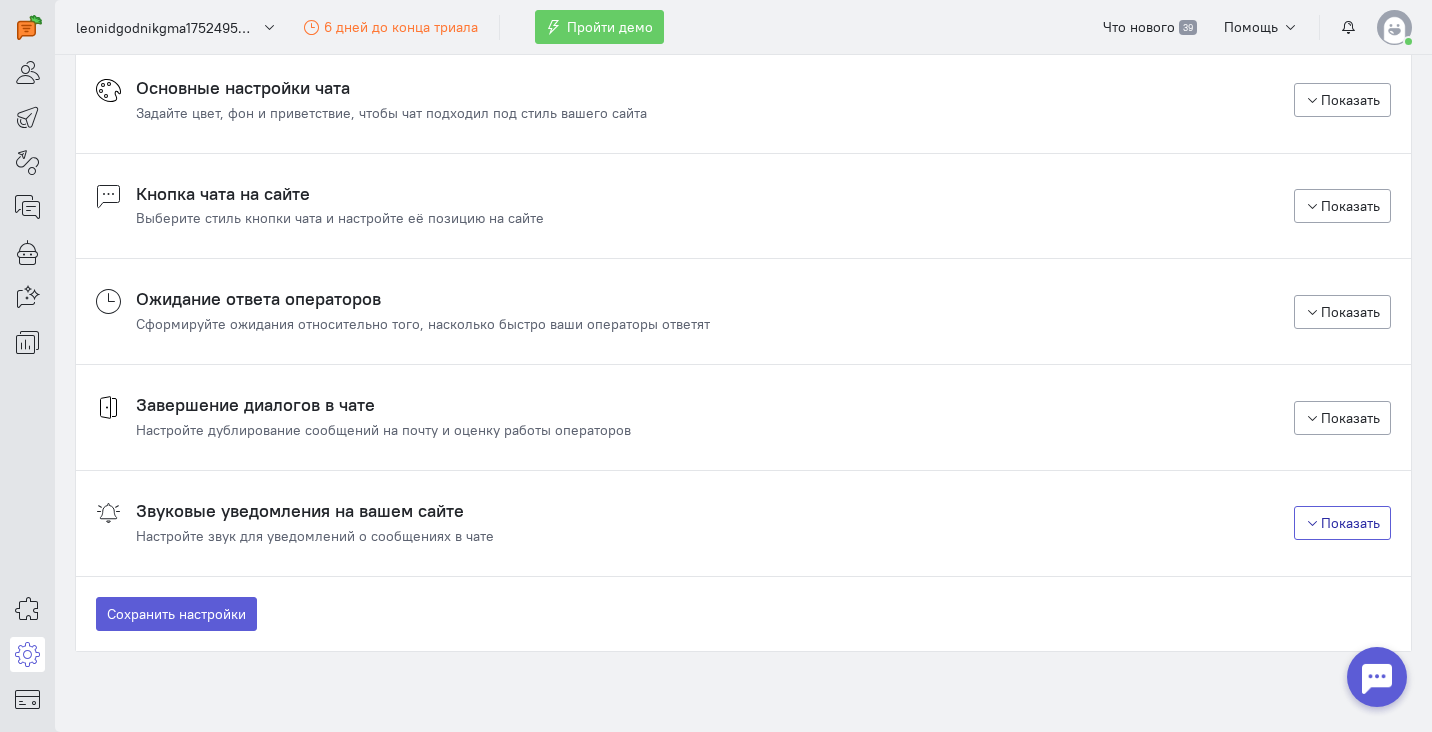 click on "Показать" at bounding box center [1343, 523] 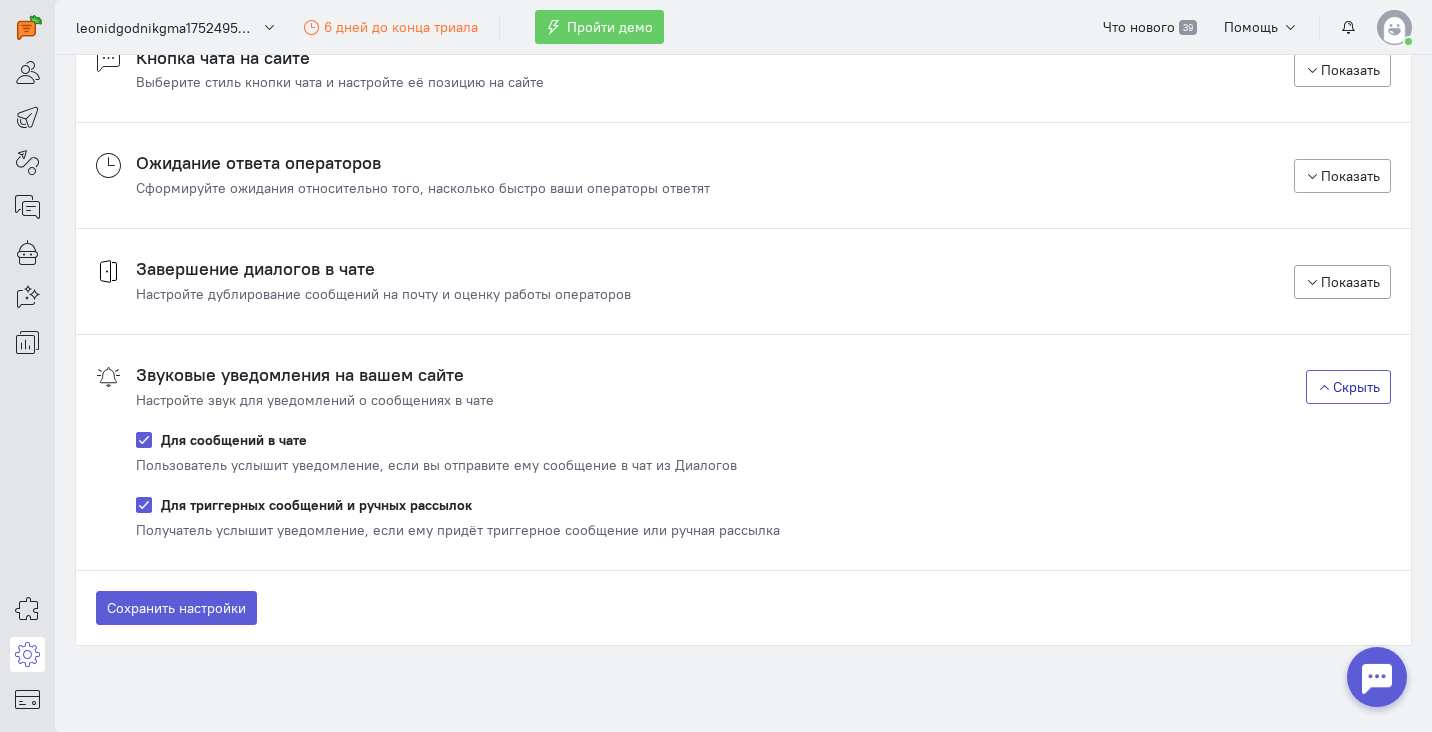 scroll, scrollTop: 261, scrollLeft: 0, axis: vertical 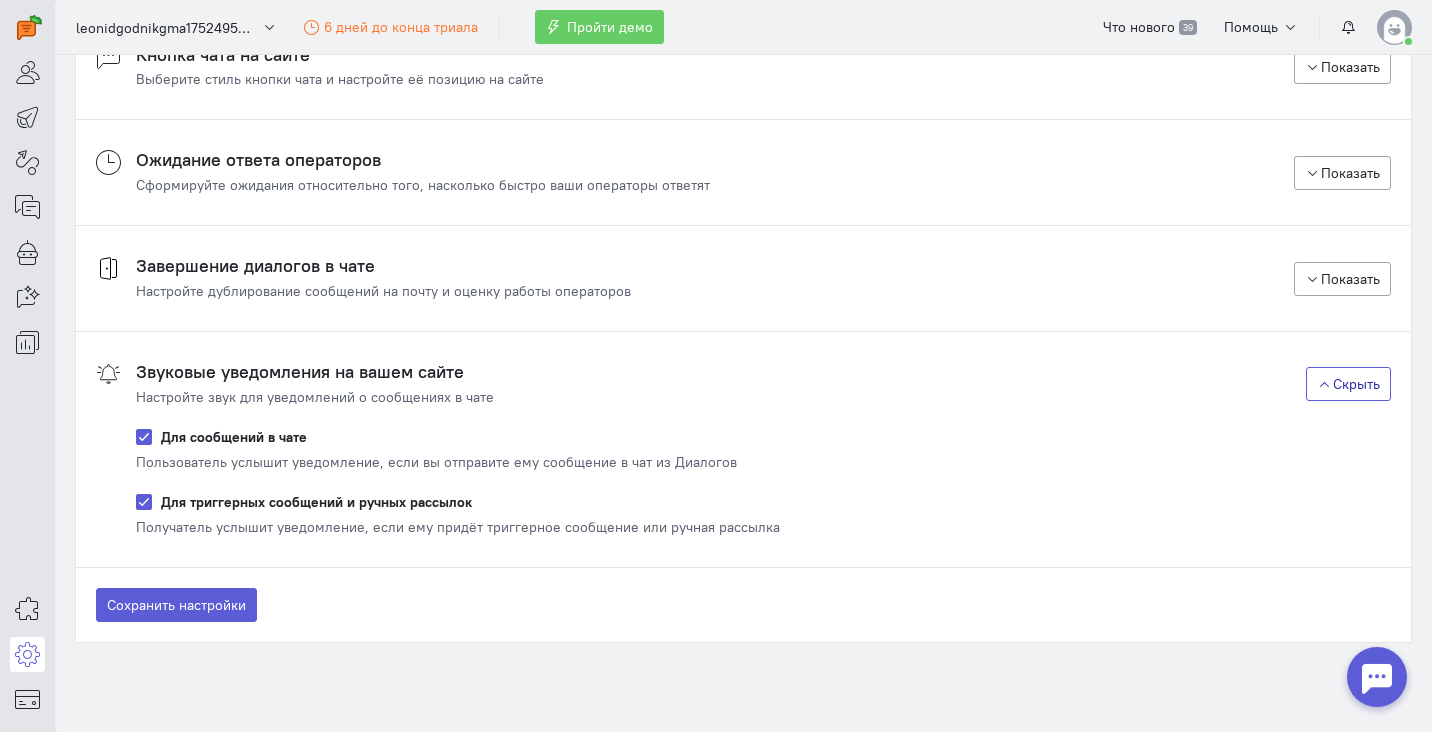 click on "Скрыть" at bounding box center (1349, 384) 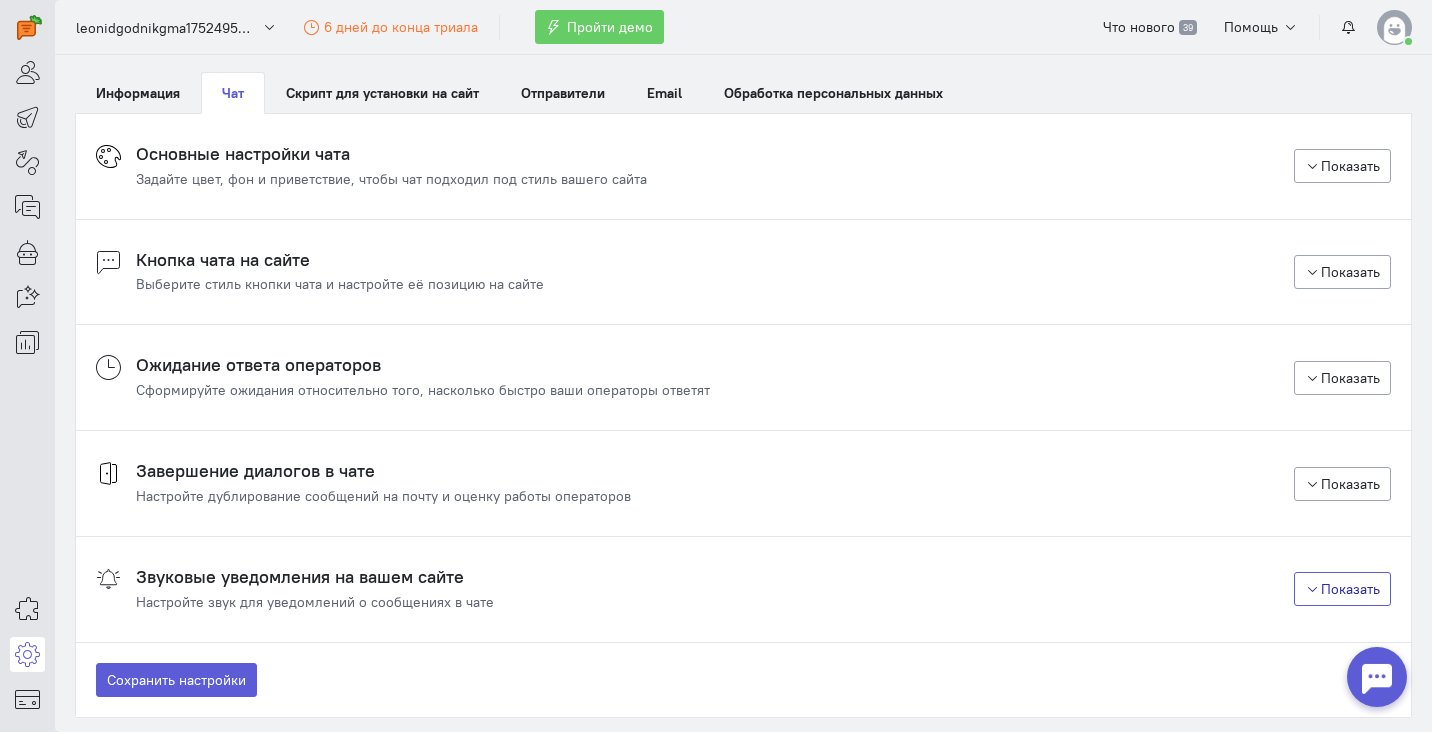 scroll, scrollTop: 19, scrollLeft: 0, axis: vertical 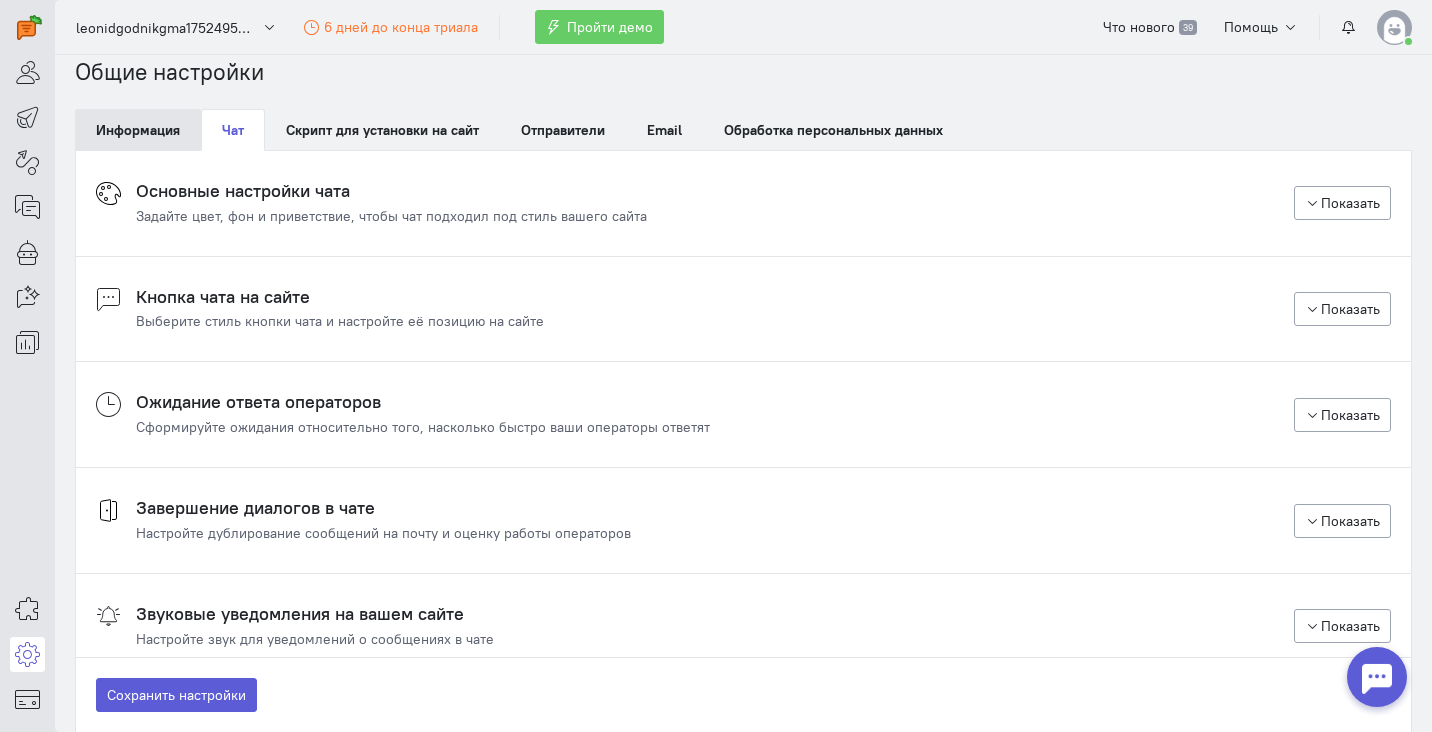 click on "Информация" at bounding box center [138, 130] 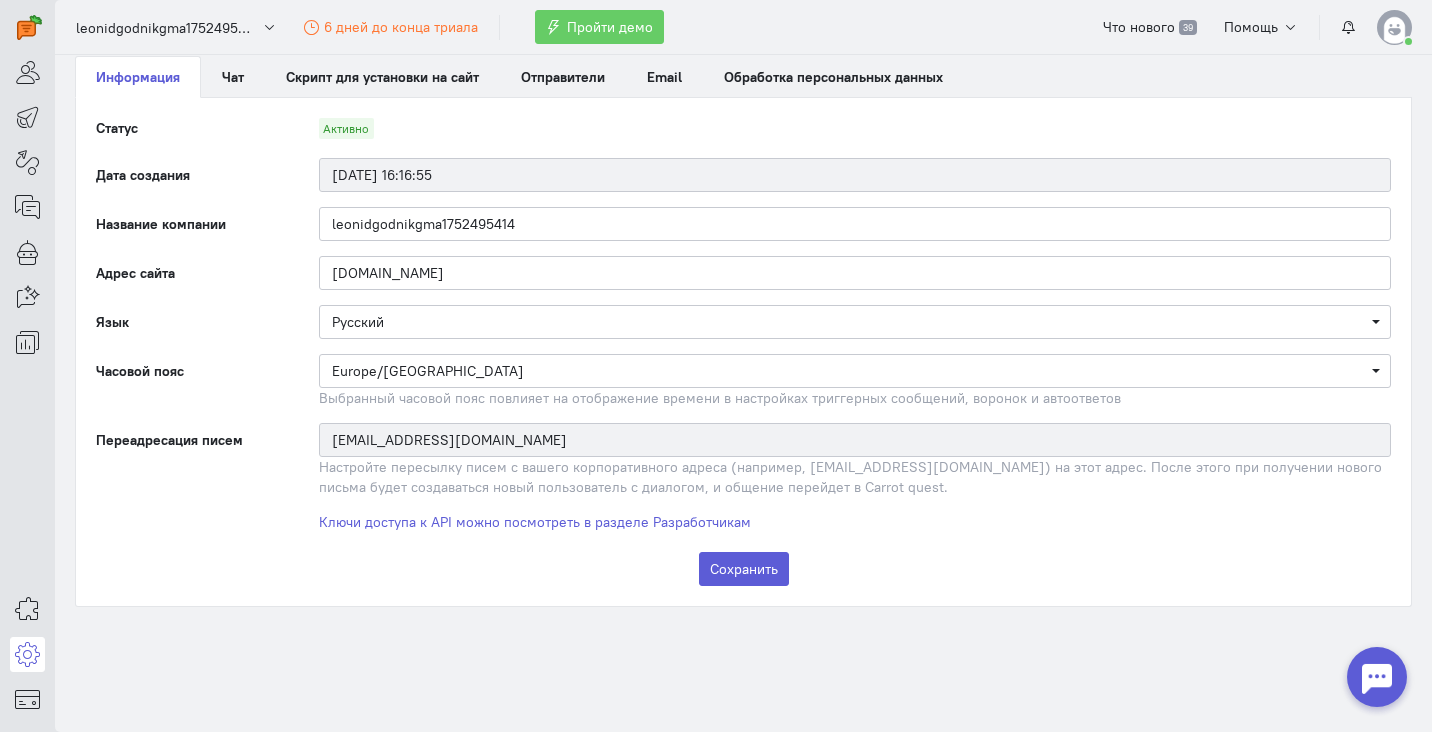 scroll, scrollTop: 70, scrollLeft: 0, axis: vertical 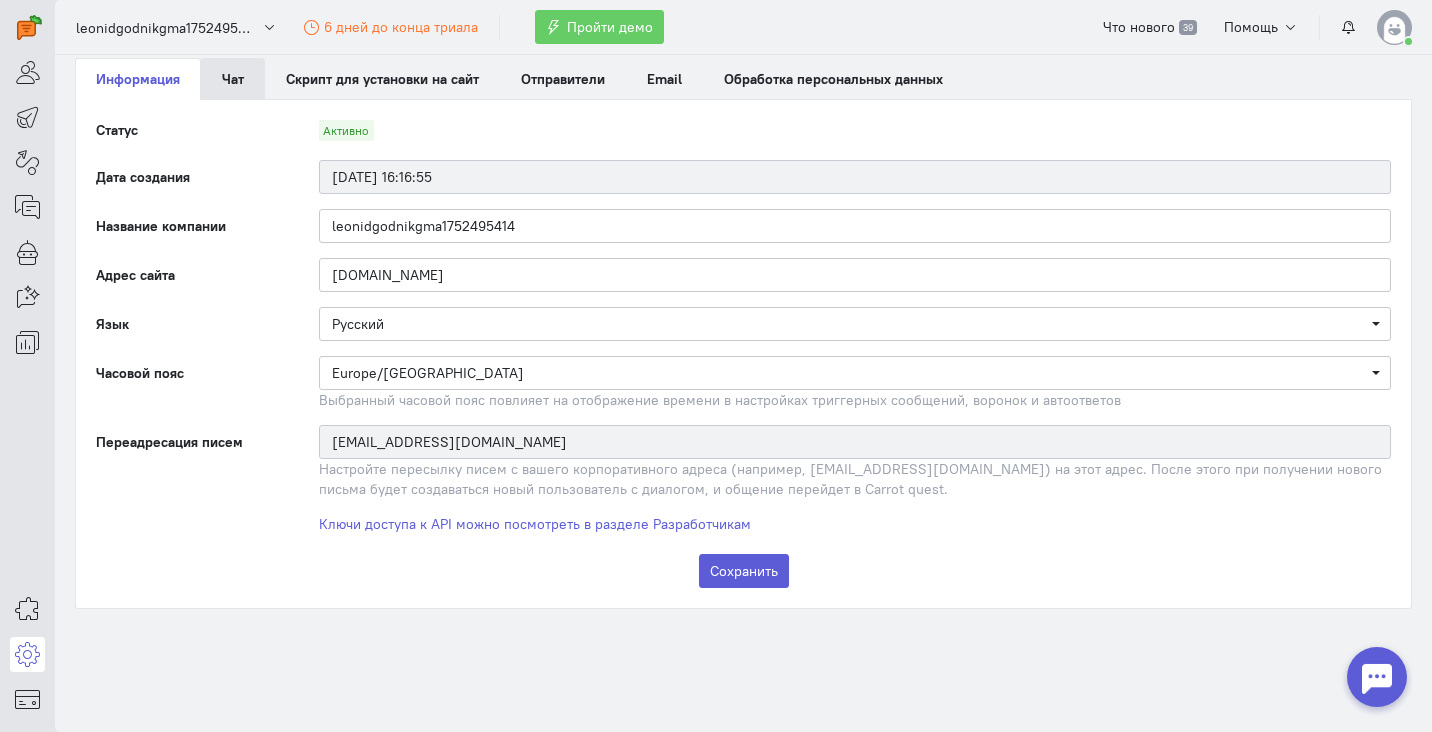 click on "Чат" at bounding box center [233, 79] 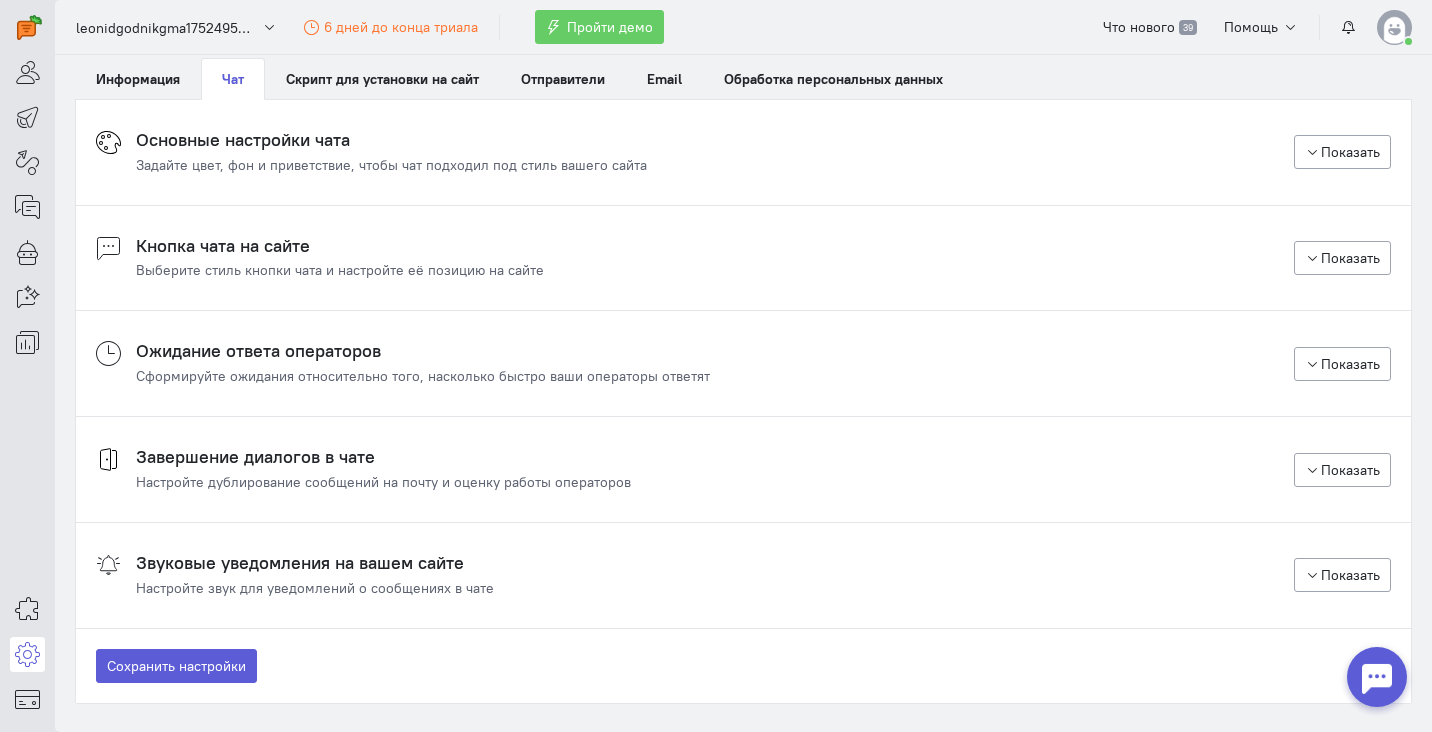 click on "Задайте цвет, фон и приветствие, чтобы чат подходил под стиль вашего сайта" at bounding box center [391, 165] 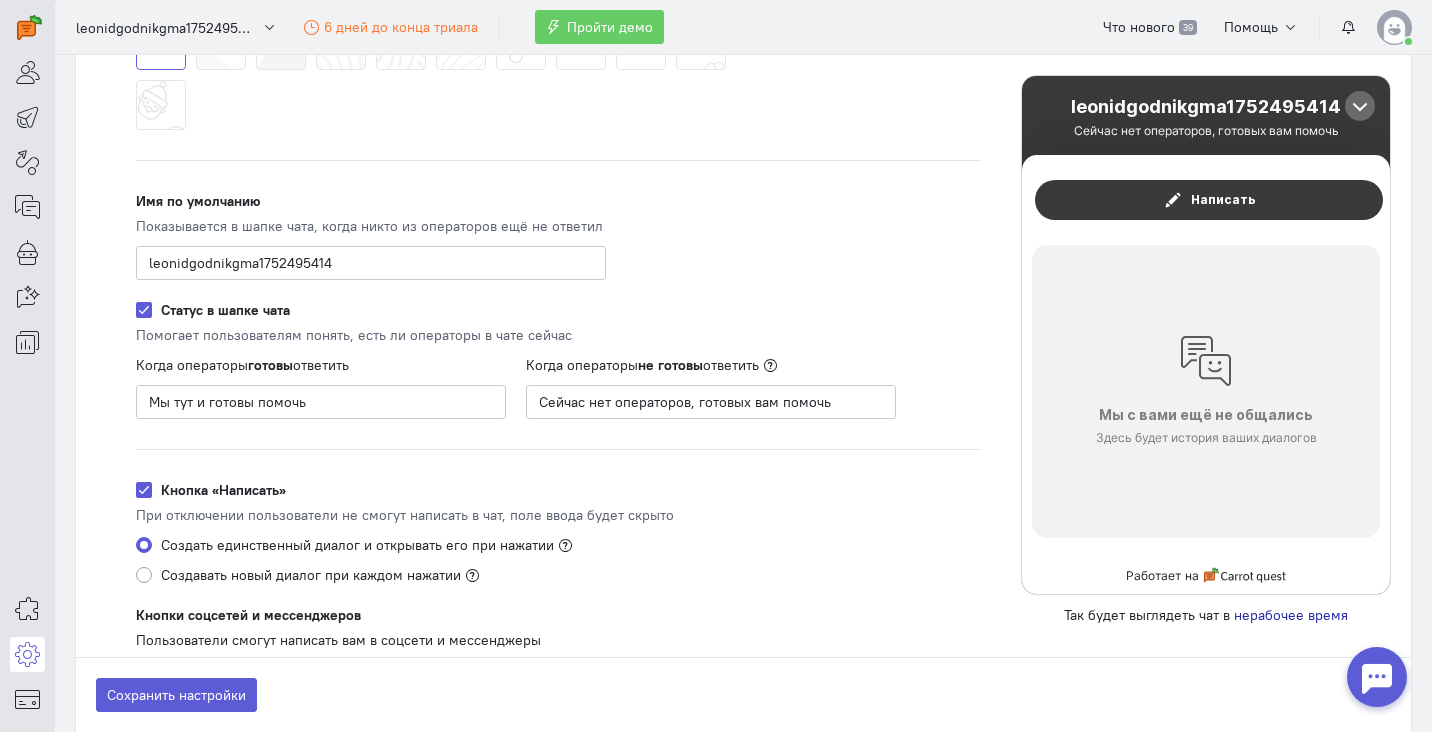 scroll, scrollTop: 521, scrollLeft: 0, axis: vertical 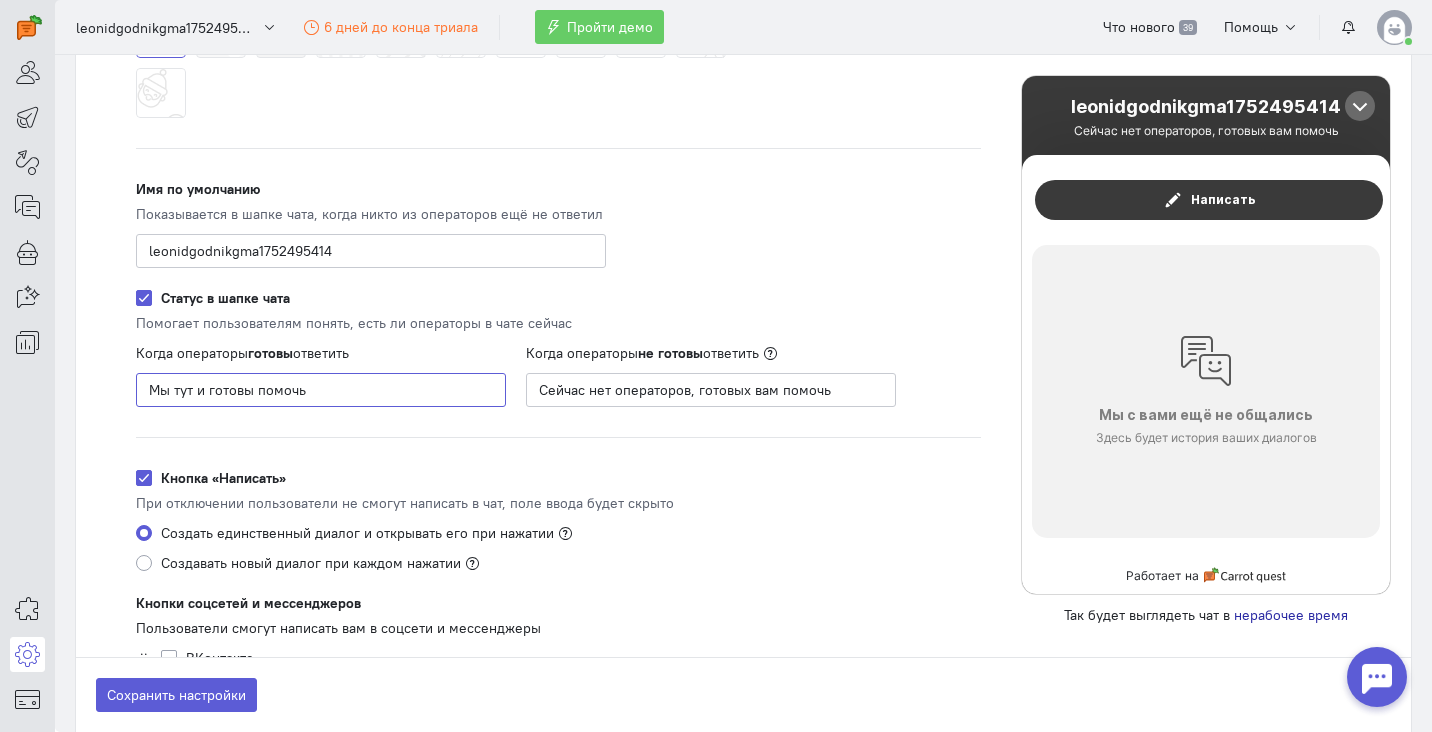 click on "Мы тут и готовы помочь" 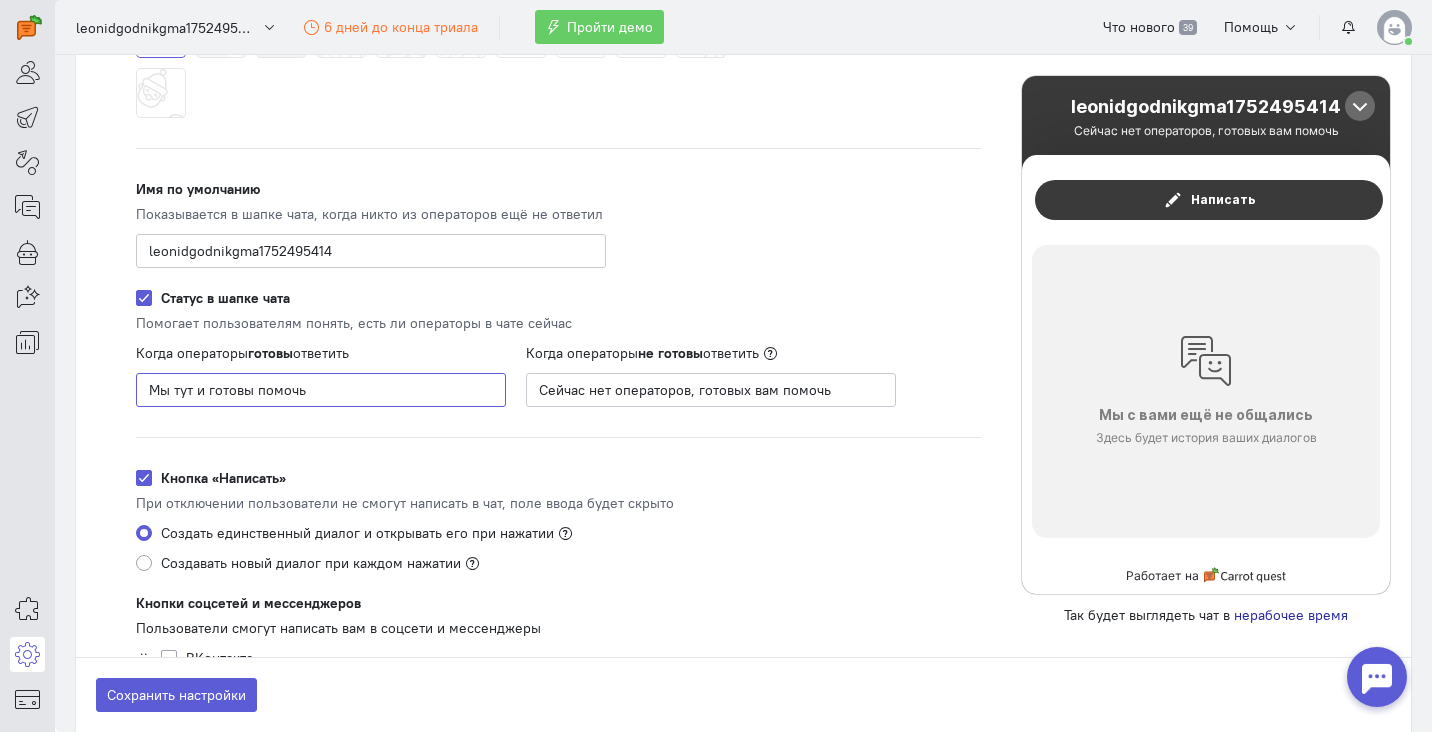 scroll, scrollTop: 546, scrollLeft: 0, axis: vertical 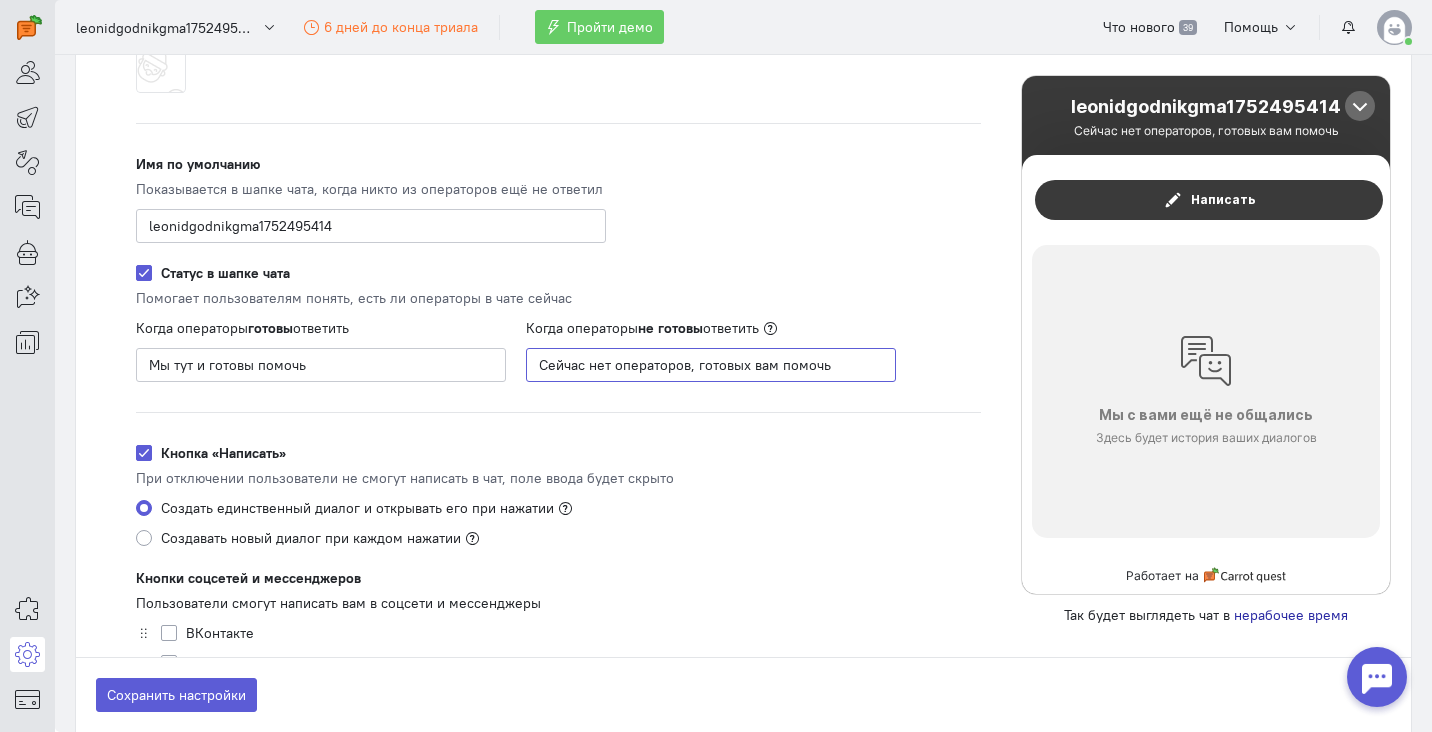 click on "Сейчас нет операторов, готовых вам помочь" 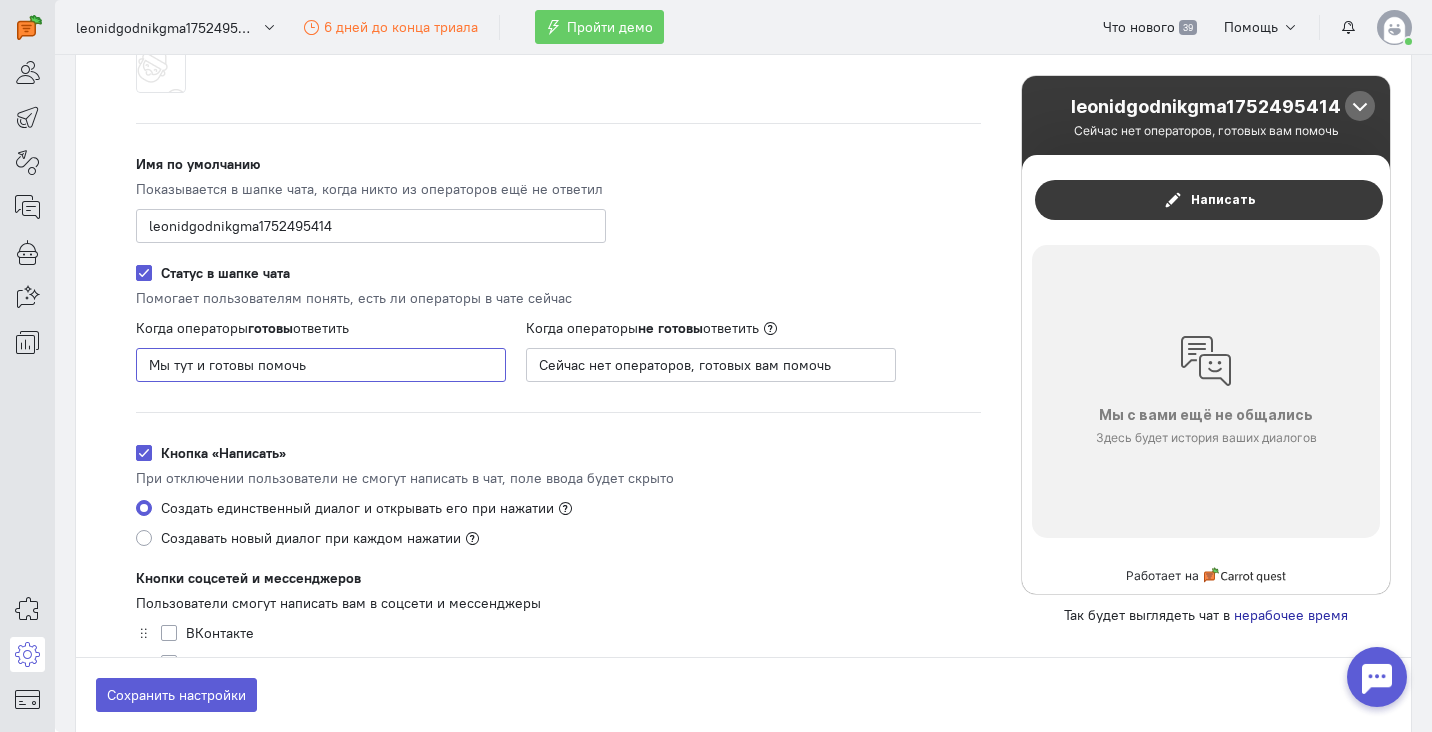 drag, startPoint x: 318, startPoint y: 370, endPoint x: 132, endPoint y: 367, distance: 186.02419 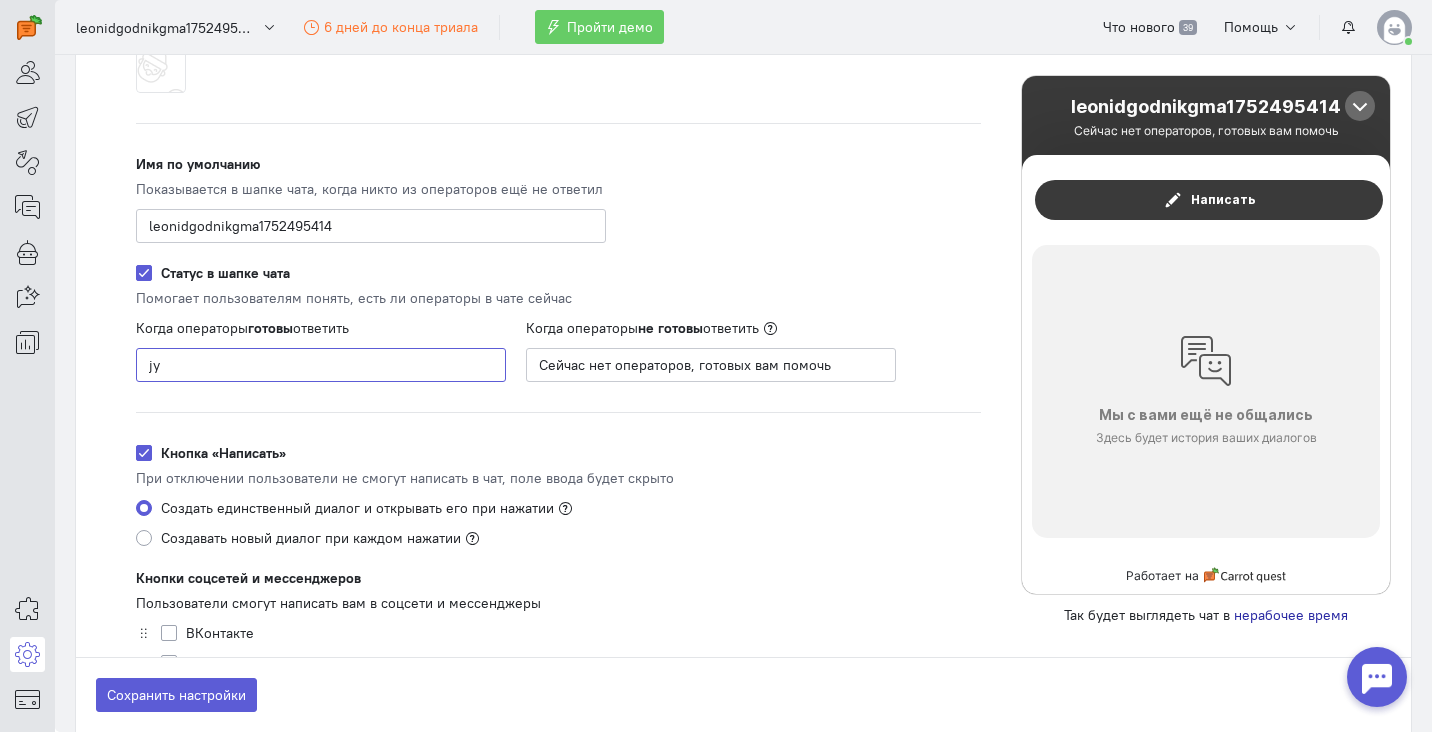 type on "j" 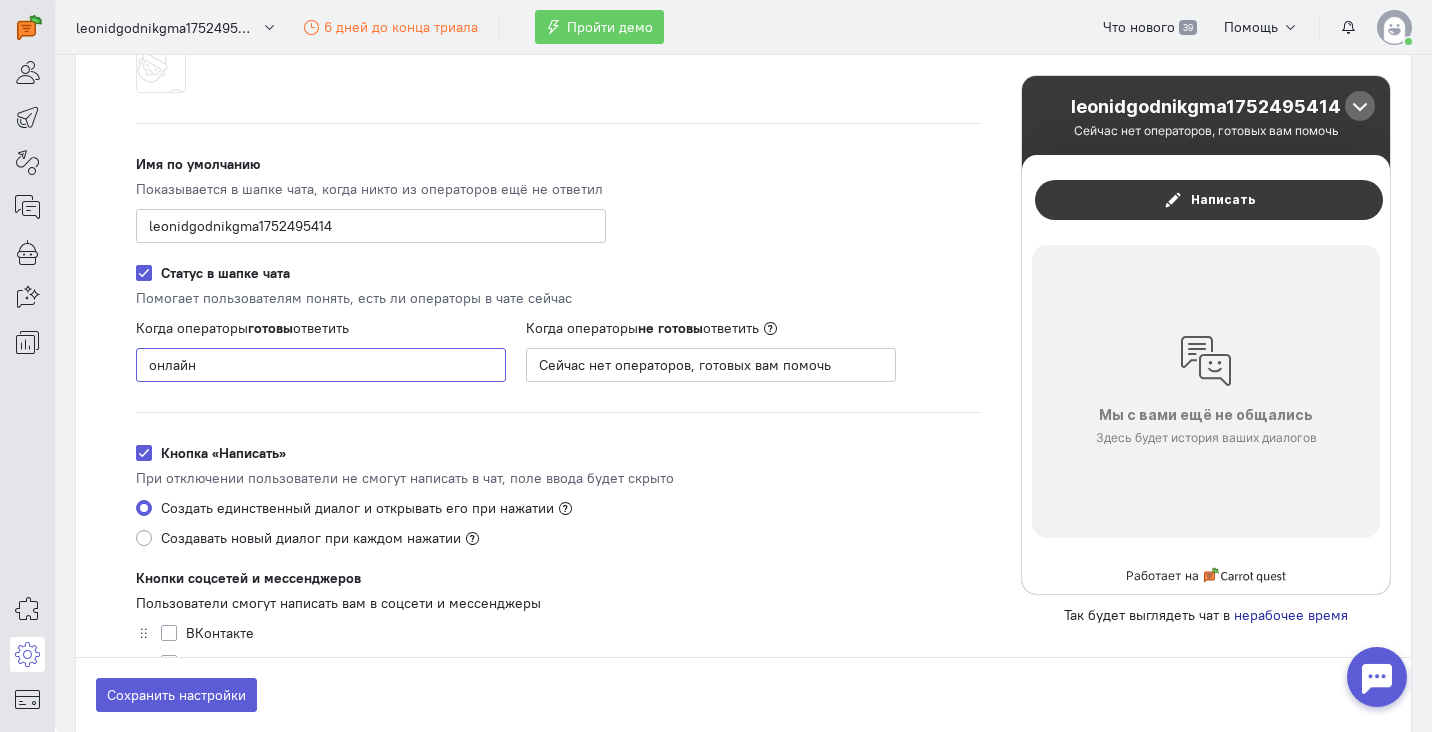 type on "онлайн" 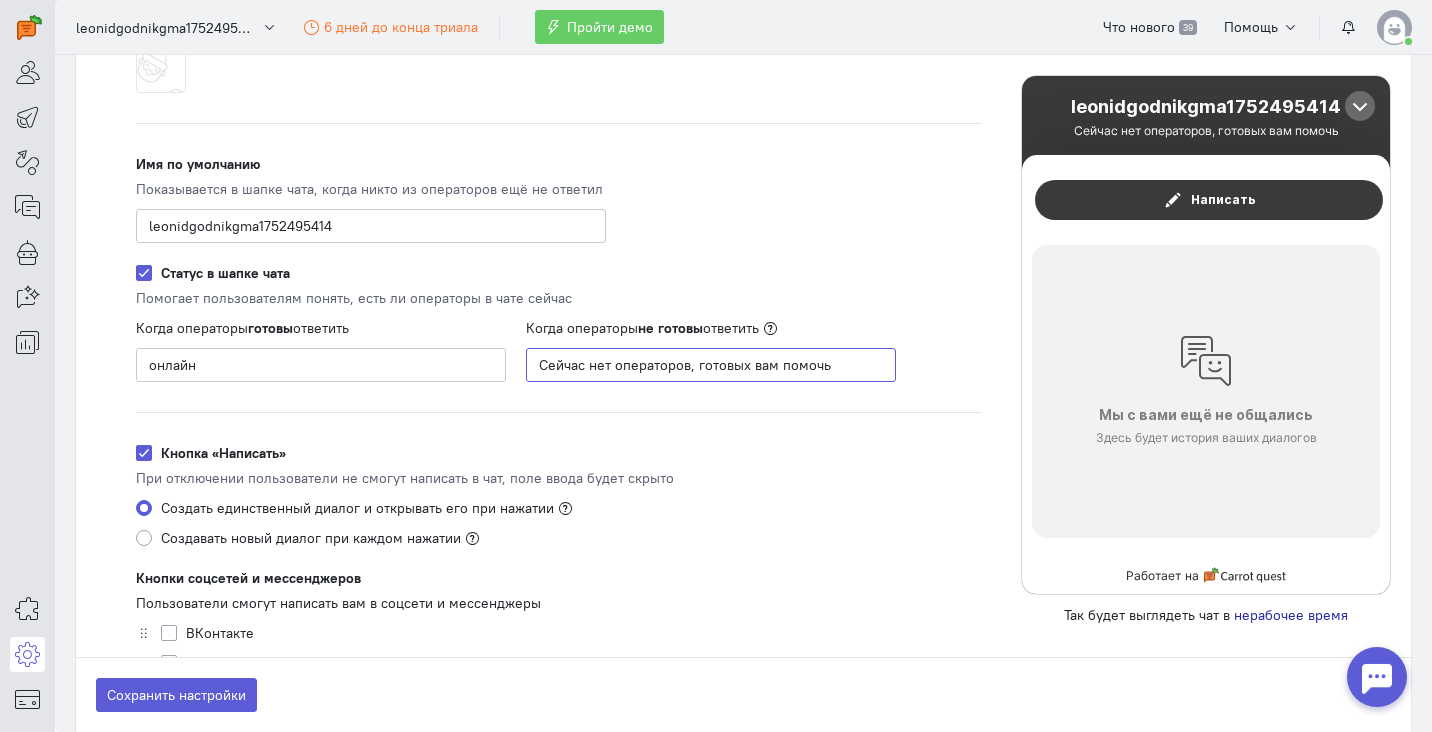 click on "Сейчас нет операторов, готовых вам помочь" 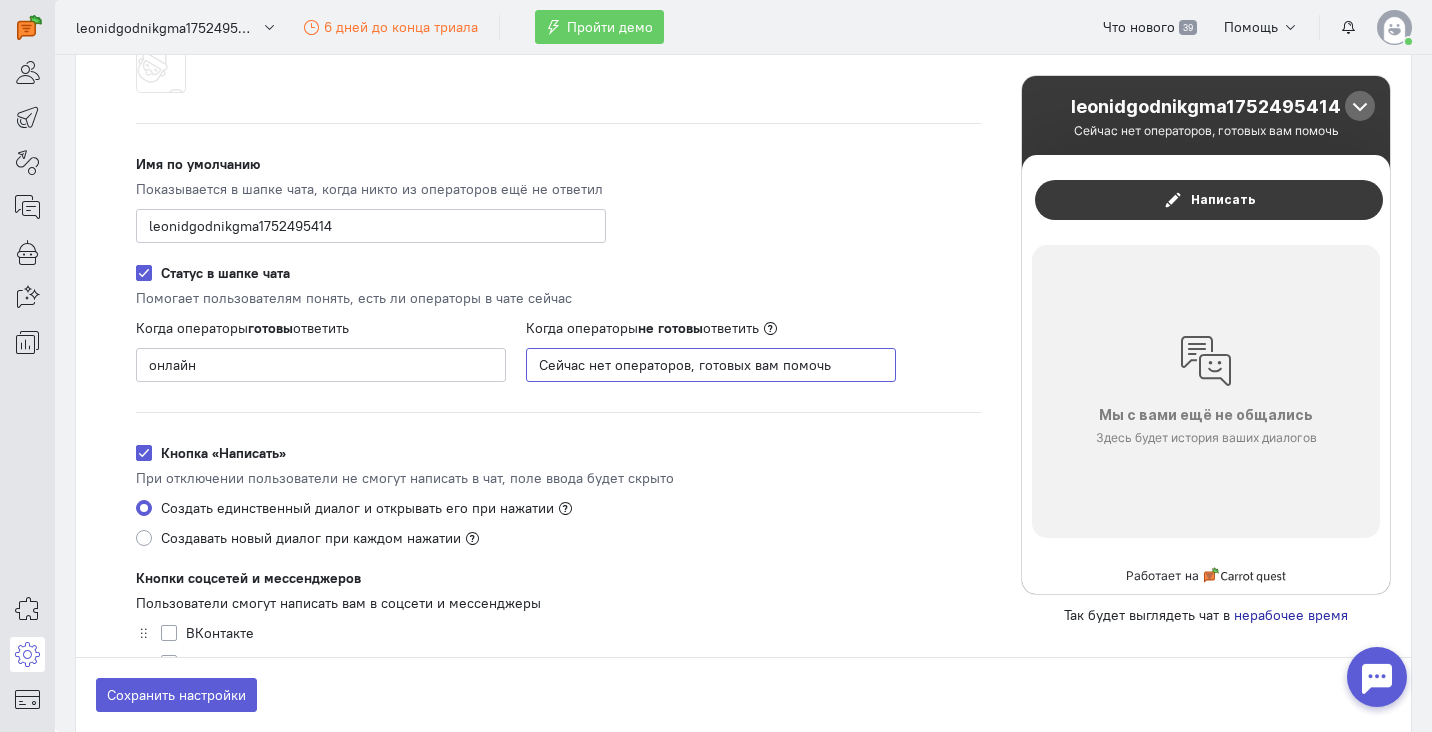 drag, startPoint x: 839, startPoint y: 371, endPoint x: 529, endPoint y: 363, distance: 310.1032 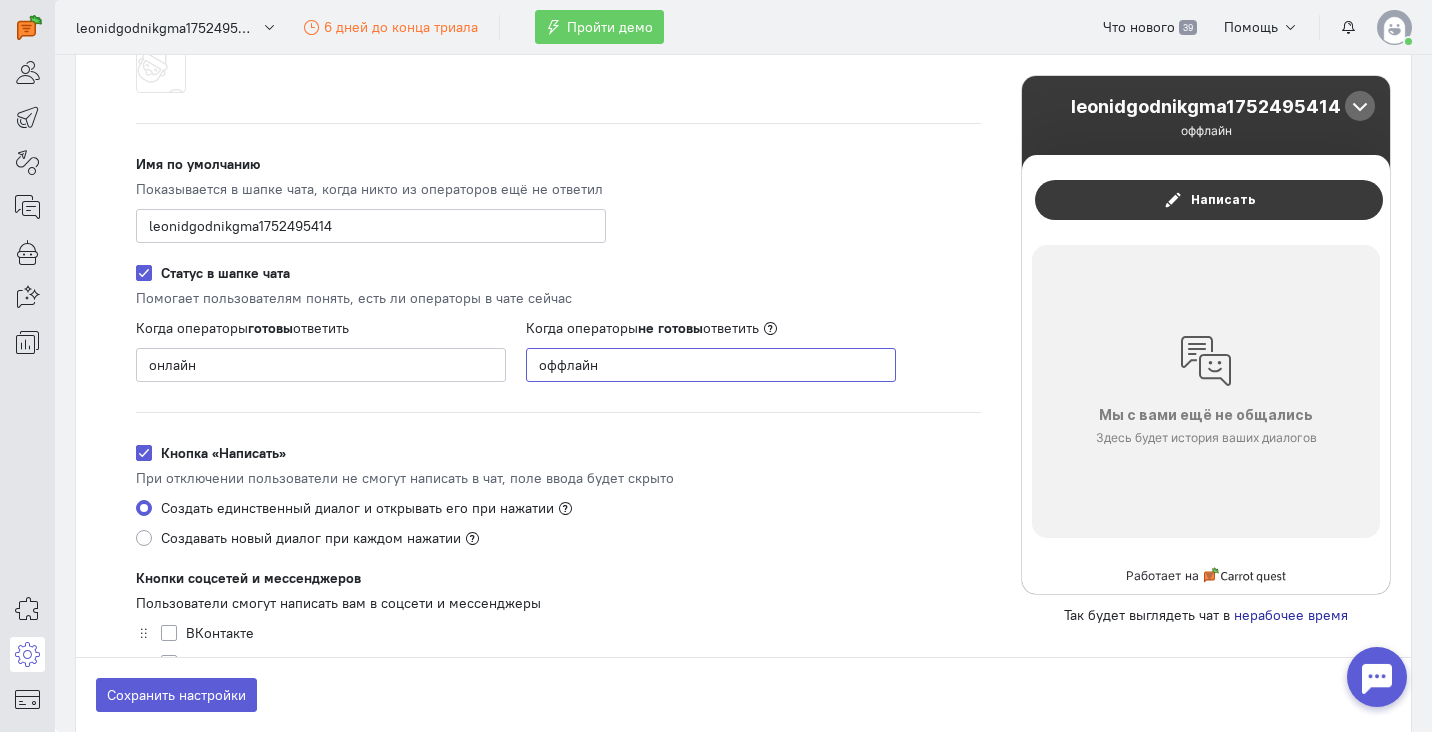 type on "оффлайн" 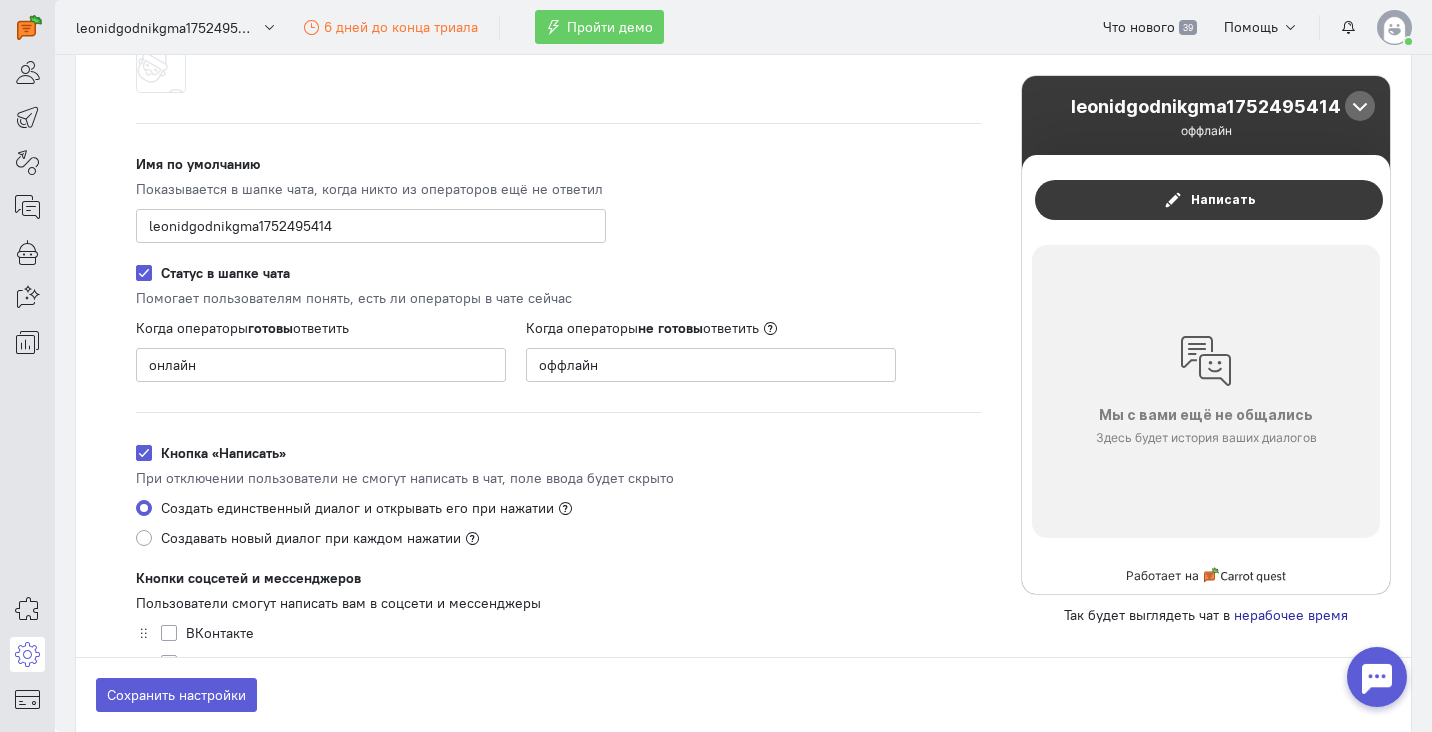 click on "Кнопка «Написать»" 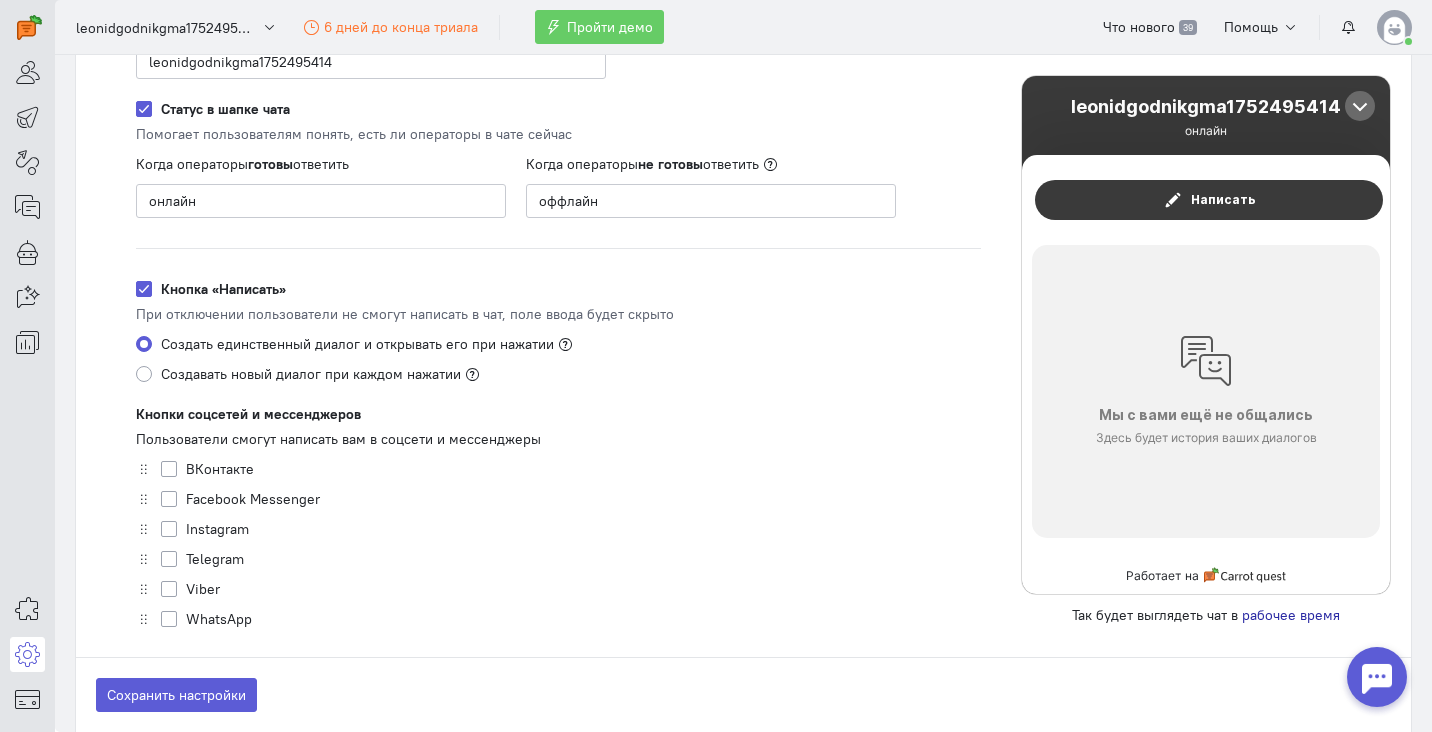scroll, scrollTop: 756, scrollLeft: 0, axis: vertical 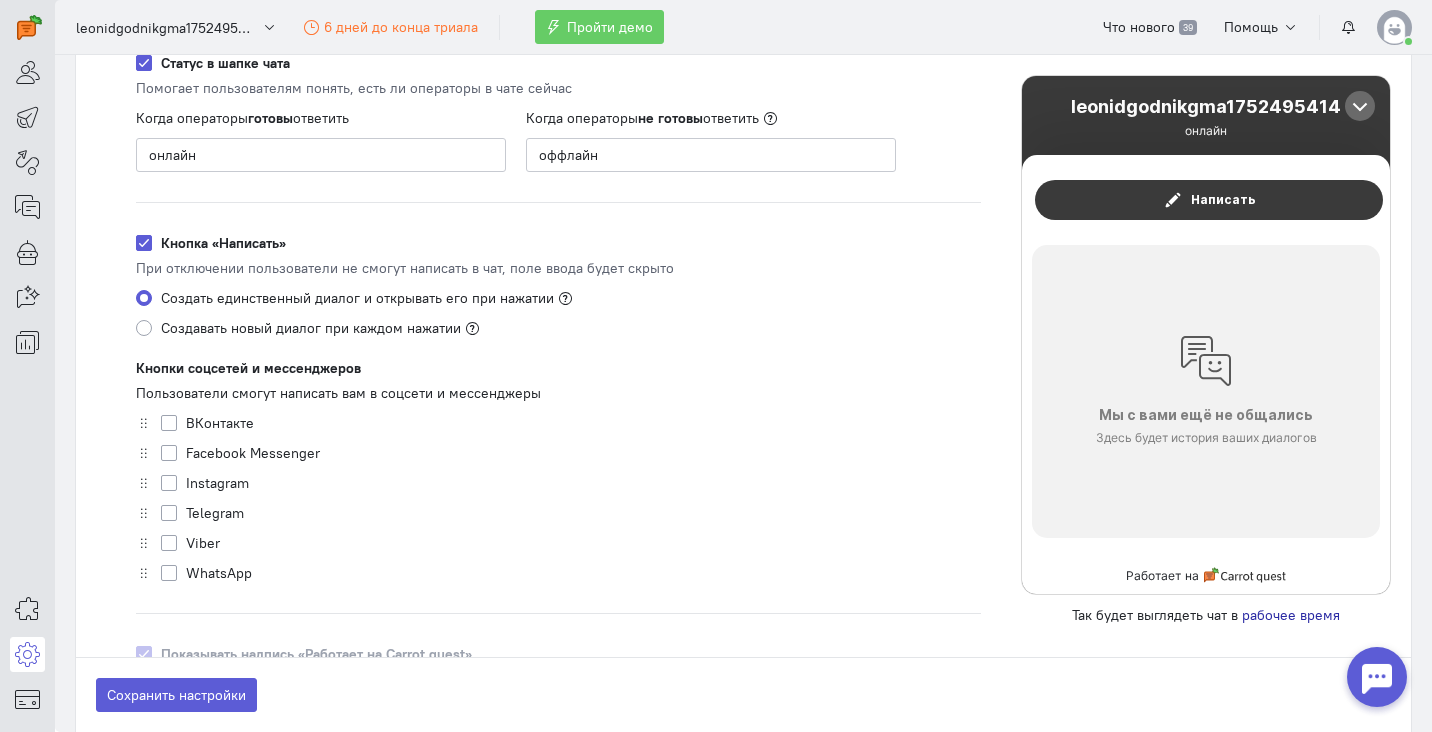 click on "Telegram" 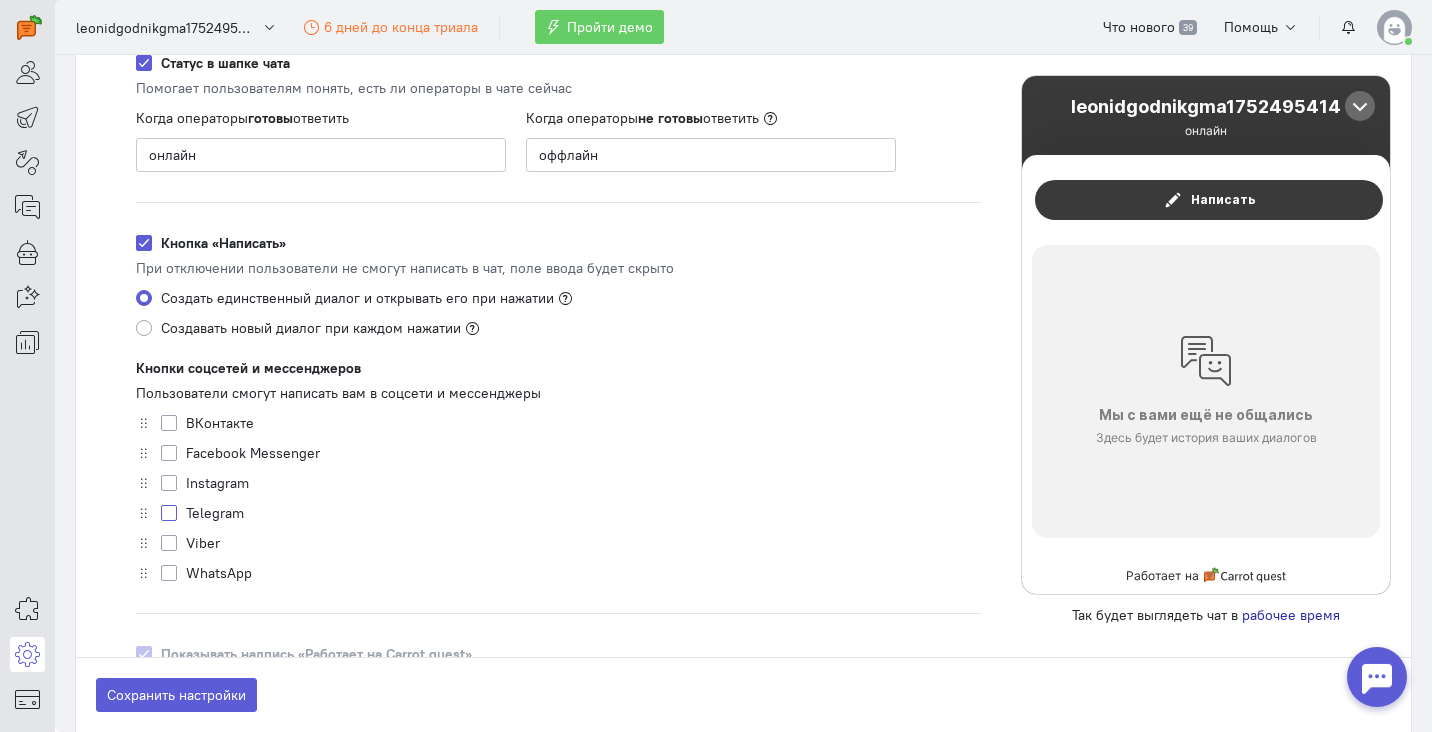 click on "Telegram" at bounding box center [169, 512] 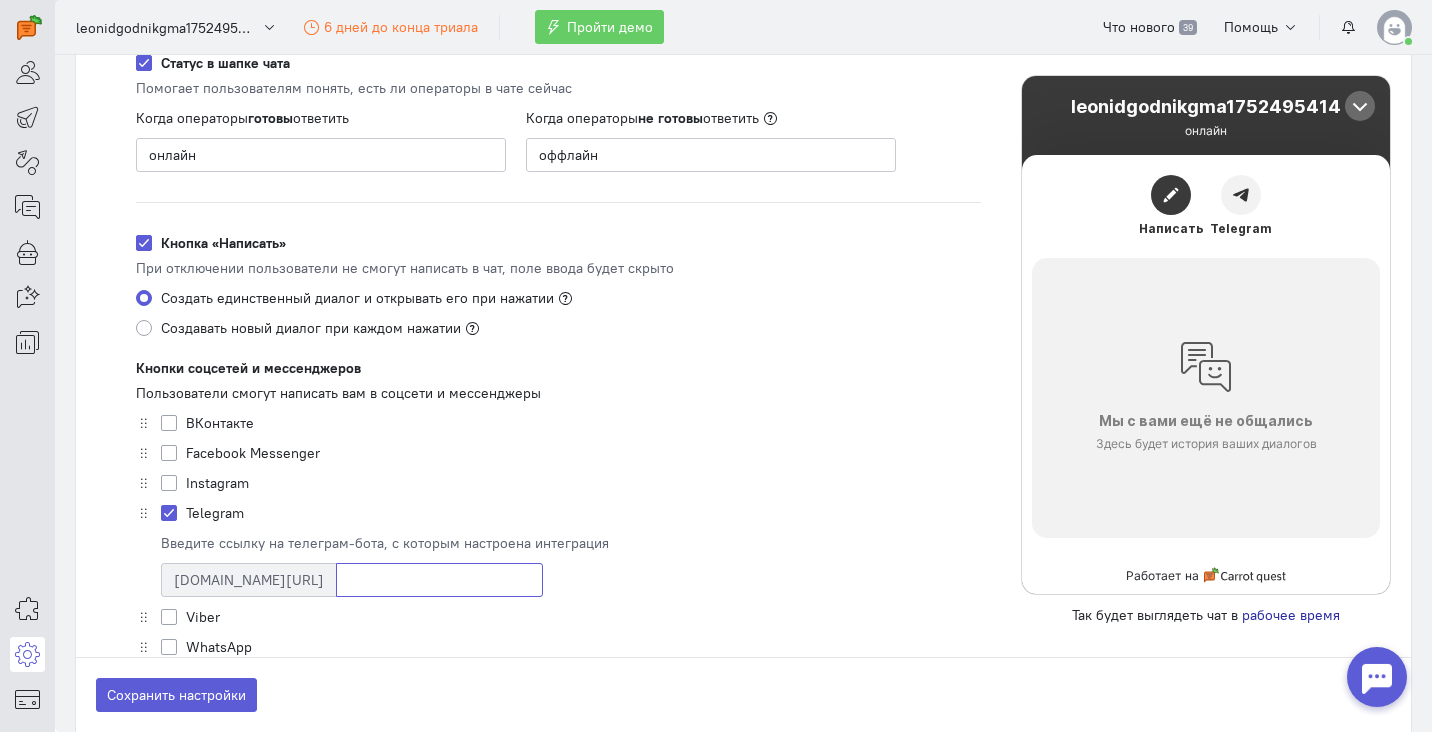 click 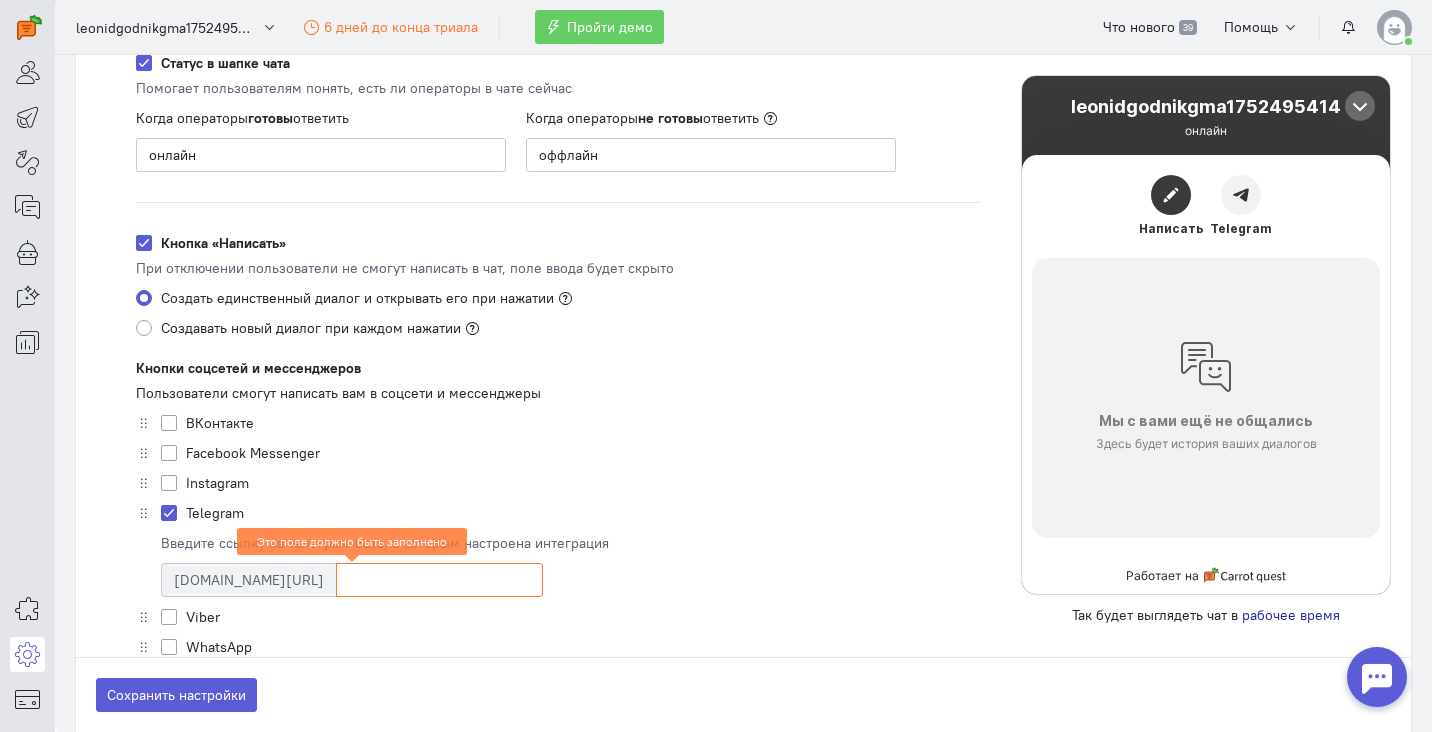 click on "ВКонтакте
Введите ссылку на сообщество ВКонтакте, с которым настроена интеграция
[DOMAIN_NAME][URL]
Facebook Messenger
Введите ссылку на Facebook-страницу, с которой настроена интеграция
[DOMAIN_NAME][URL]
Instagram" 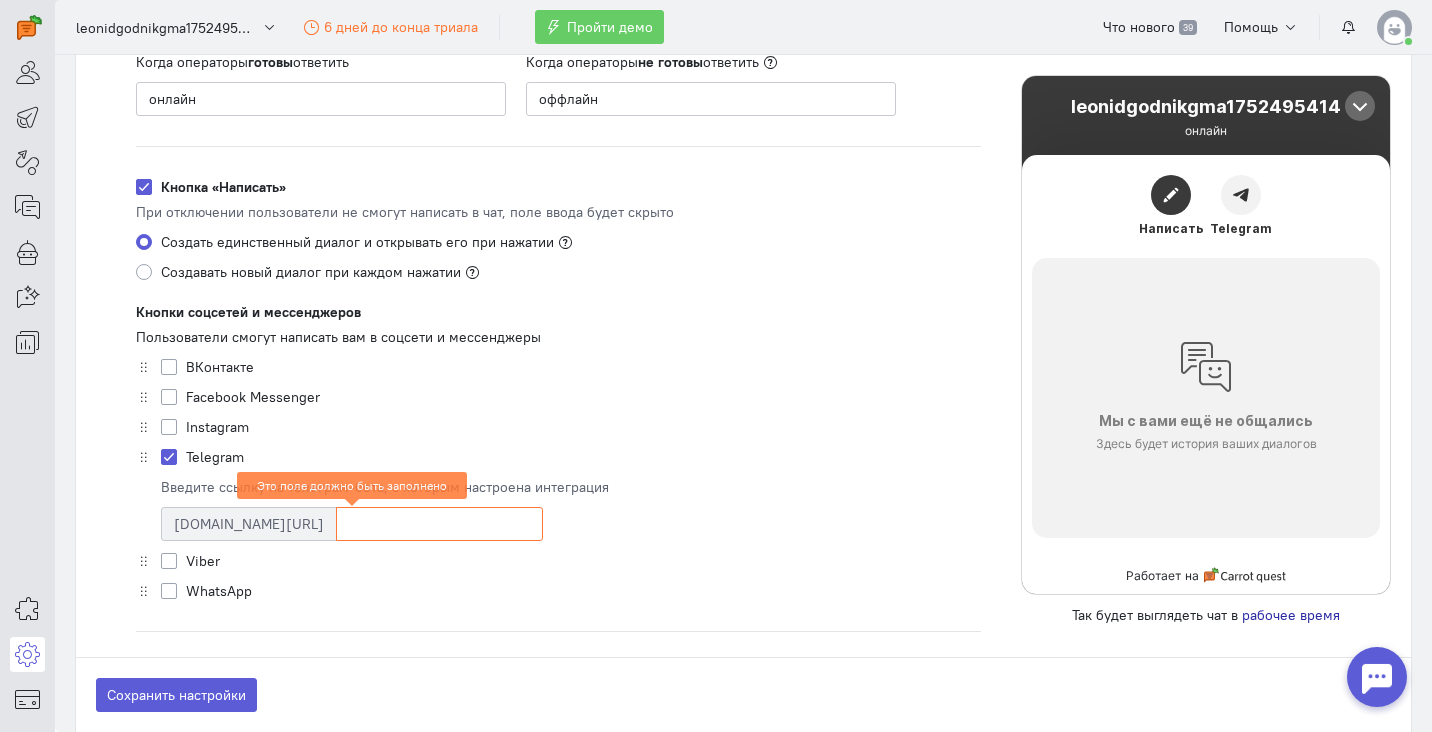 scroll, scrollTop: 819, scrollLeft: 0, axis: vertical 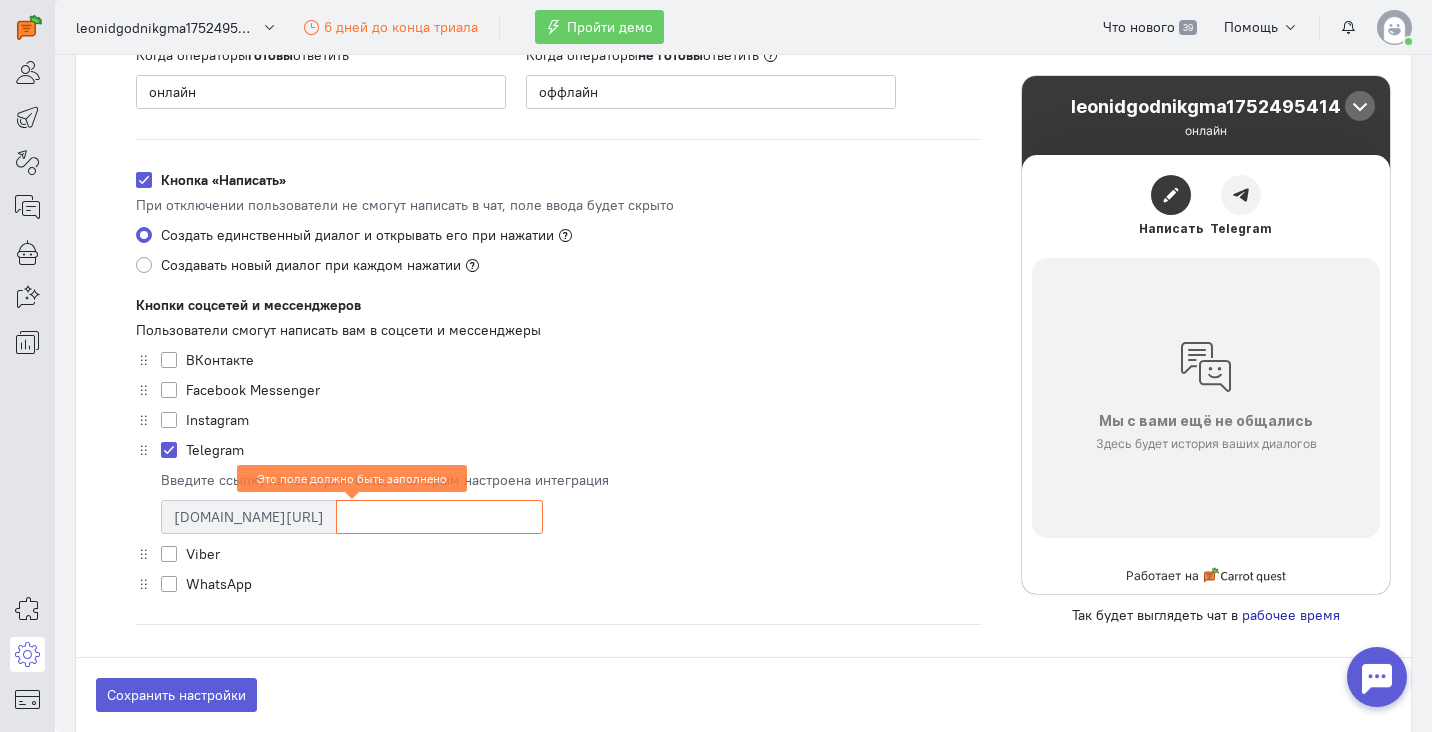 click on "Telegram" 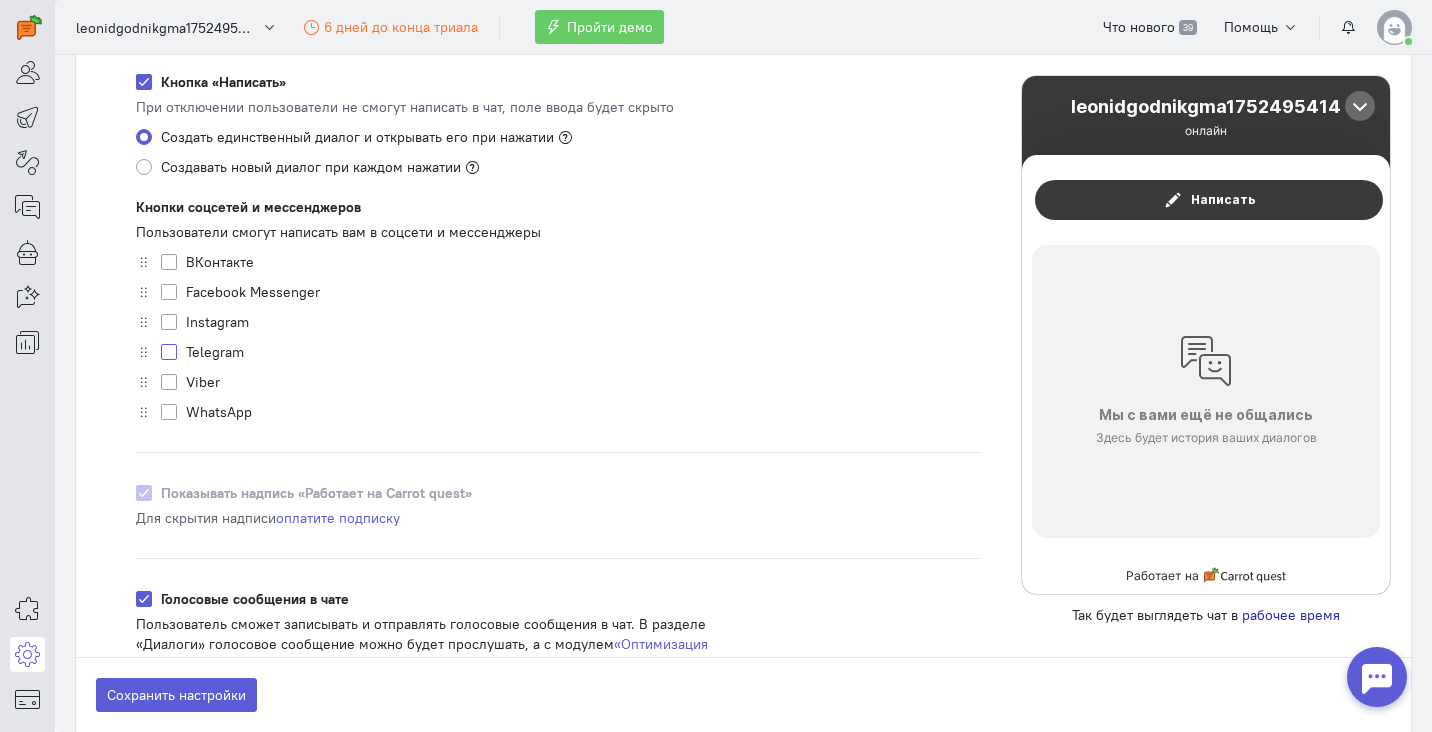 scroll, scrollTop: 921, scrollLeft: 0, axis: vertical 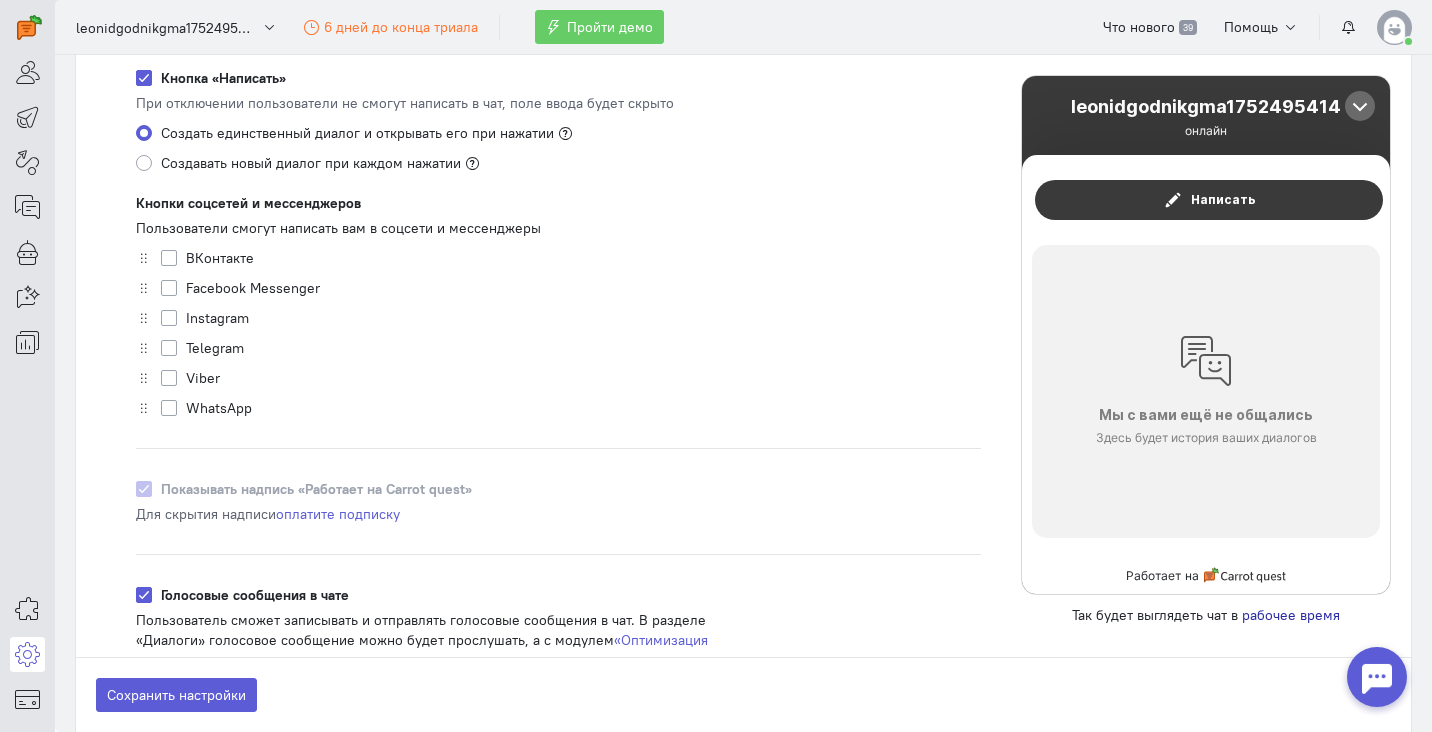 click on "Показывать надпись «Работает на Carrot quest»" 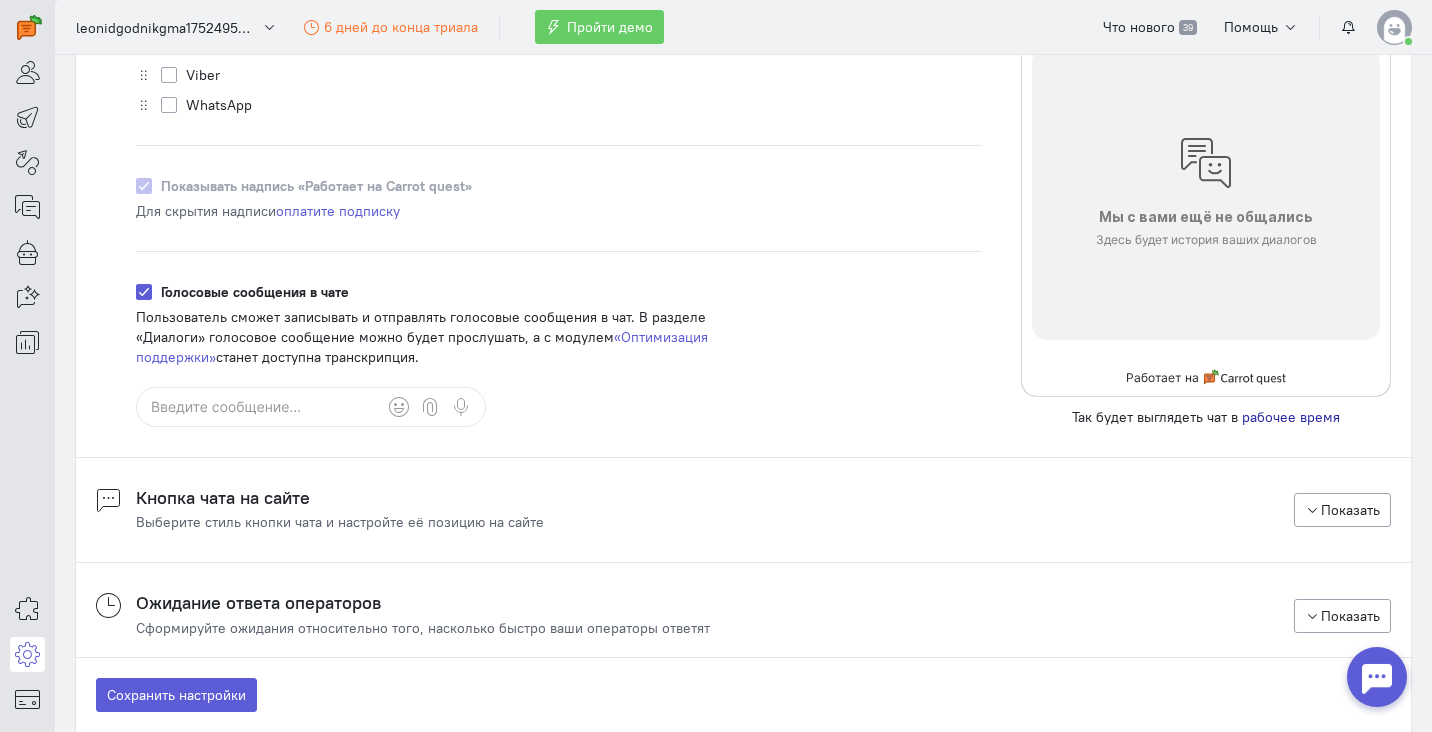 scroll, scrollTop: 1232, scrollLeft: 0, axis: vertical 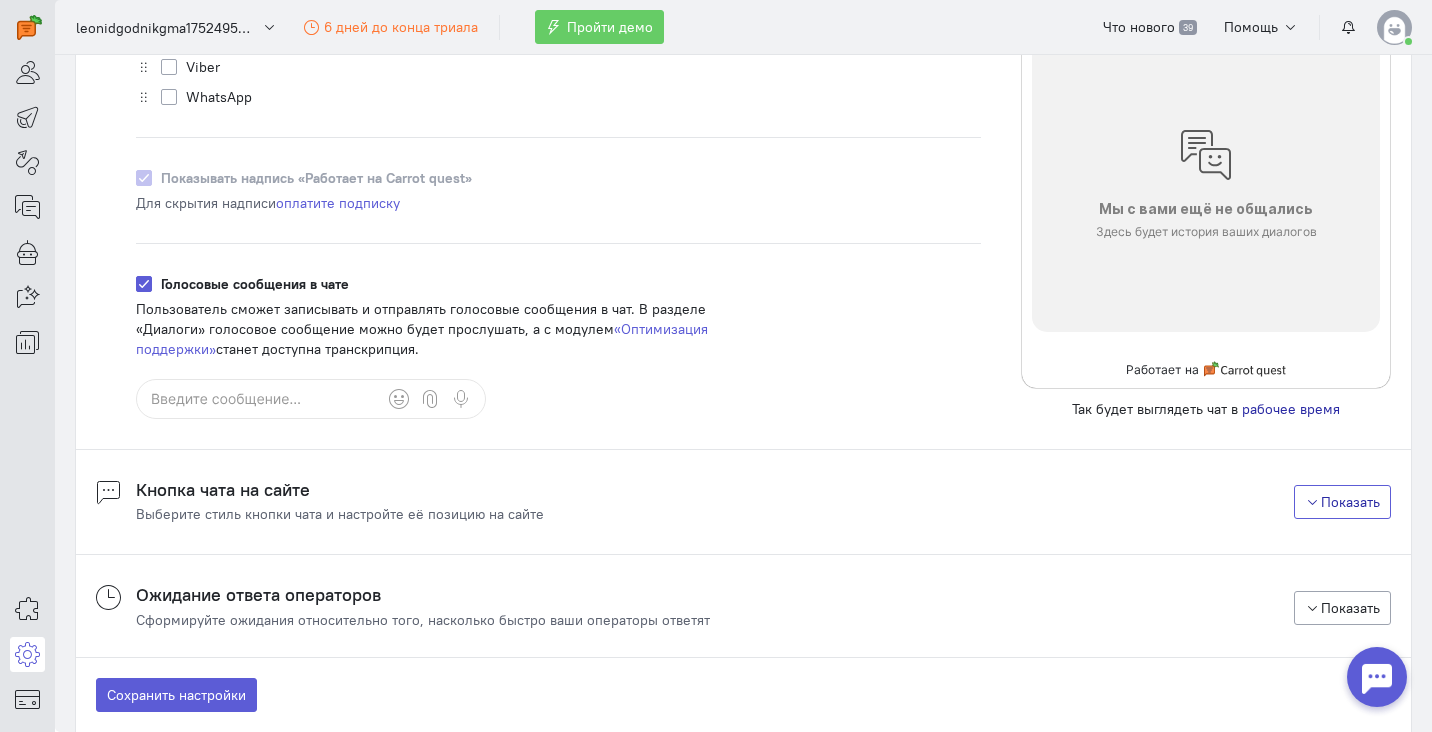 click on "Показать" at bounding box center [1343, 502] 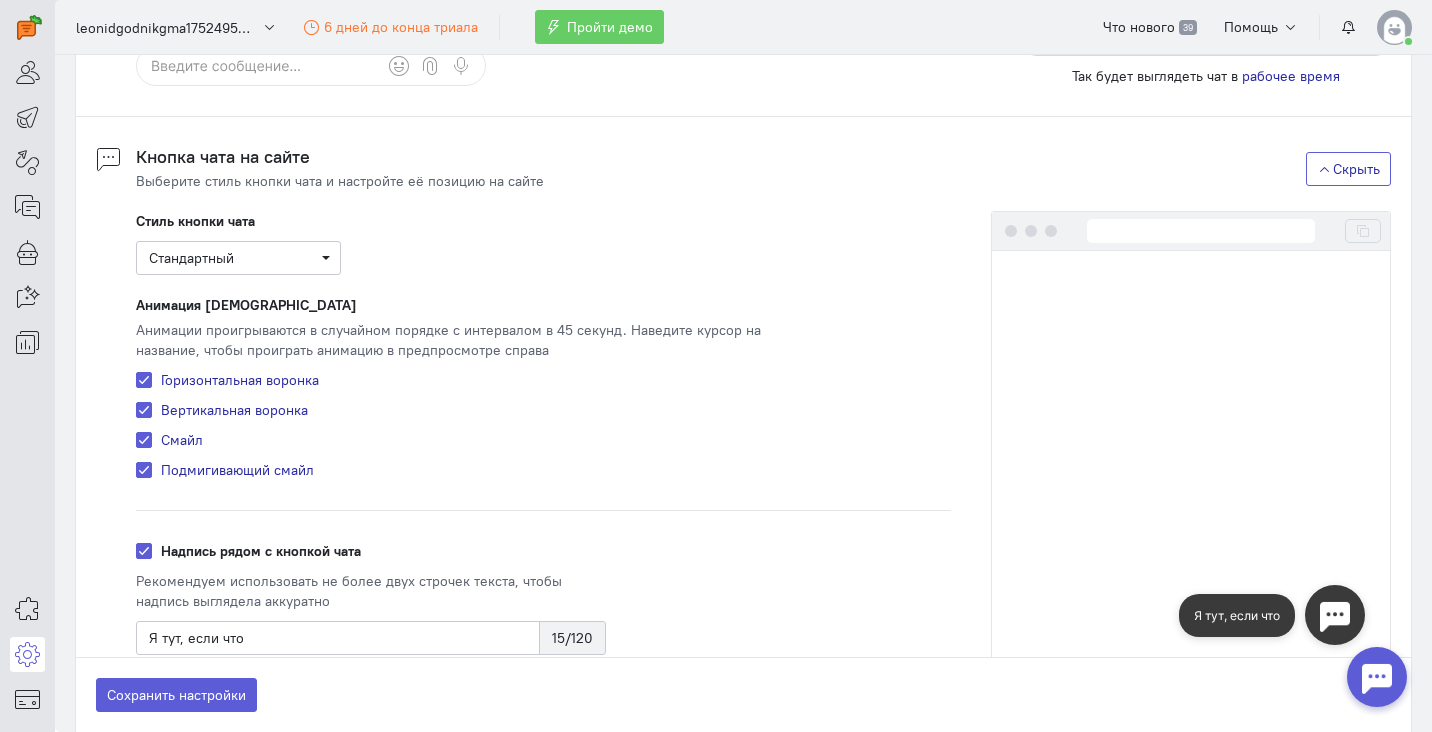 scroll, scrollTop: 1605, scrollLeft: 0, axis: vertical 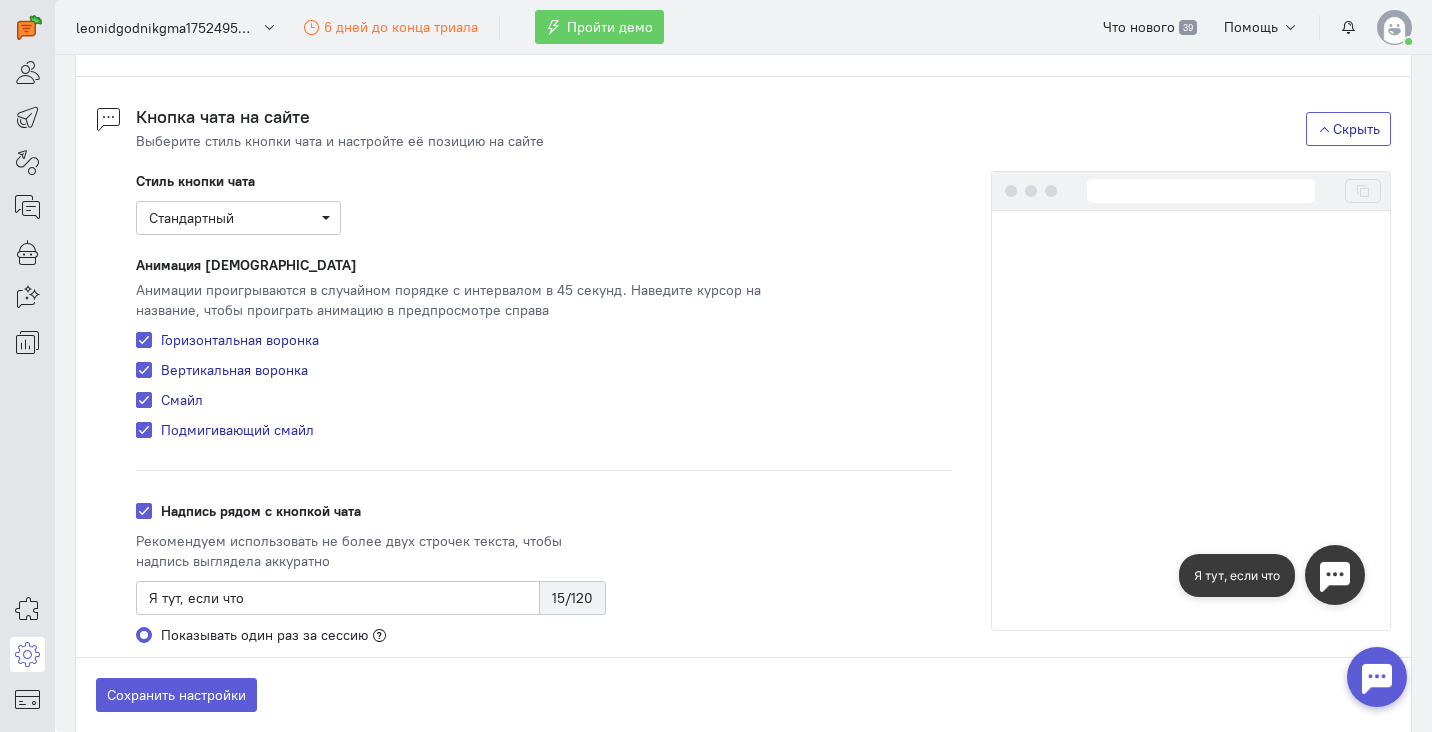 click on "Скрыть" at bounding box center [1349, 129] 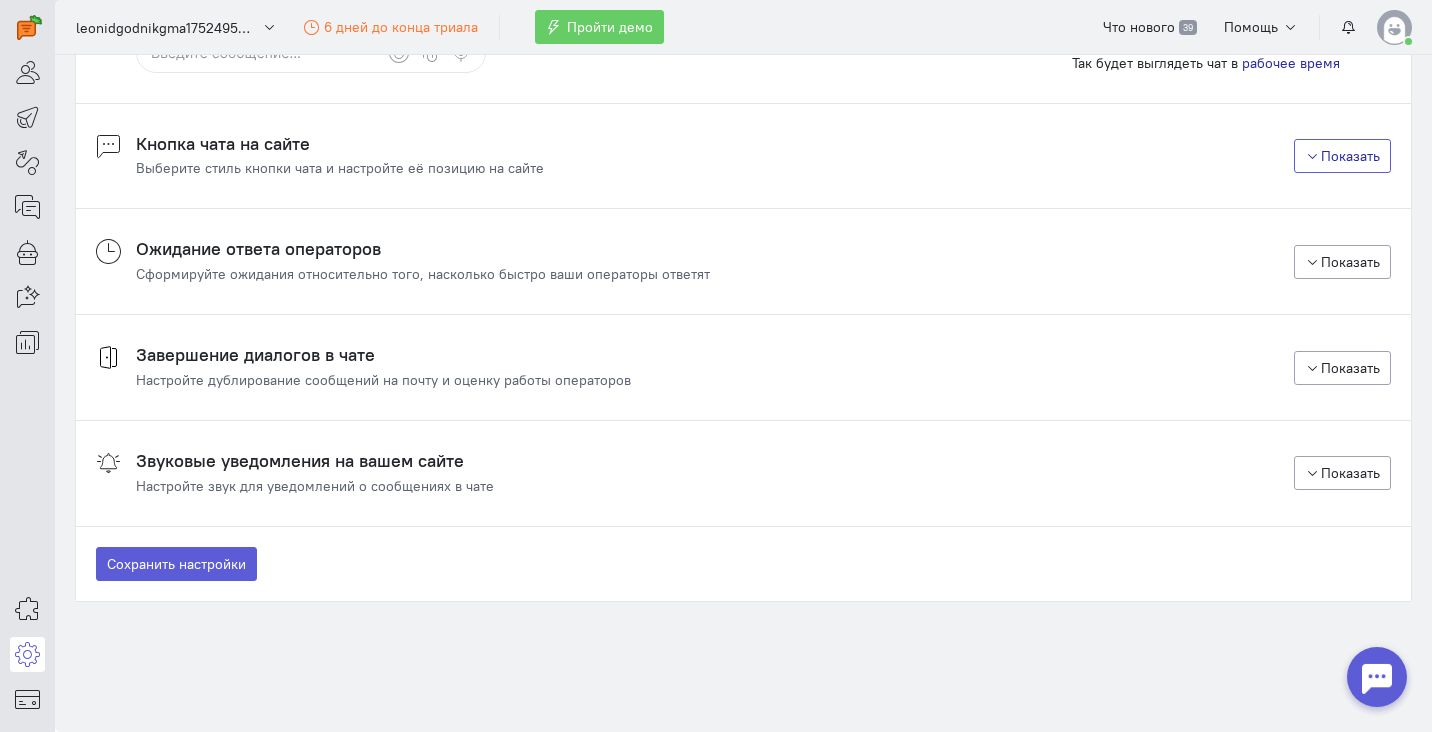 scroll, scrollTop: 1578, scrollLeft: 0, axis: vertical 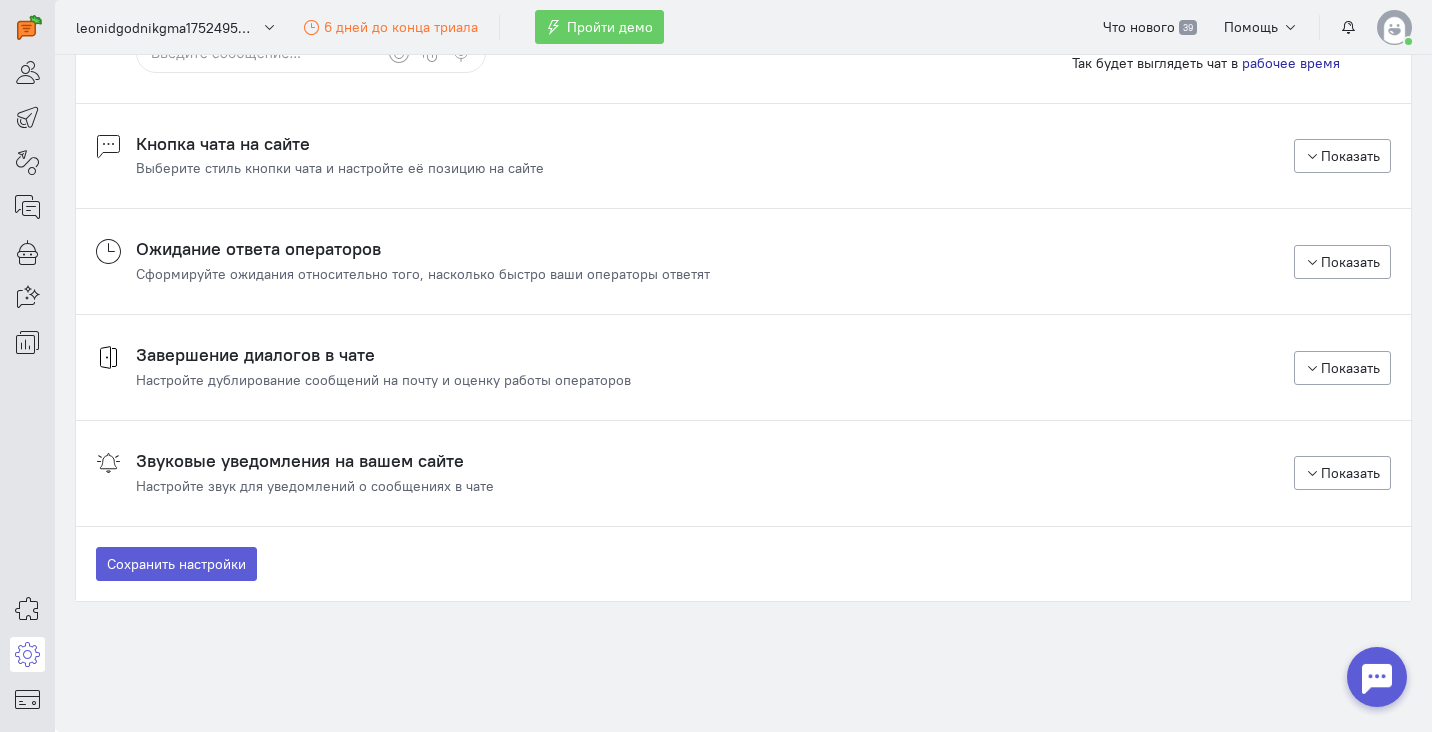 click on "Завершение диалогов в чате" at bounding box center [383, 355] 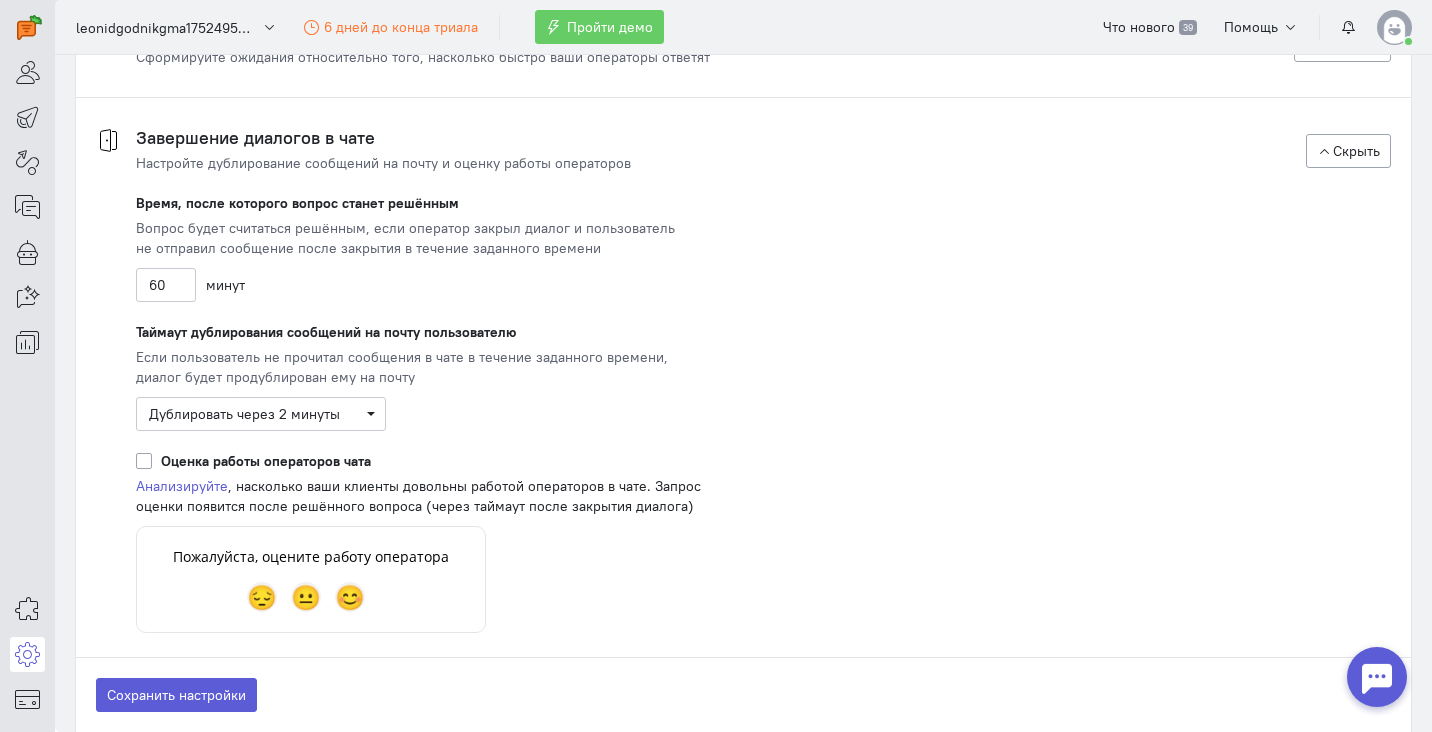 scroll, scrollTop: 1809, scrollLeft: 0, axis: vertical 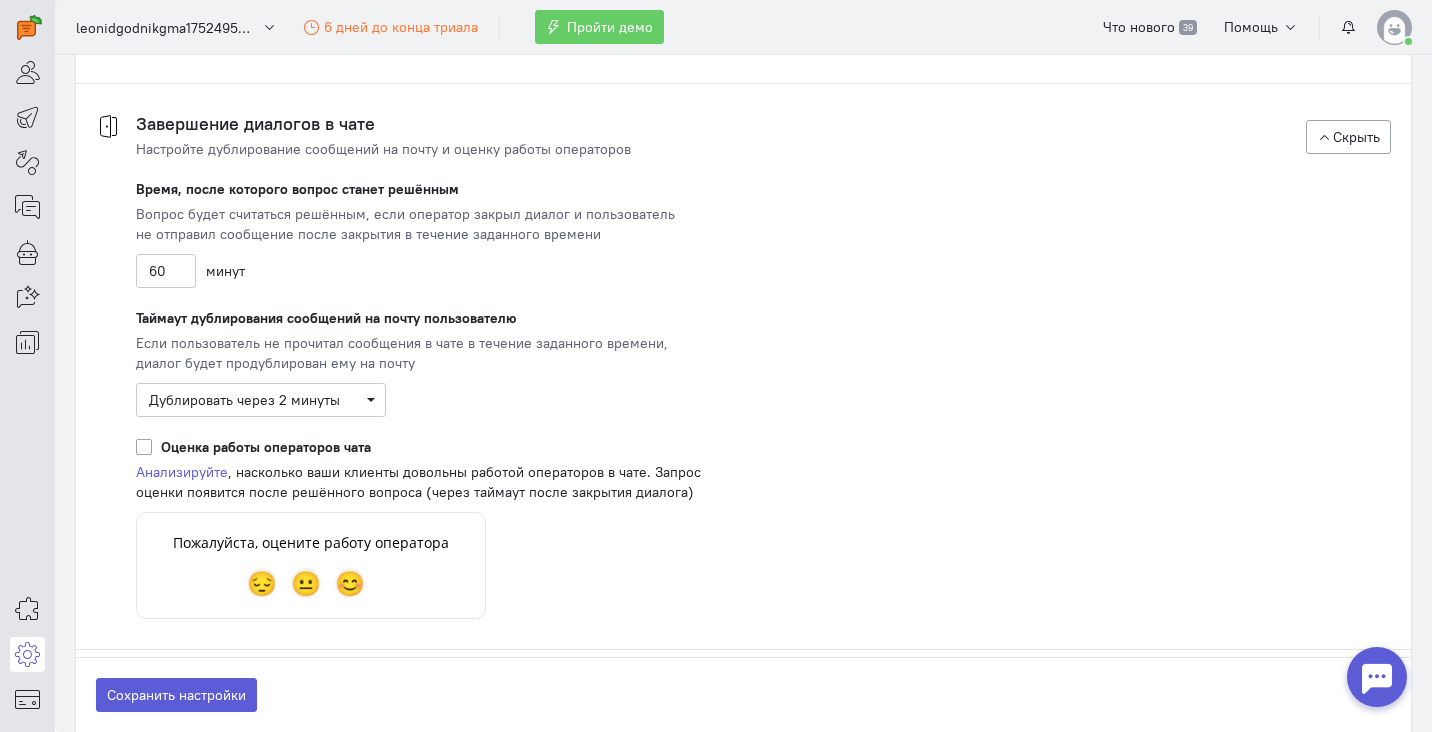click on "Оценка работы операторов чата" 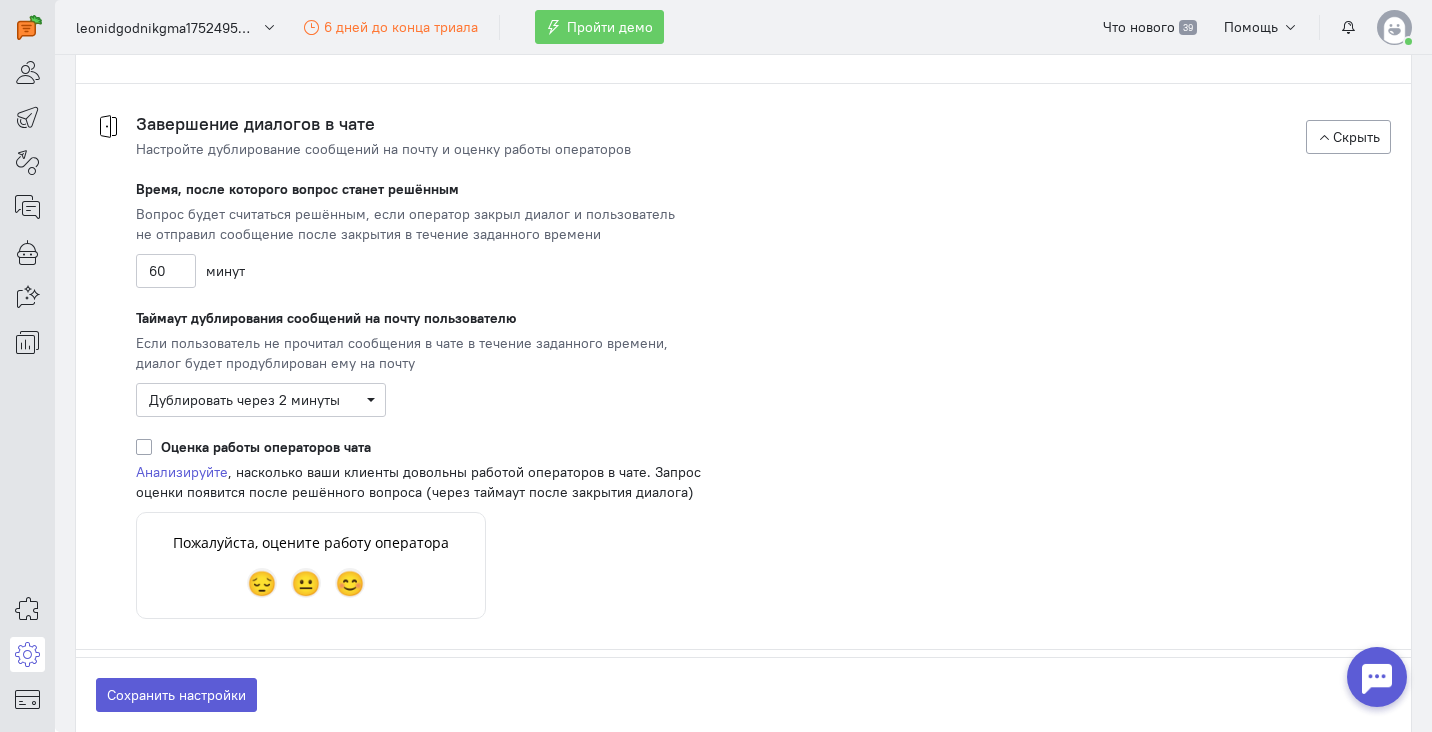 click on "Оценка работы операторов чата" 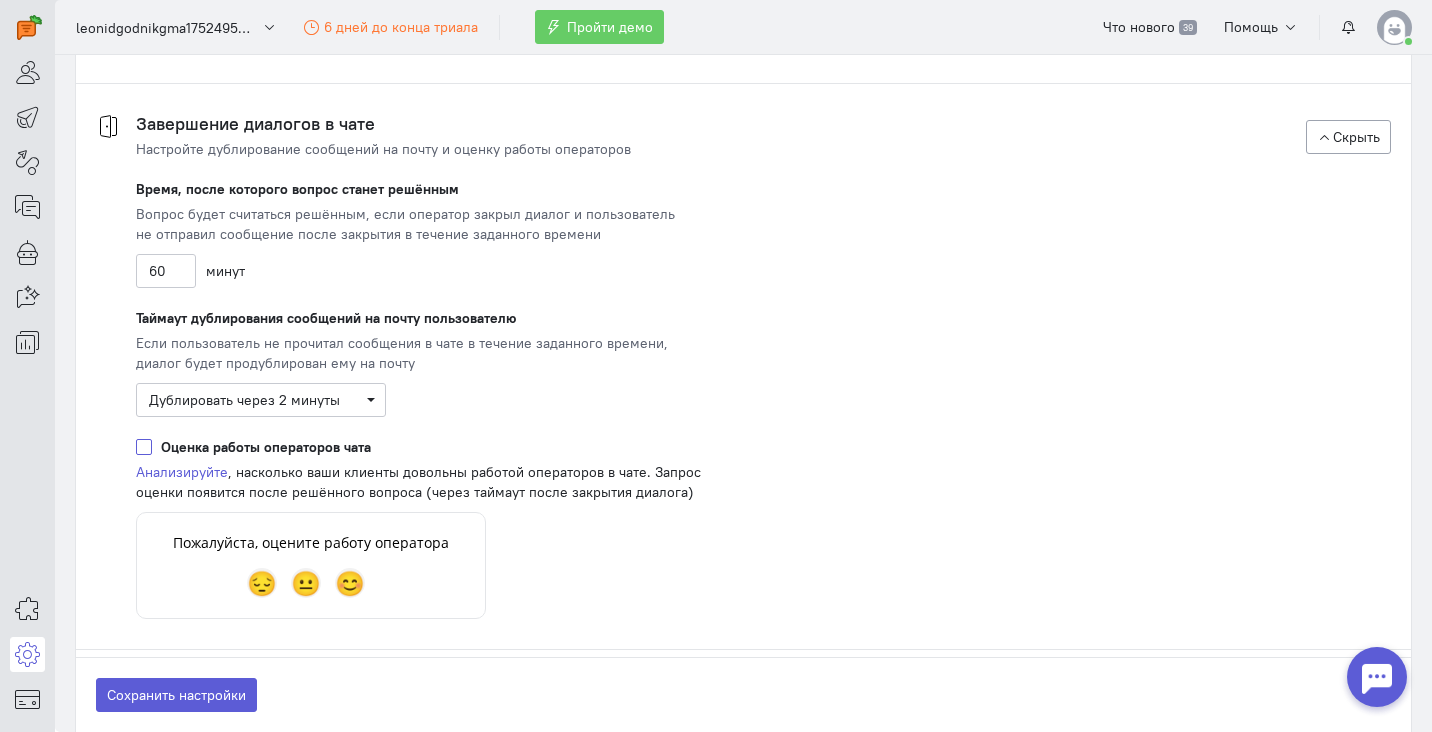 click on "Оценка работы операторов чата" at bounding box center (144, 446) 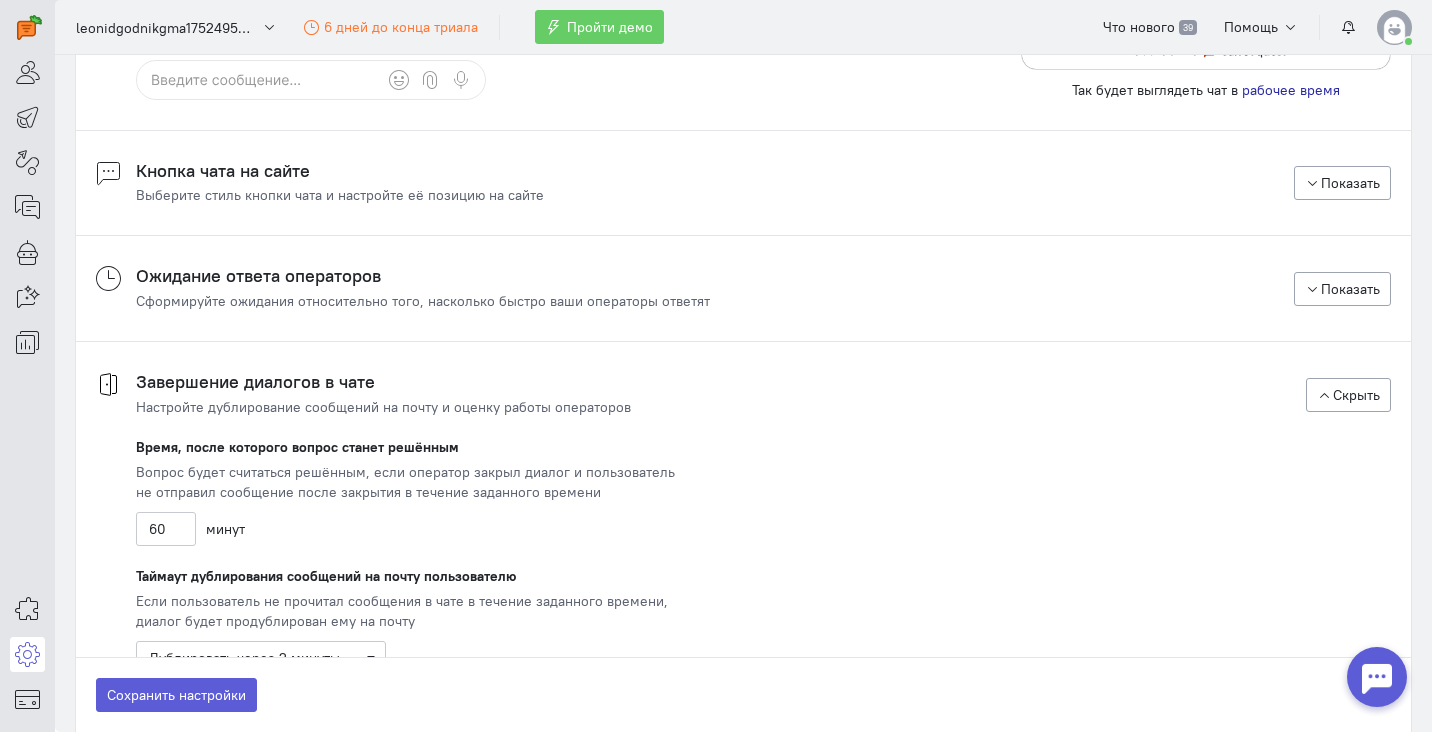 scroll, scrollTop: 1522, scrollLeft: 0, axis: vertical 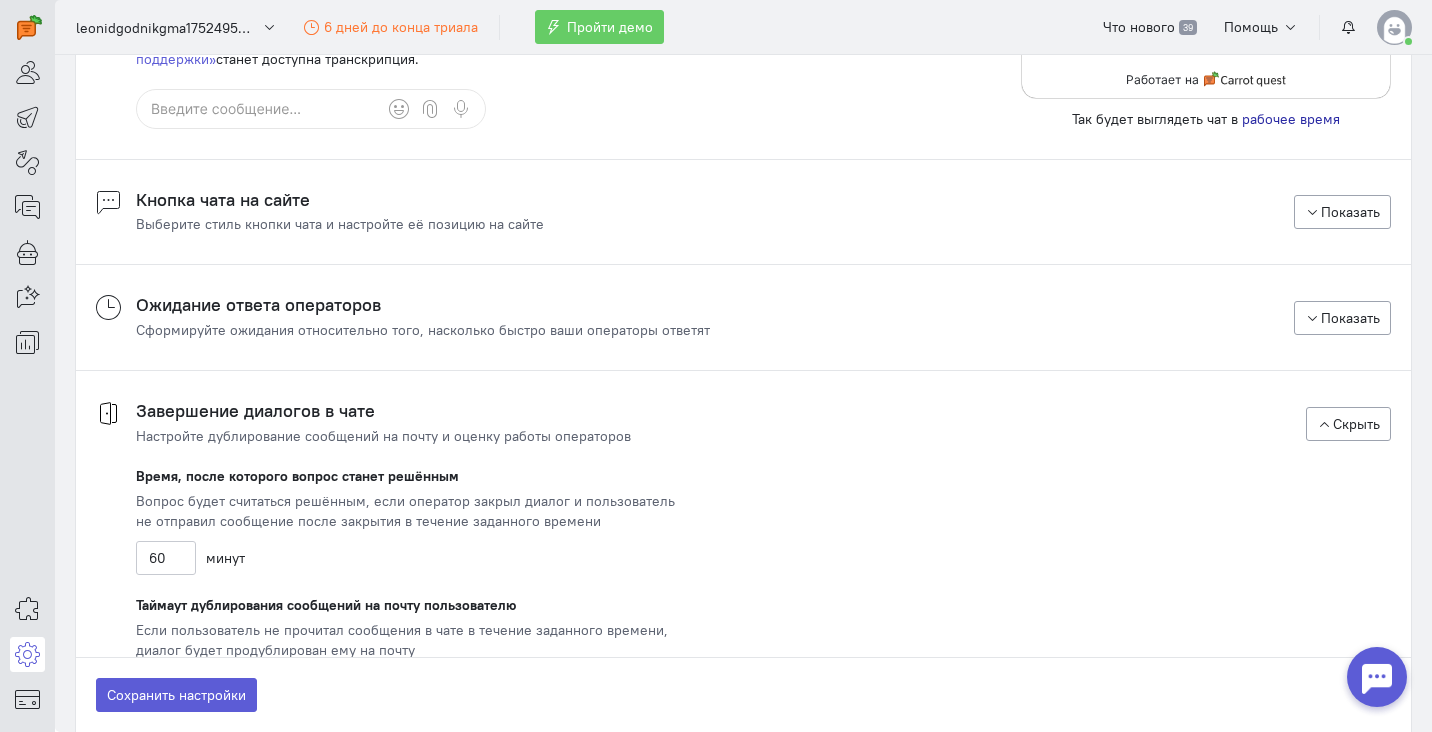 click on "Сформируйте ожидания относительно того, насколько быстро ваши операторы ответят" at bounding box center (423, 330) 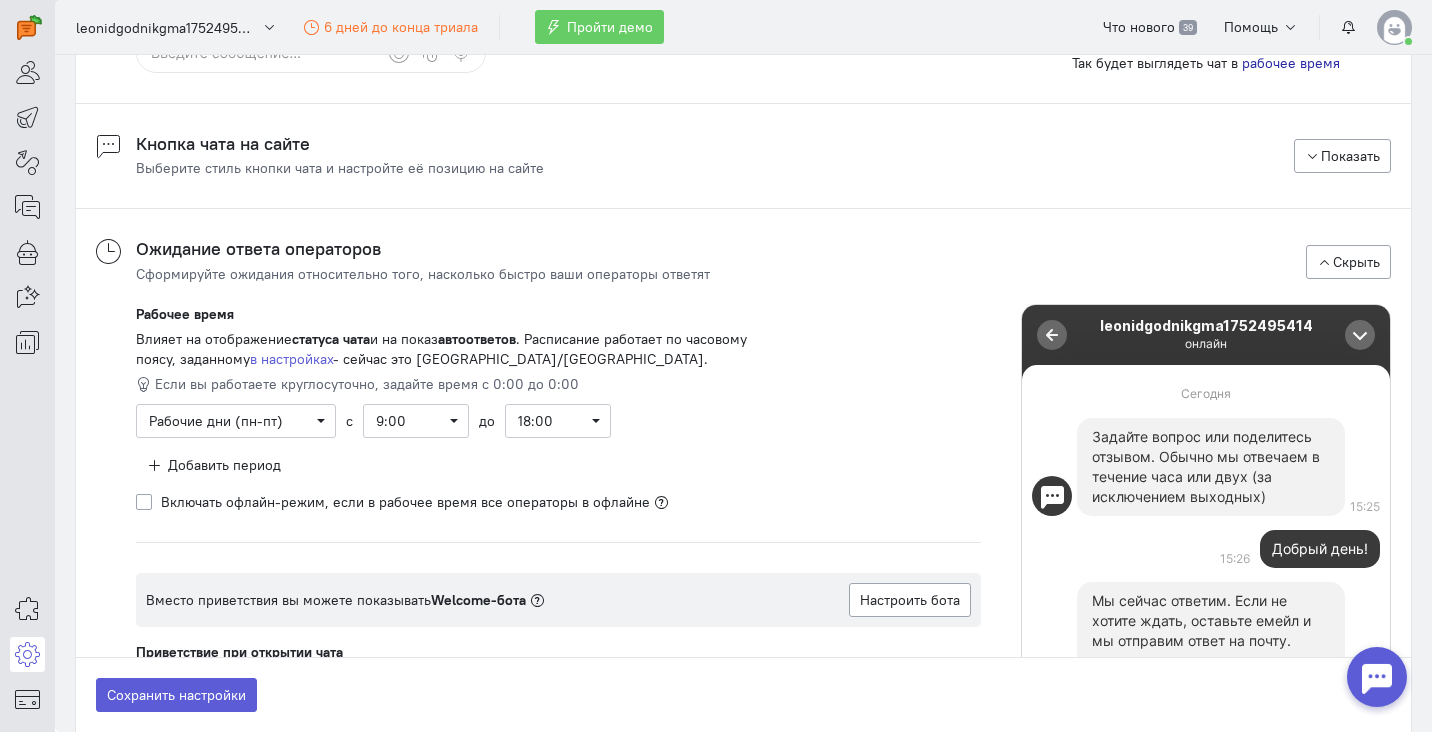 scroll, scrollTop: 1578, scrollLeft: 0, axis: vertical 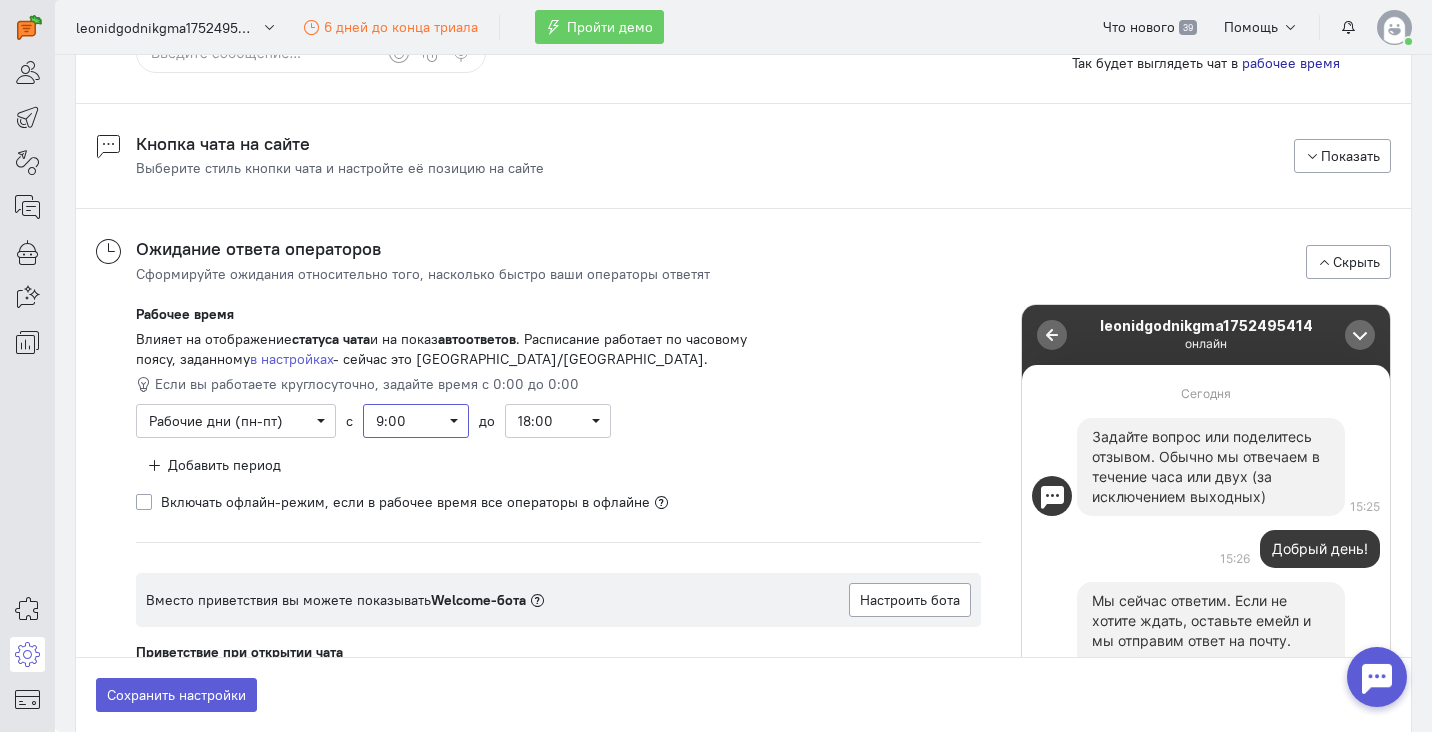 click on "9:00" at bounding box center (416, 421) 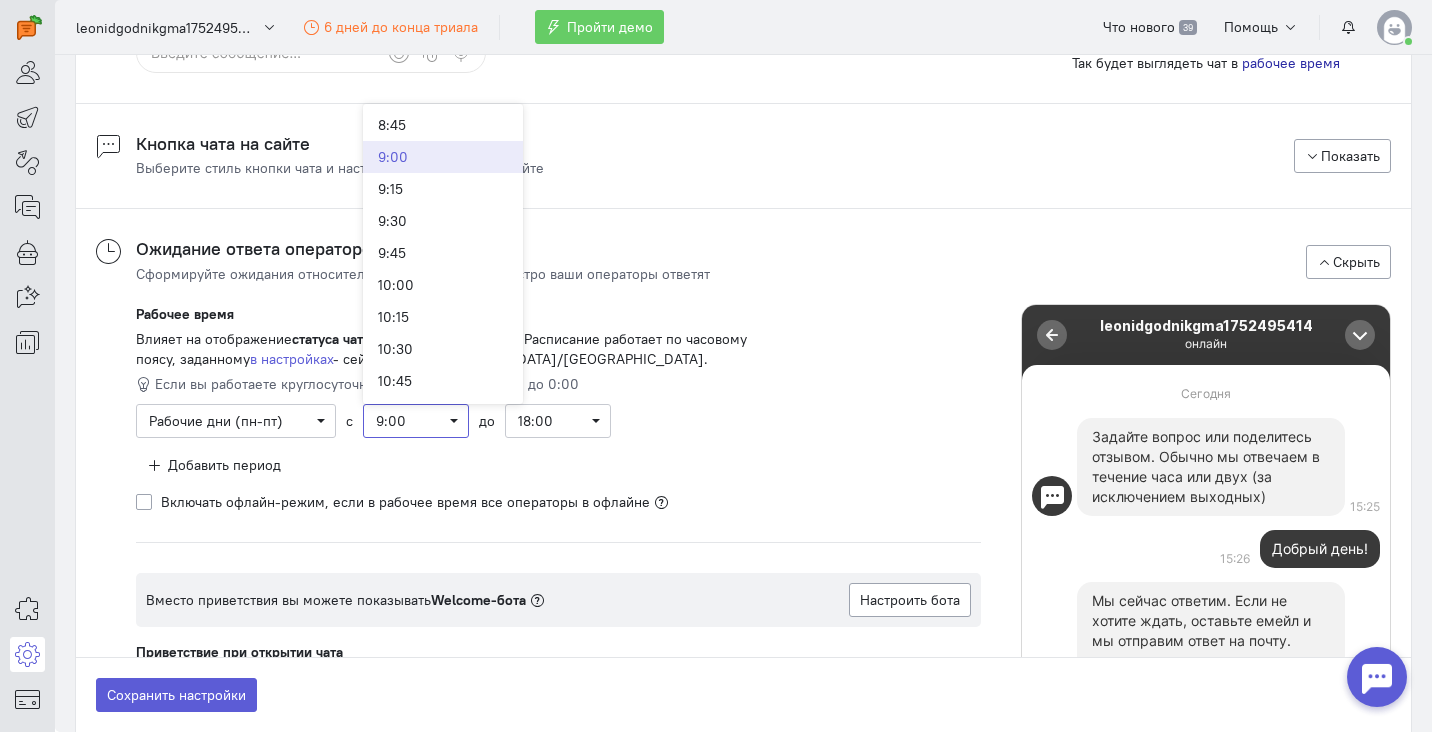 scroll, scrollTop: 1121, scrollLeft: 0, axis: vertical 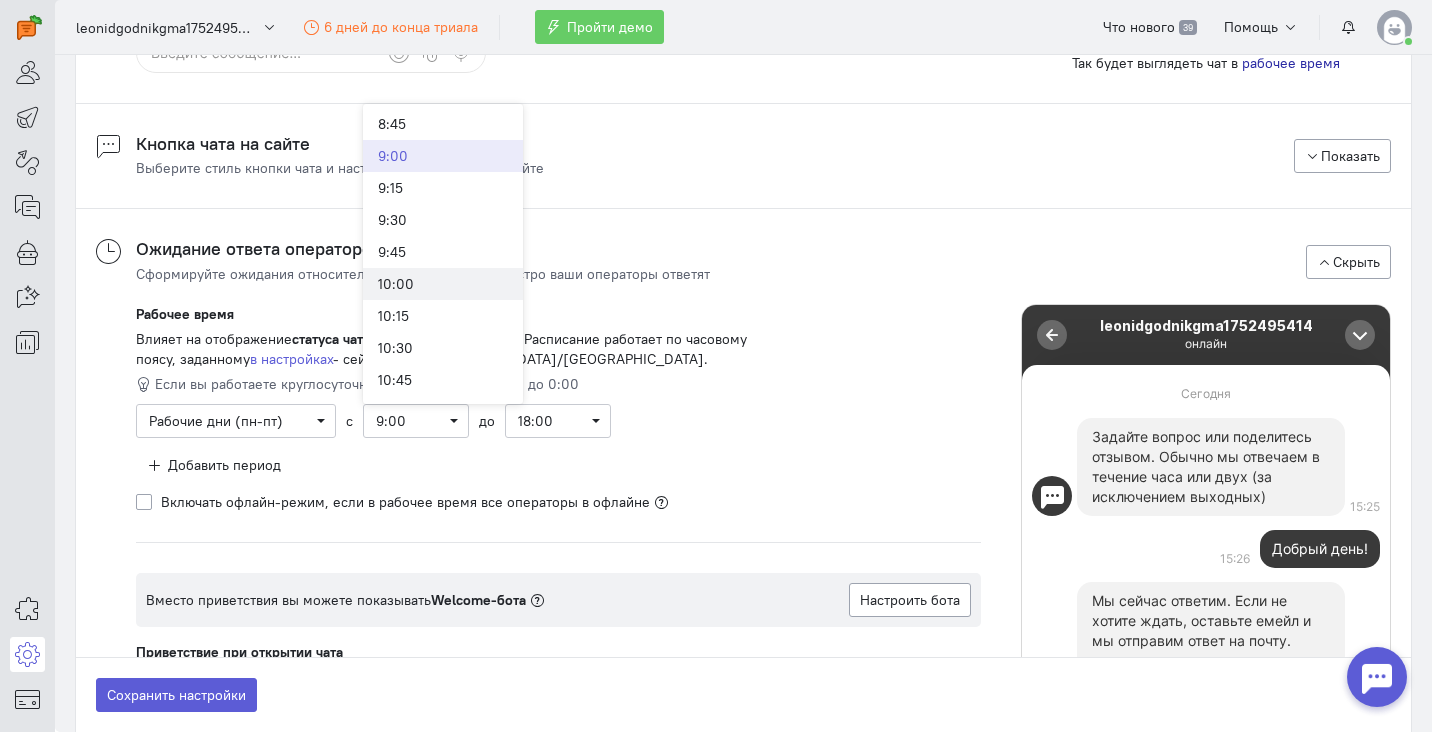 click on "10:00" at bounding box center [443, 284] 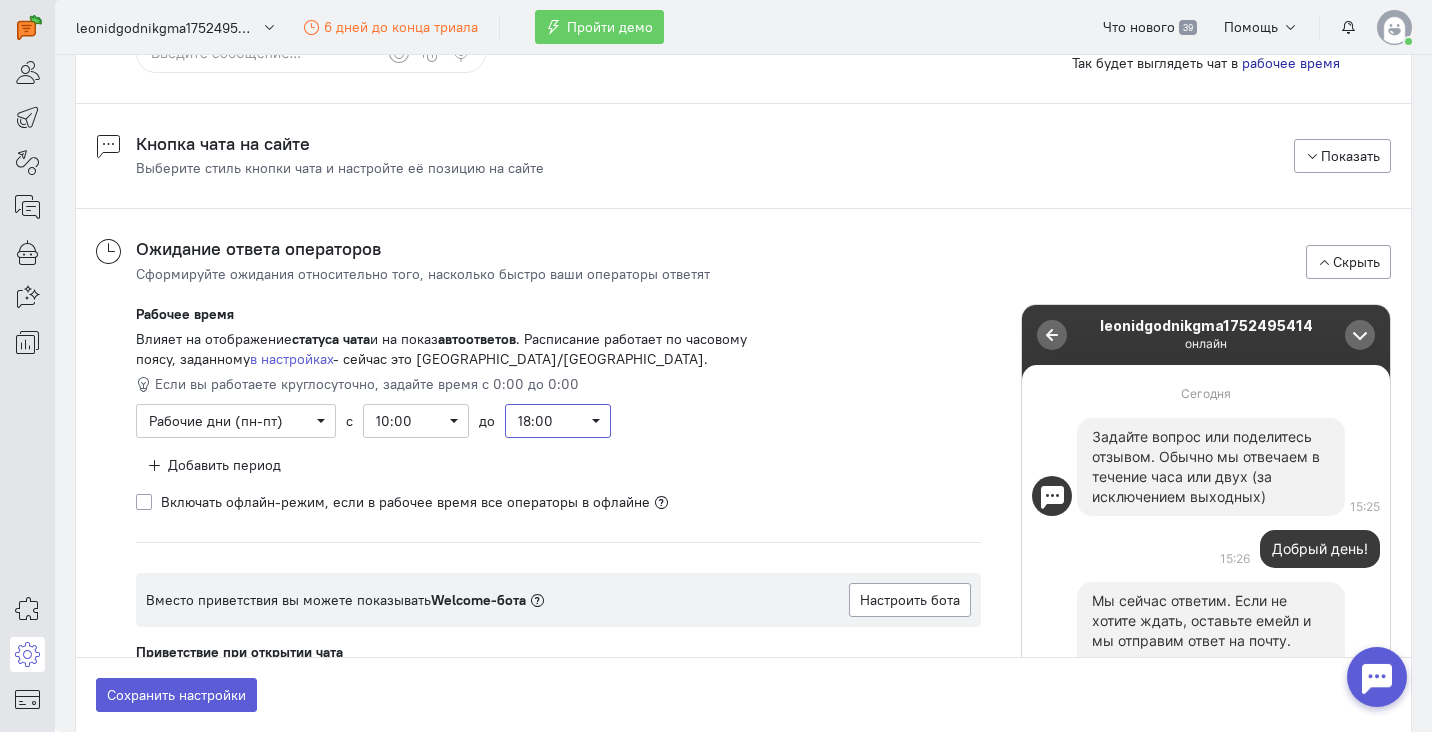 click on "18:00" at bounding box center (558, 421) 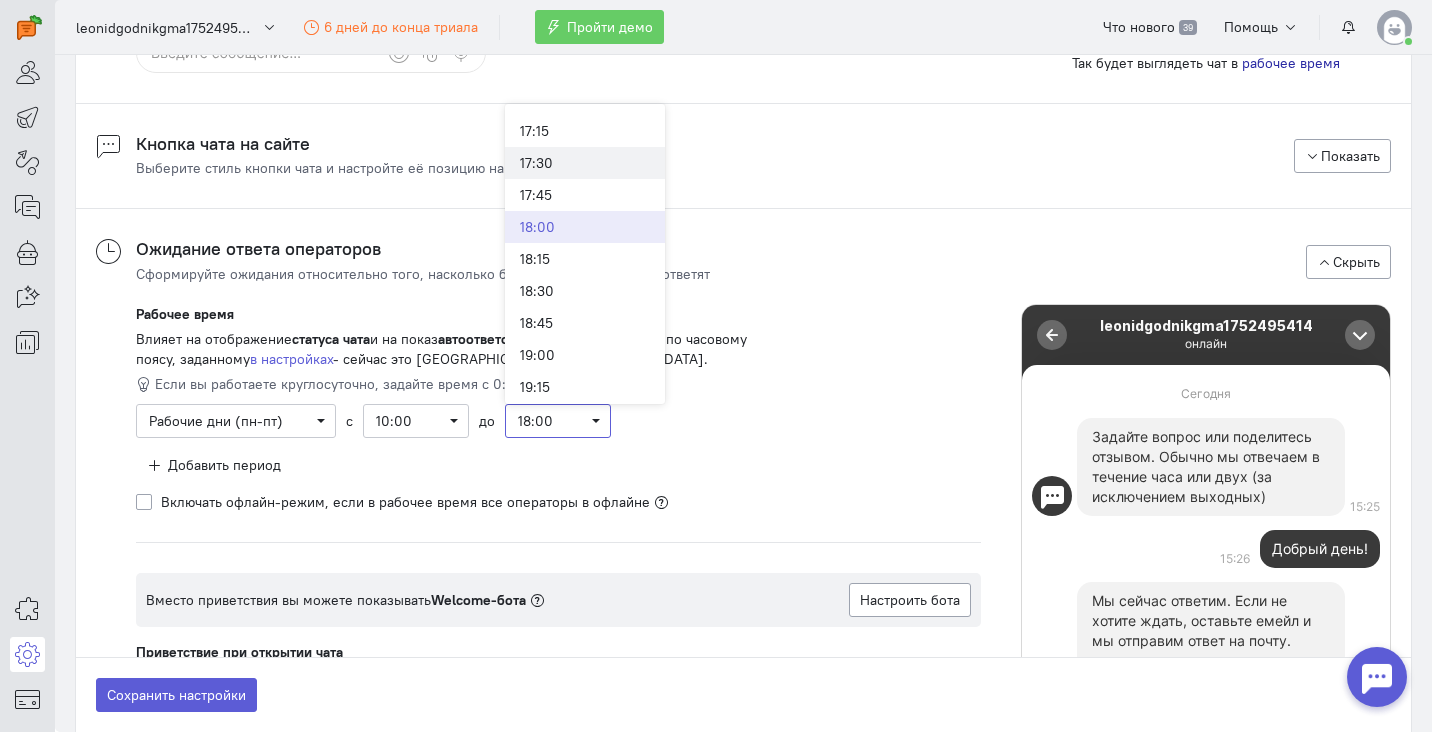 scroll, scrollTop: 893, scrollLeft: 0, axis: vertical 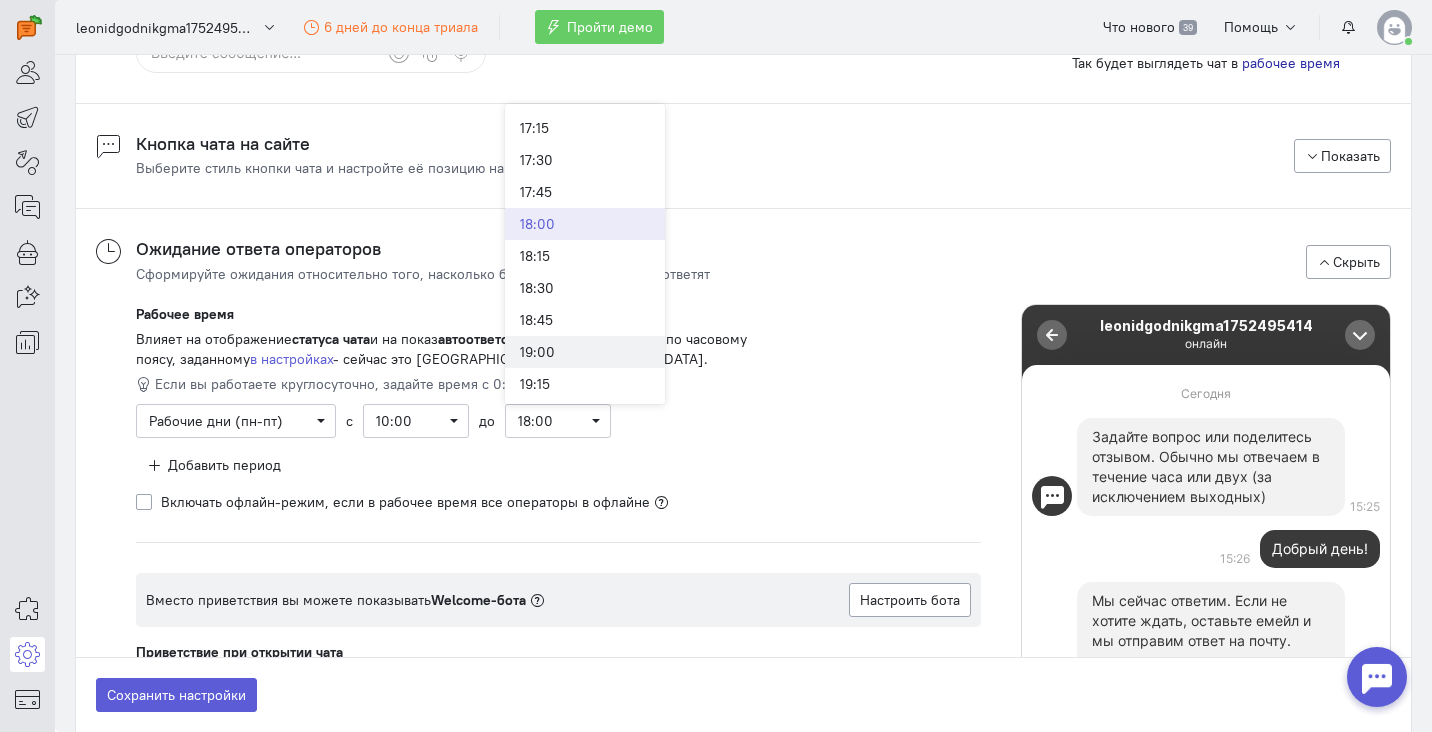 click on "19:00" at bounding box center (585, 352) 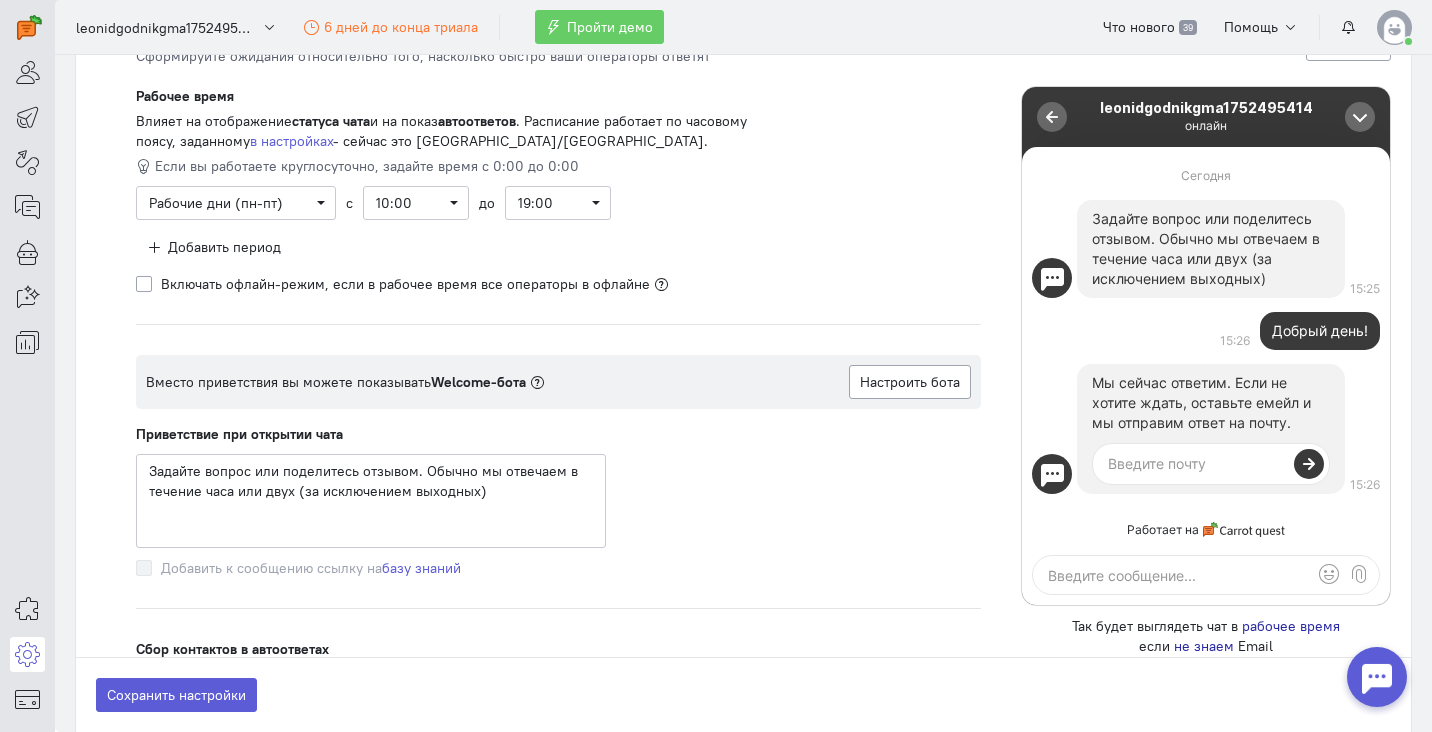 scroll, scrollTop: 1795, scrollLeft: 0, axis: vertical 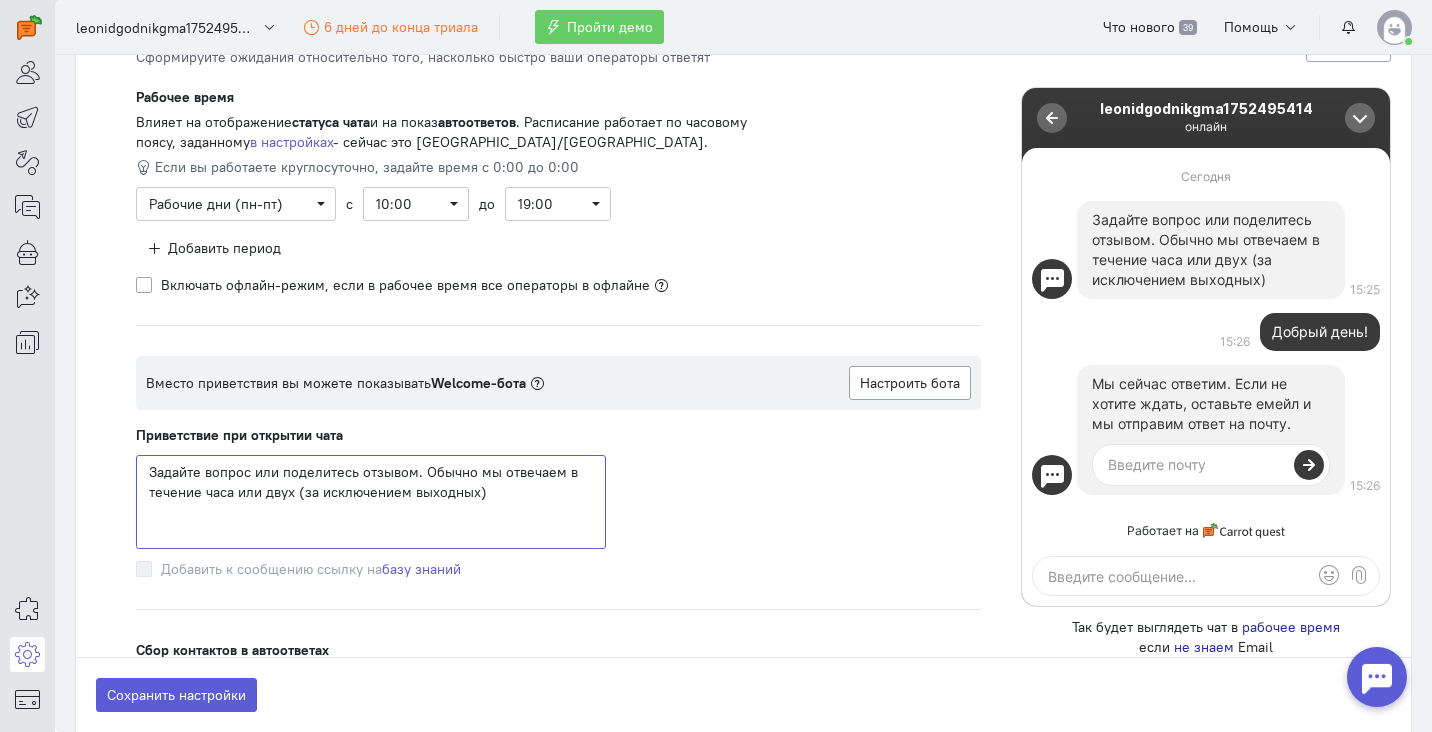 drag, startPoint x: 504, startPoint y: 496, endPoint x: 181, endPoint y: 454, distance: 325.7192 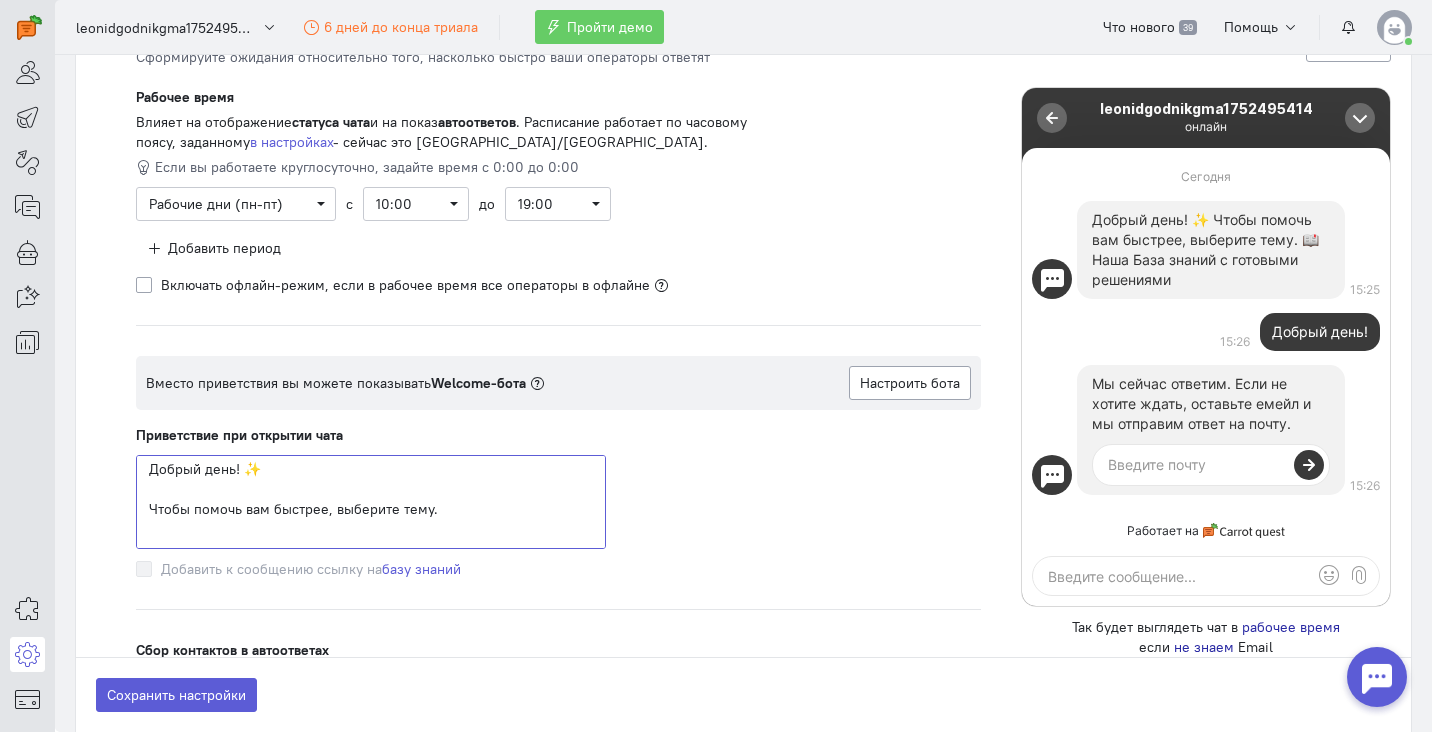 scroll, scrollTop: 60, scrollLeft: 0, axis: vertical 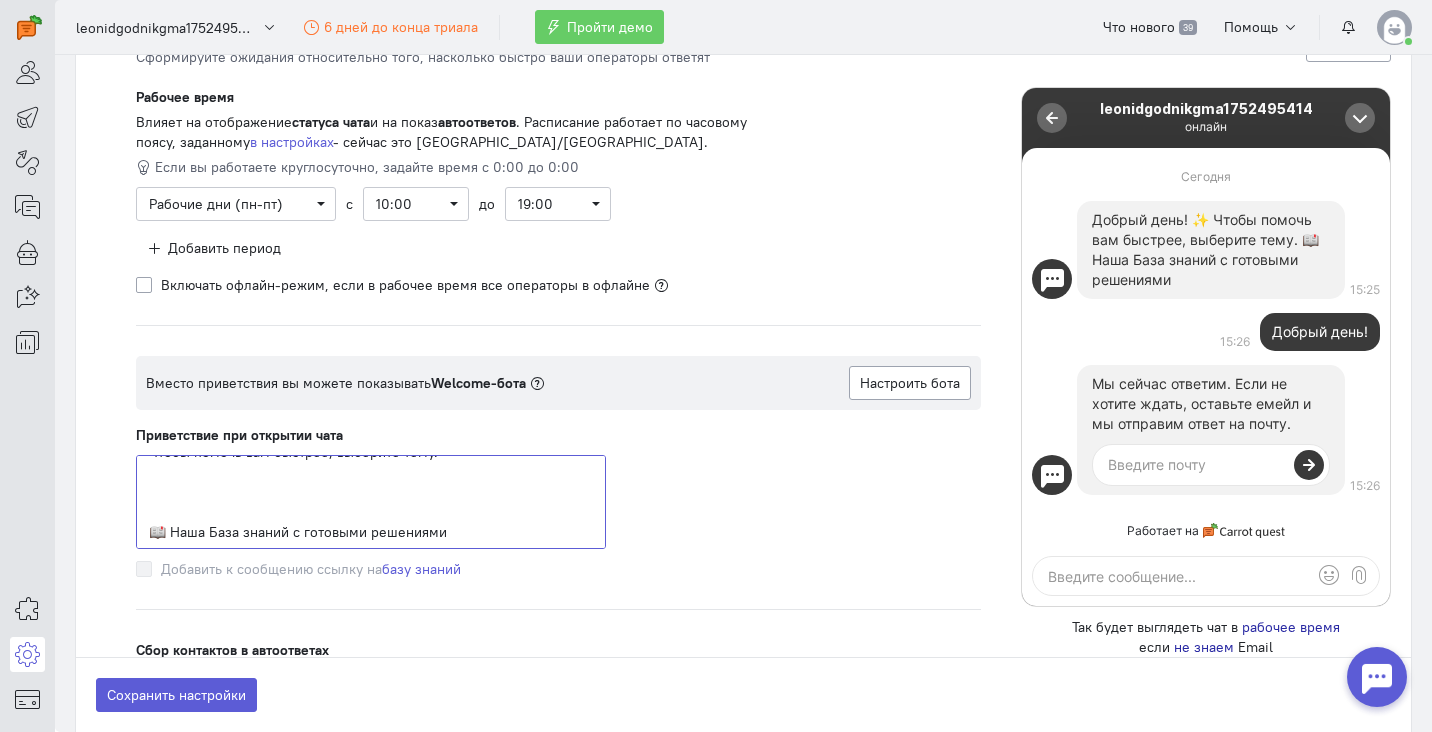 drag, startPoint x: 478, startPoint y: 535, endPoint x: 122, endPoint y: 521, distance: 356.27518 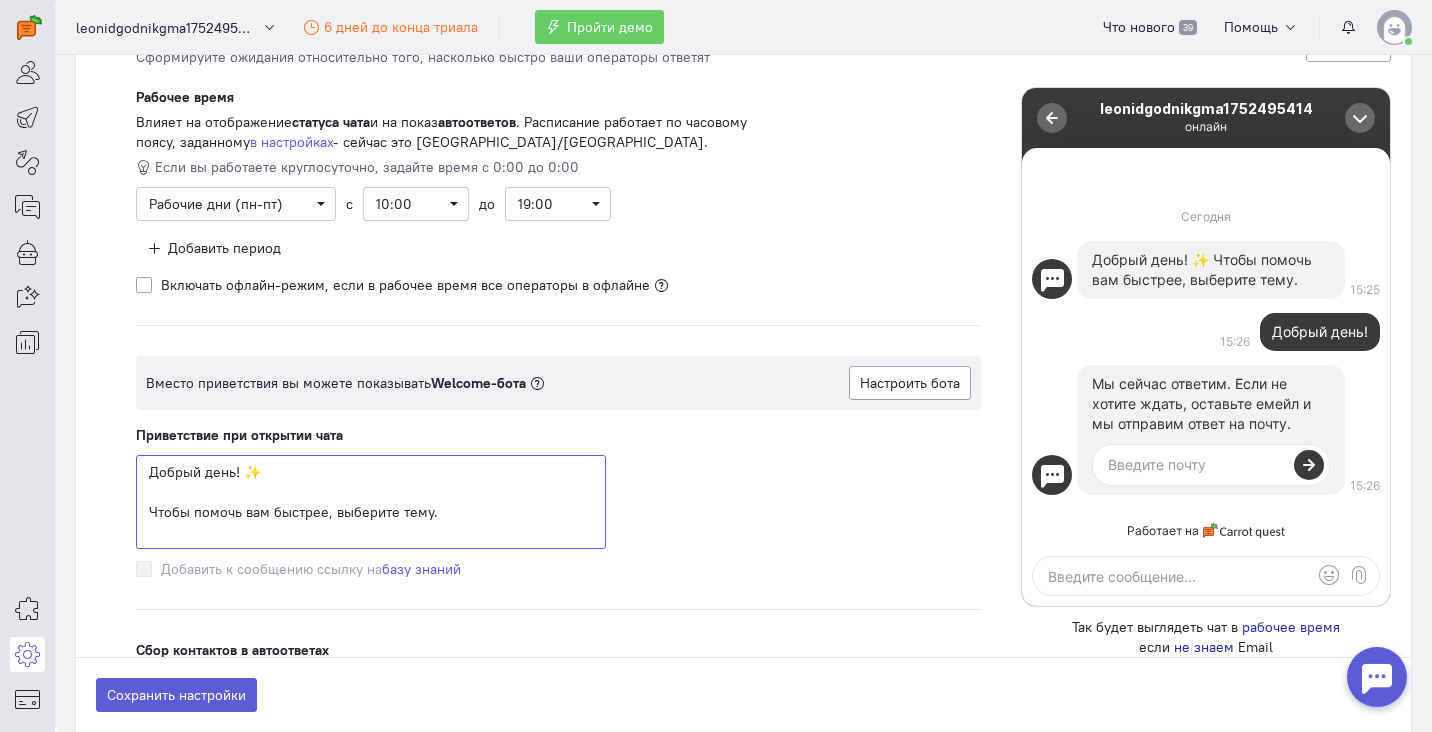 scroll, scrollTop: 0, scrollLeft: 0, axis: both 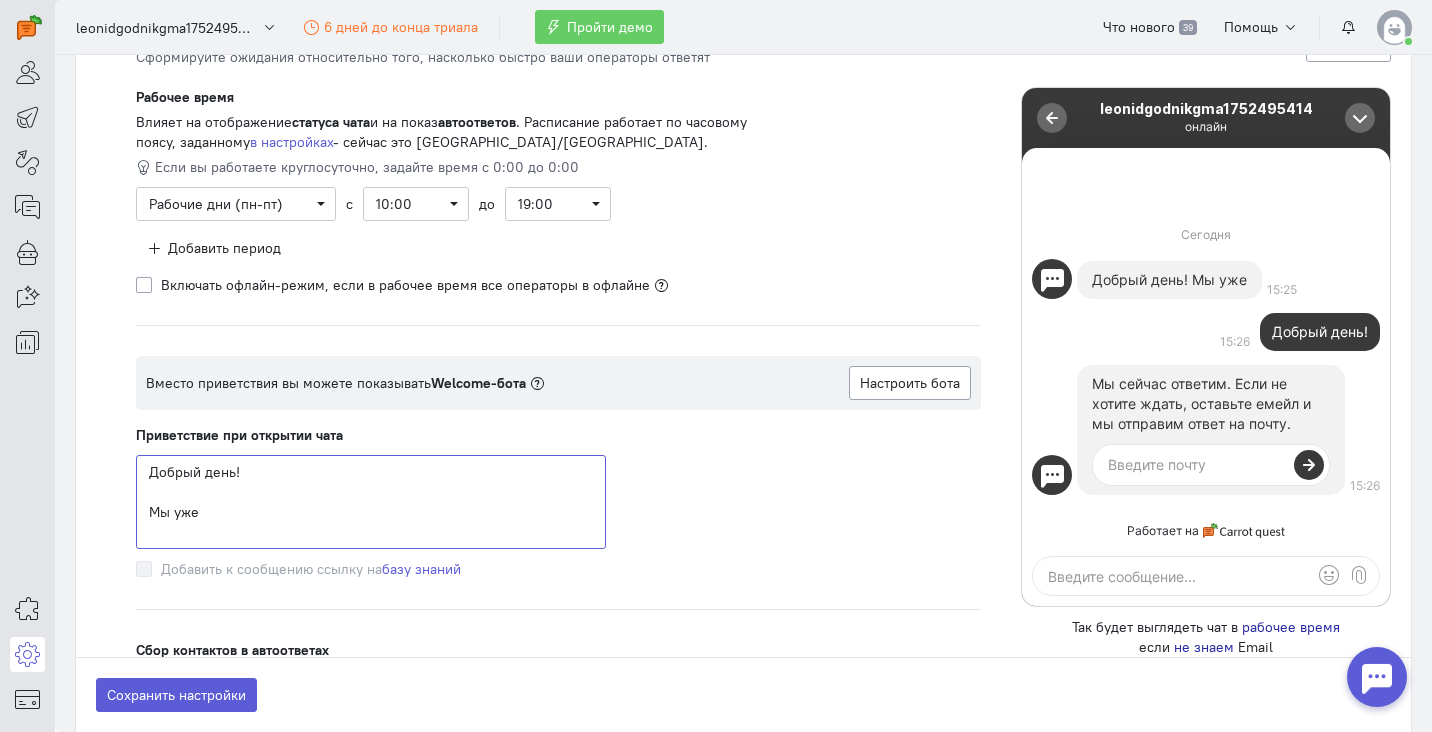 type on "Добрый день!
Мы уже" 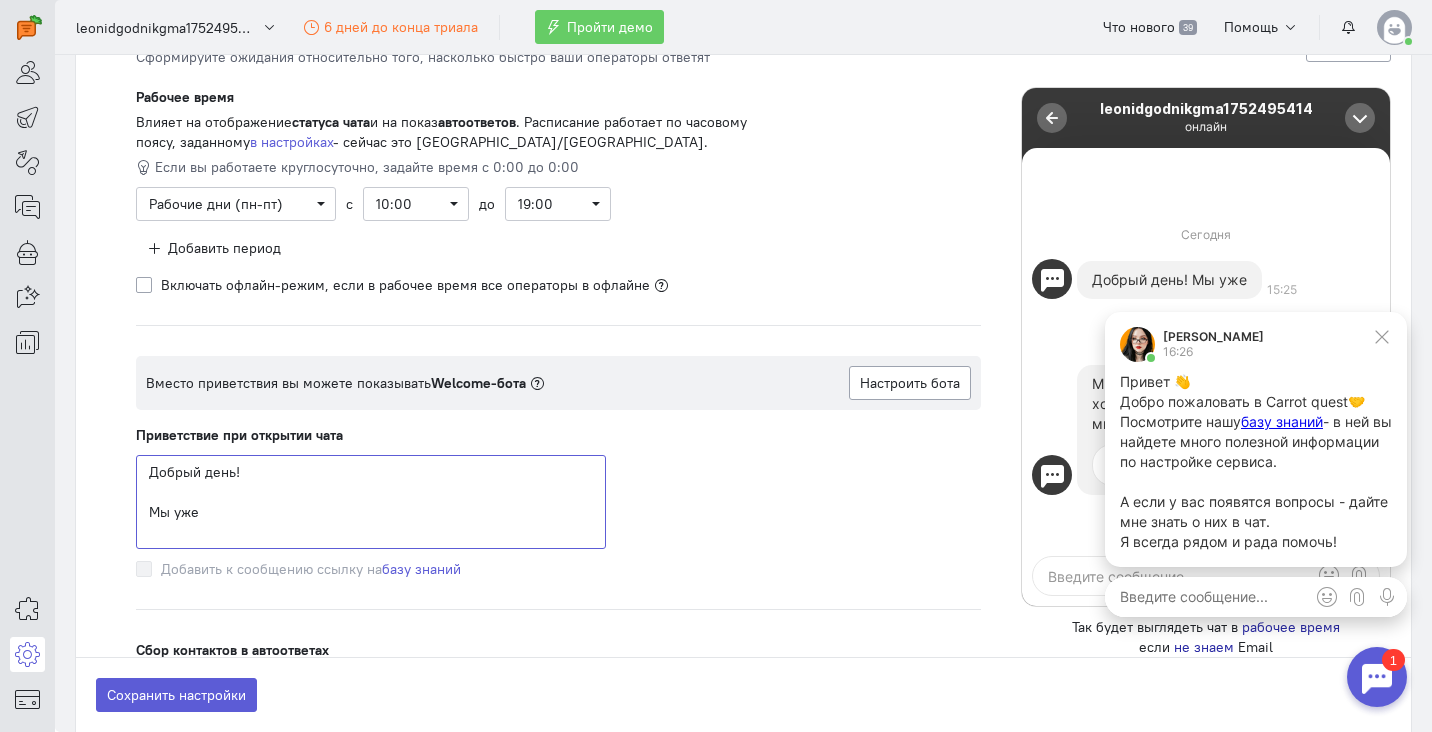 scroll, scrollTop: 0, scrollLeft: 0, axis: both 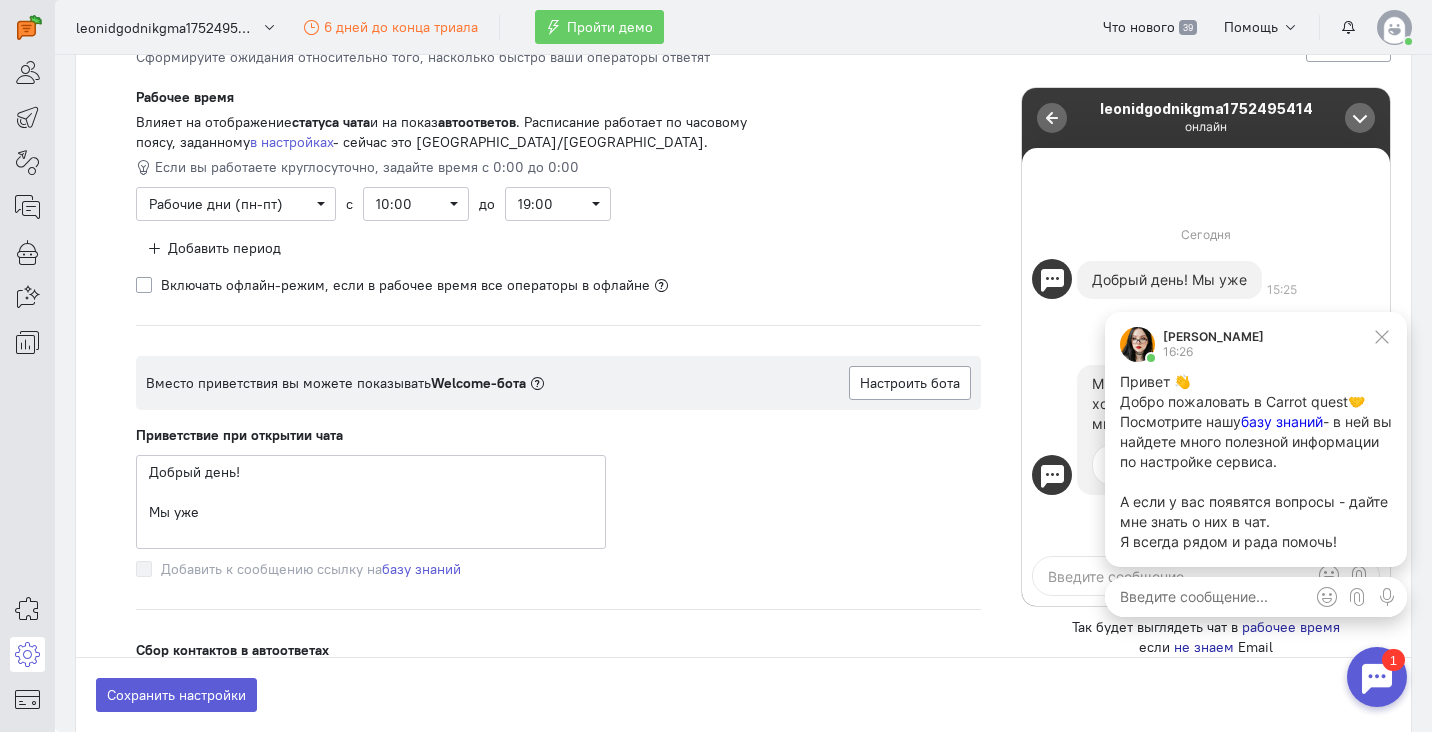 click on "базу знаний" at bounding box center [1282, 421] 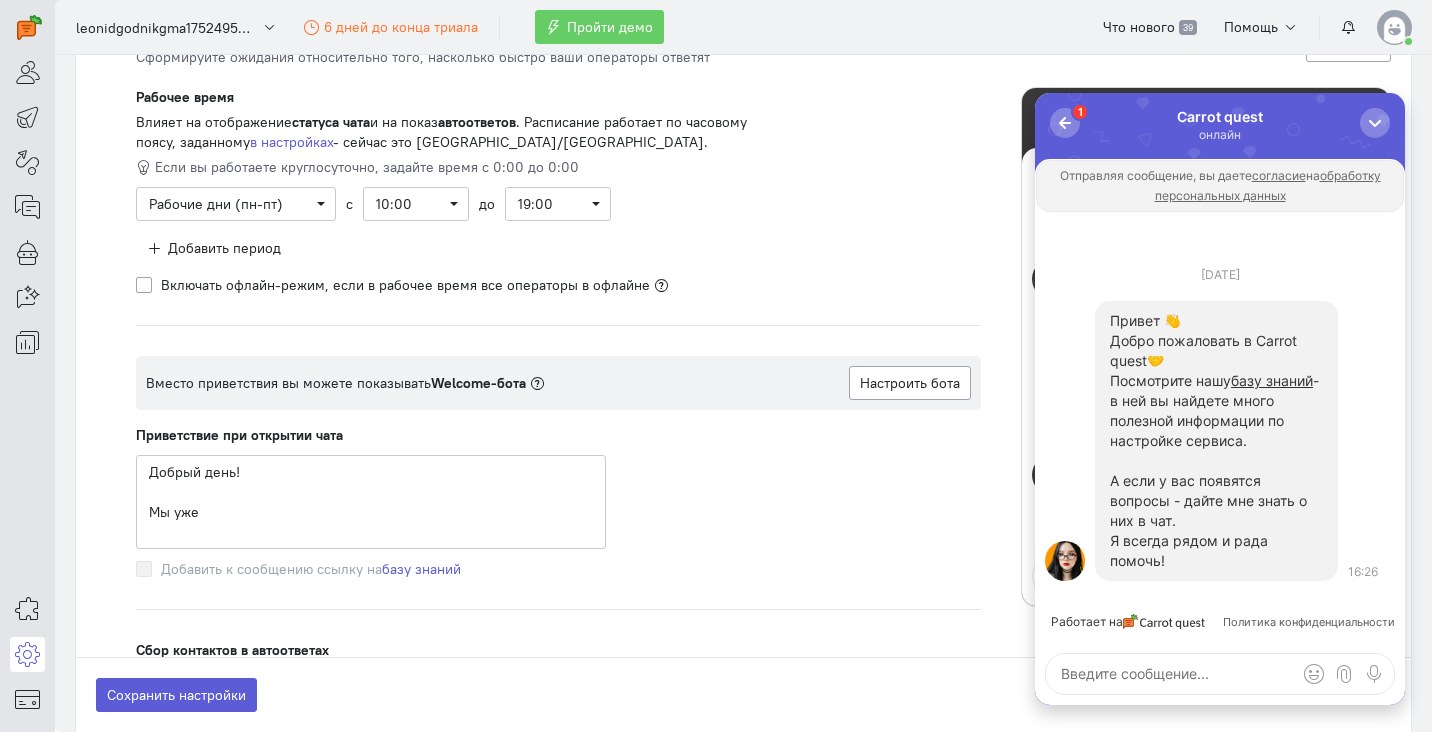 scroll, scrollTop: 0, scrollLeft: 0, axis: both 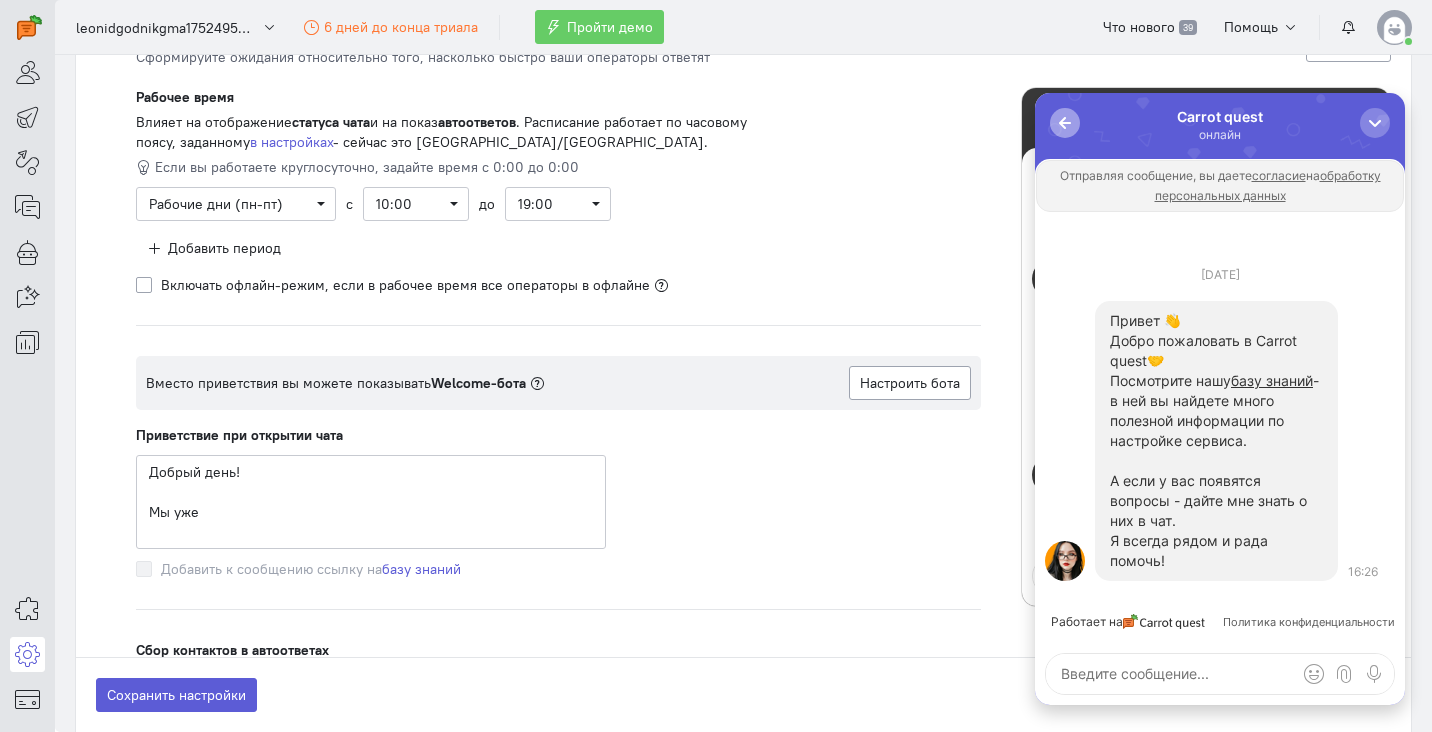click at bounding box center (1065, 123) 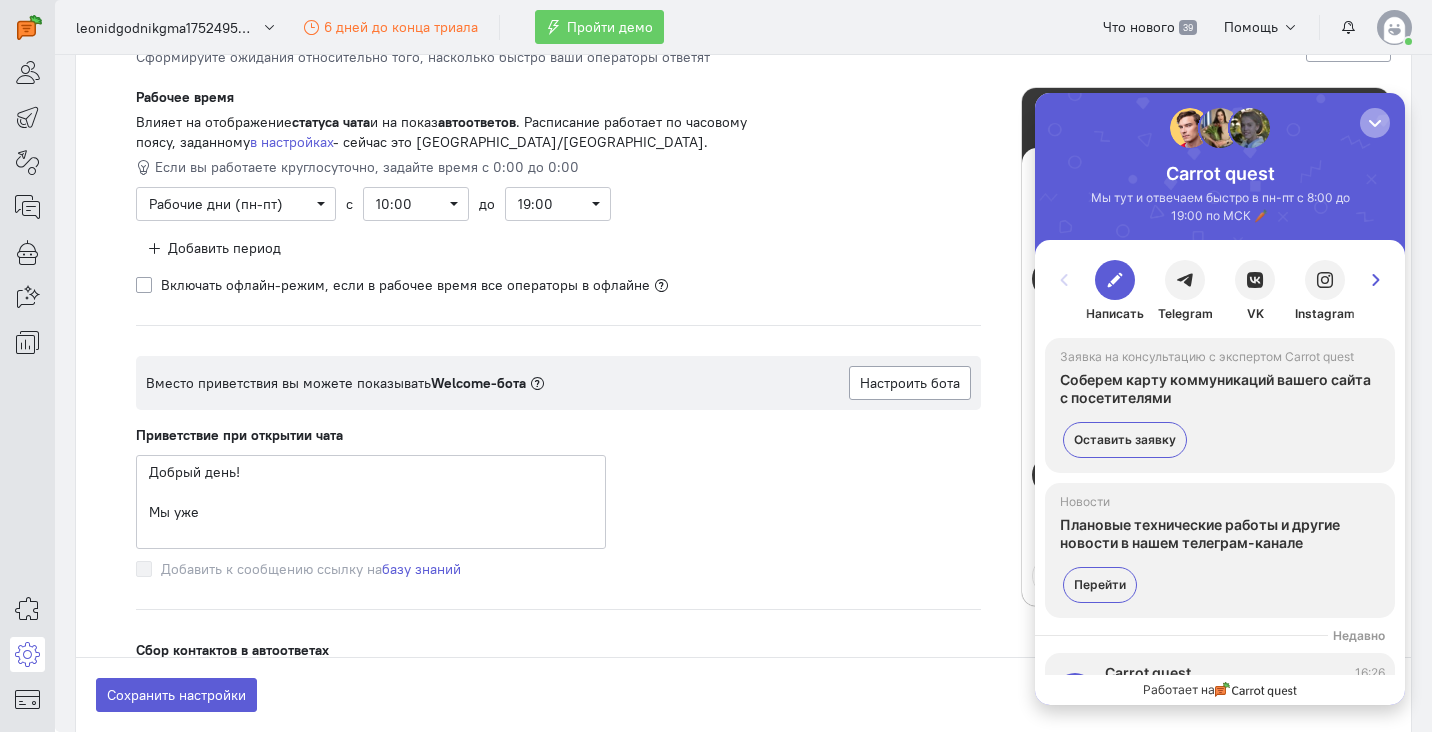 click at bounding box center (1375, 123) 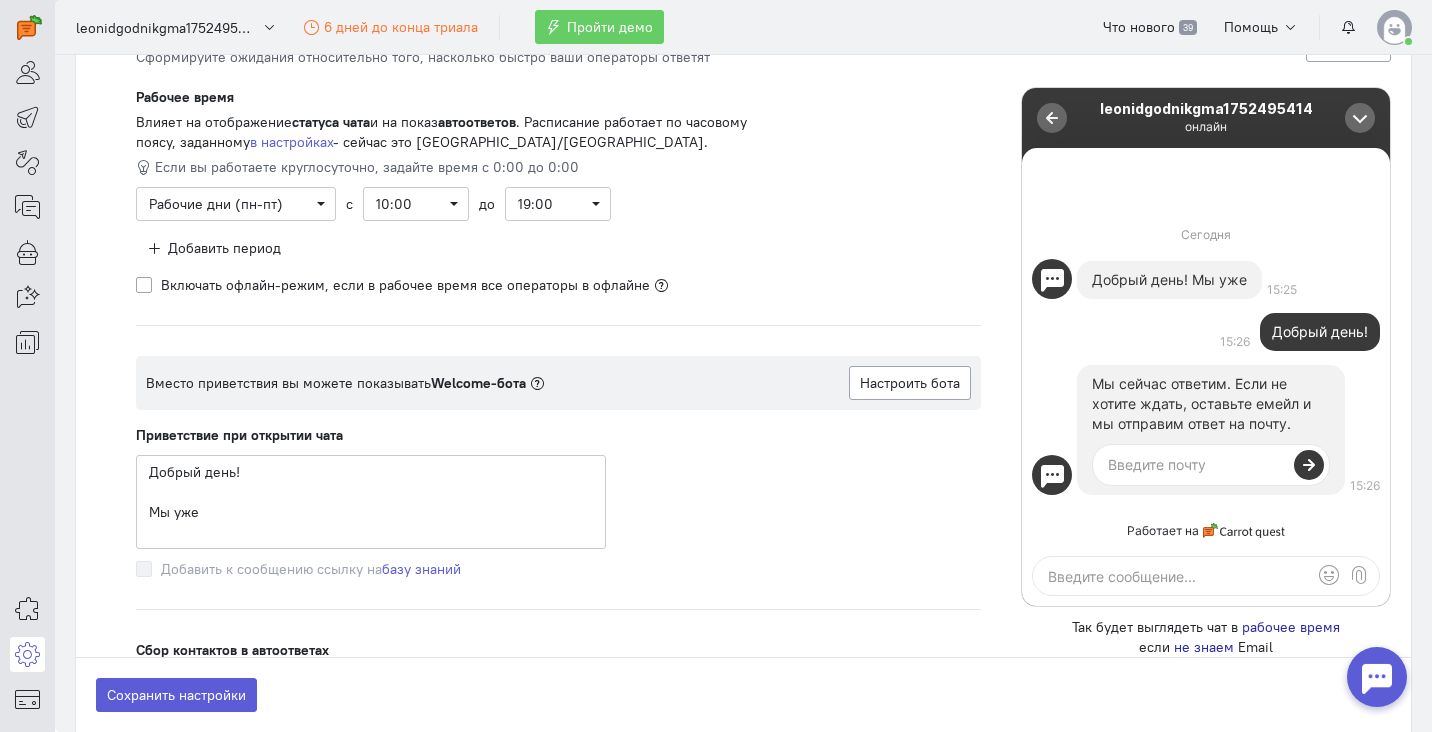 scroll, scrollTop: 0, scrollLeft: 0, axis: both 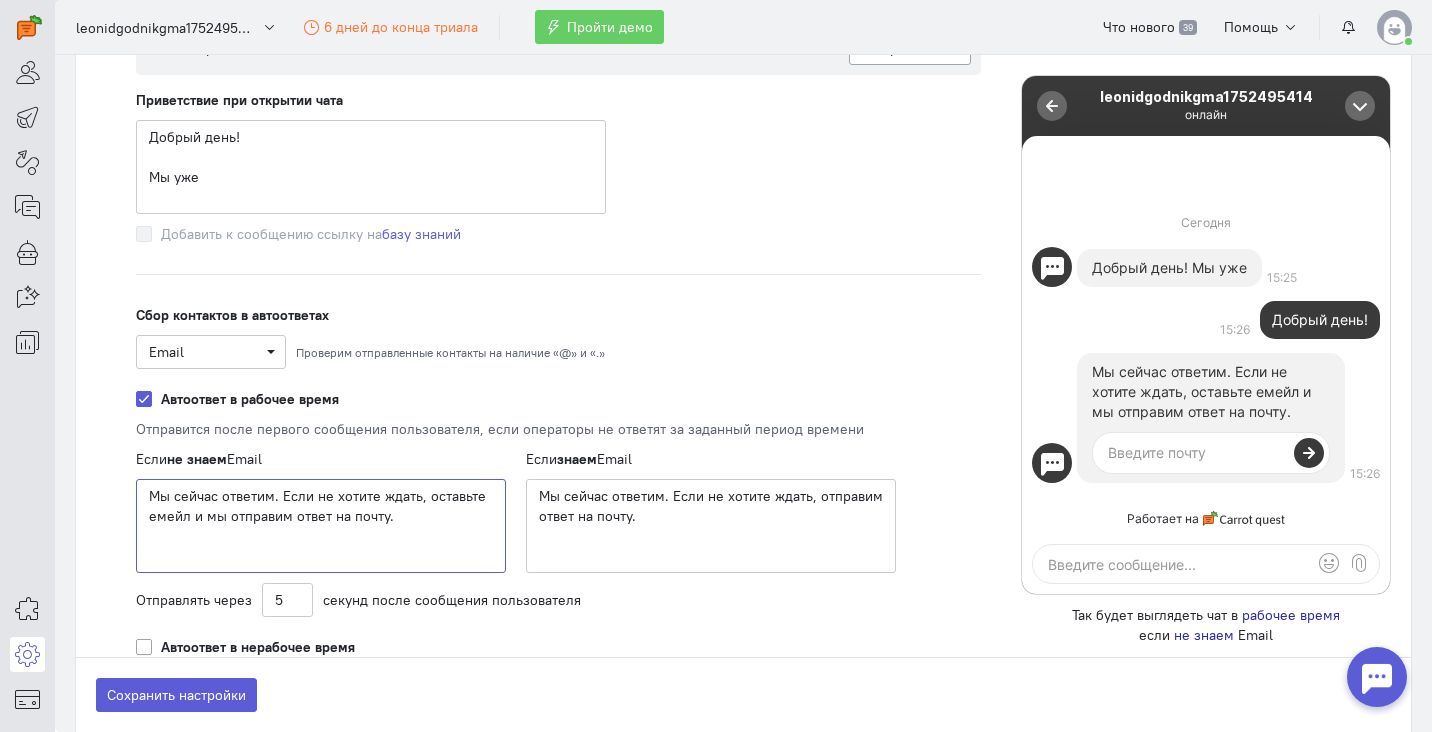 click on "Мы сейчас ответим. Если не хотите ждать, оставьте емейл и мы отправим ответ на почту." 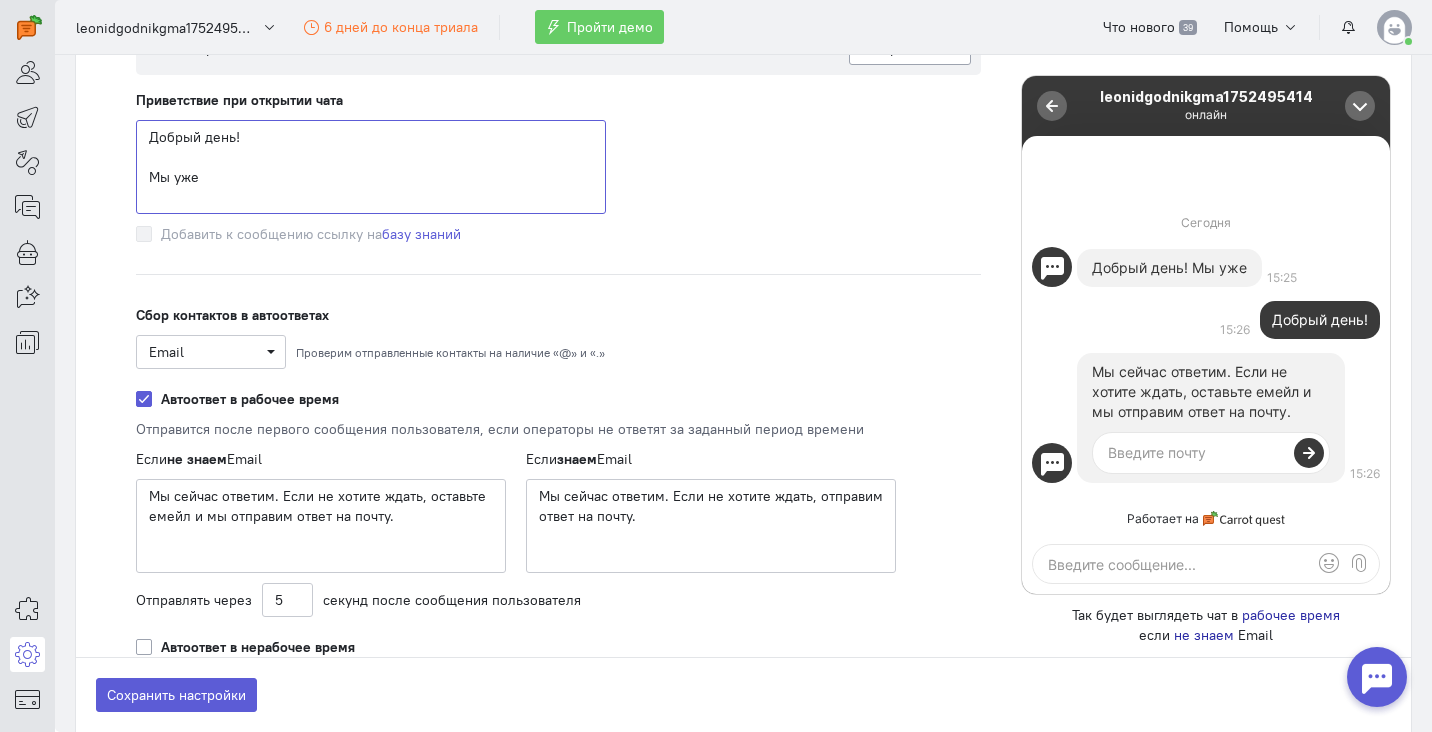 drag, startPoint x: 262, startPoint y: 188, endPoint x: 93, endPoint y: 135, distance: 177.11578 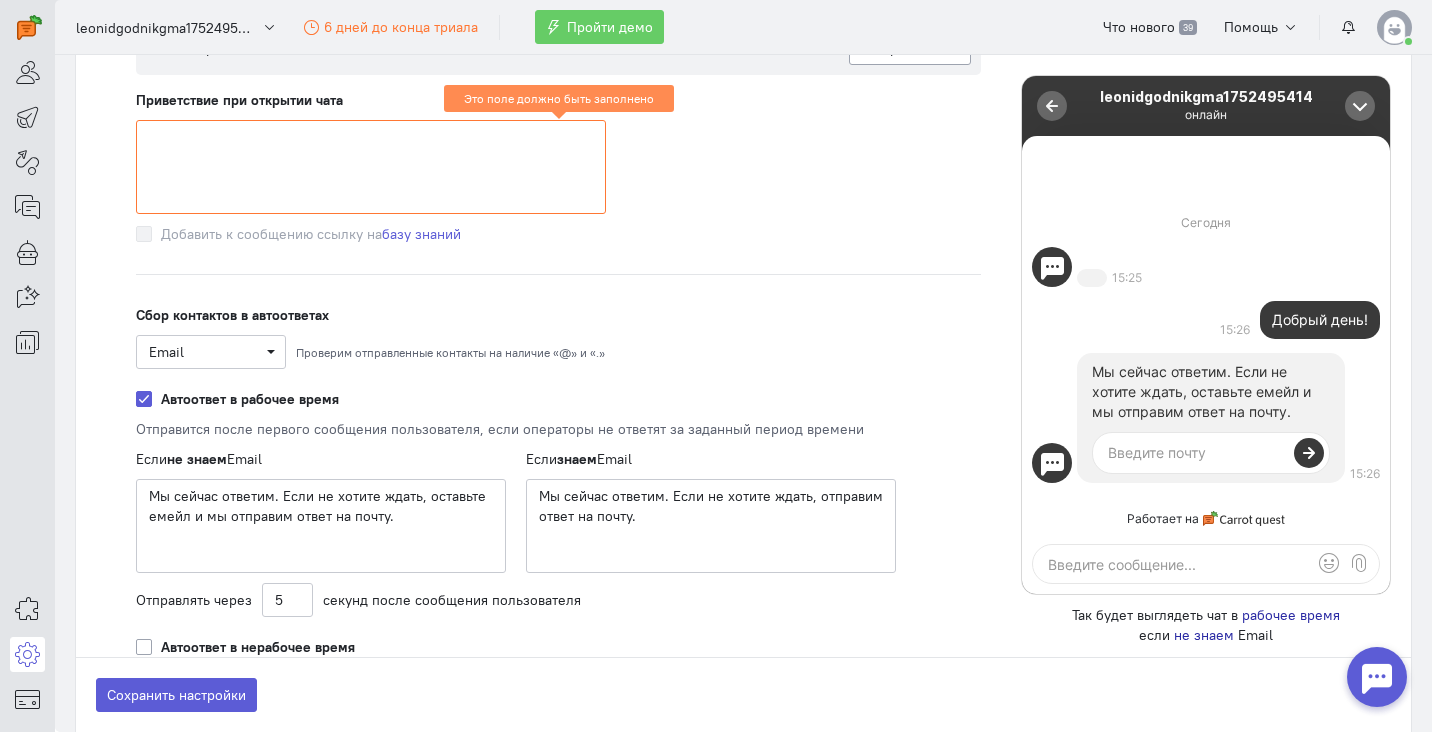 click on "Рабочее время
Влияет на отображение  статуса чата  и на показ  автоответов . Расписание работает по часовому поясу, заданному  в настройках  - сейчас это [GEOGRAPHIC_DATA]/[GEOGRAPHIC_DATA].
Если вы работаете круглосуточно, задайте время с 0:00 до 0:00
Выберите рабочие дни
Рабочие дни (пн-пт)
Дни недели
с
10:00" at bounding box center [558, 204] 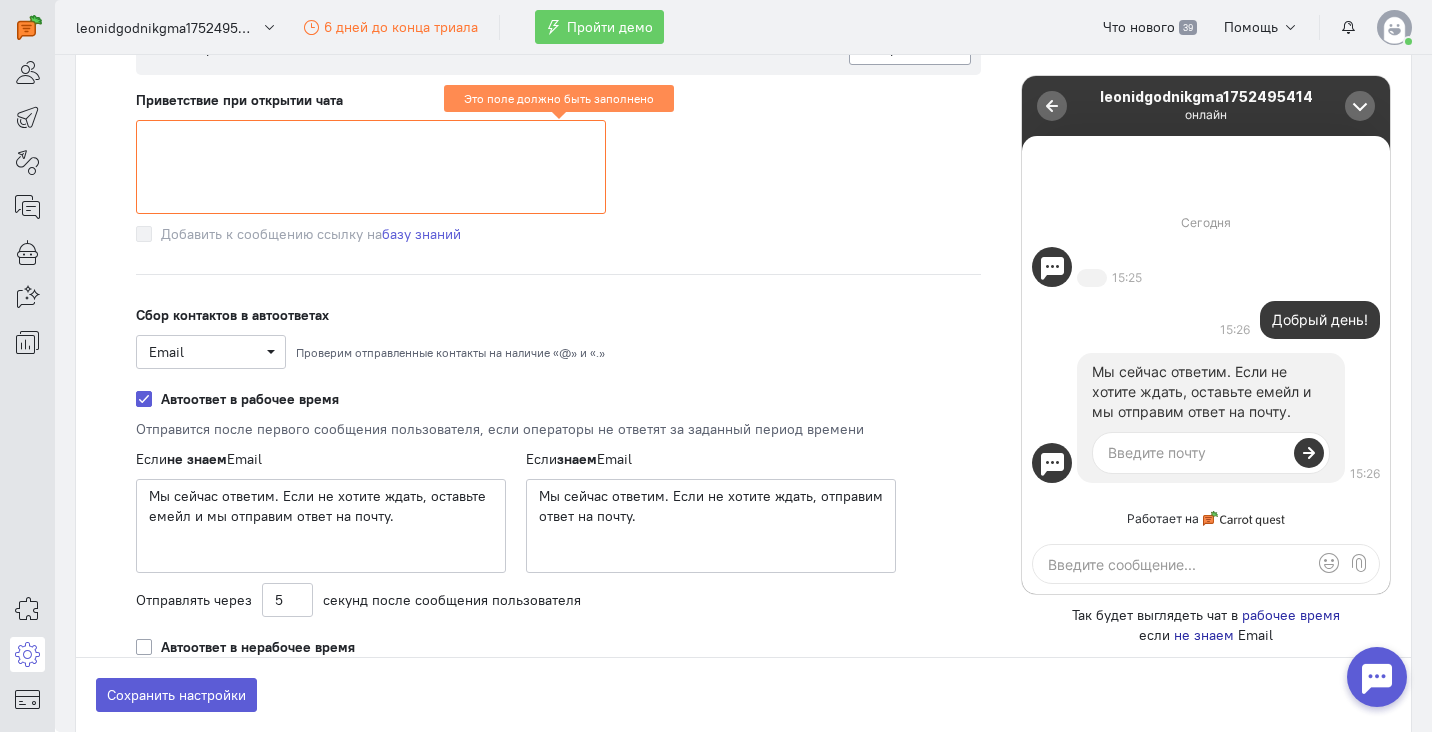 click 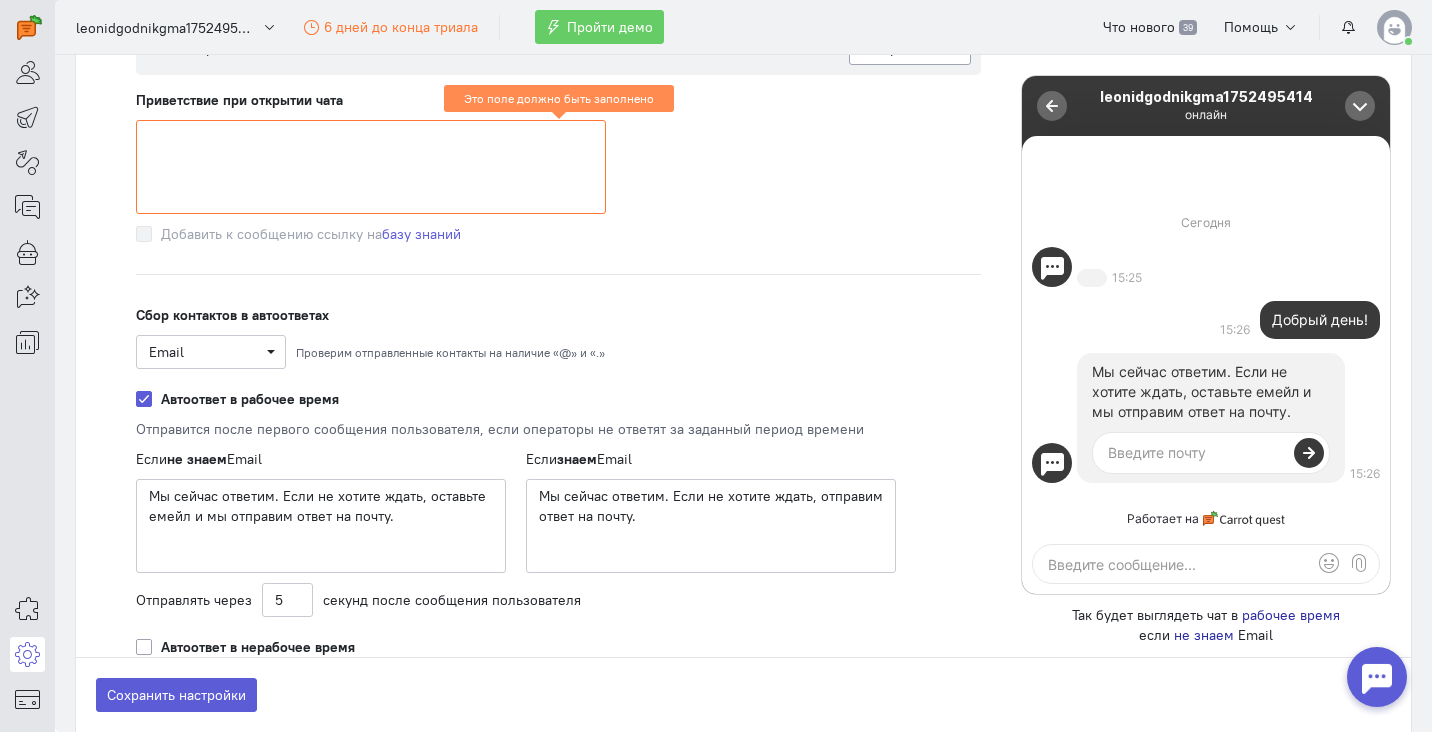 click on "Добавить к сообщению ссылку на  базу знаний" 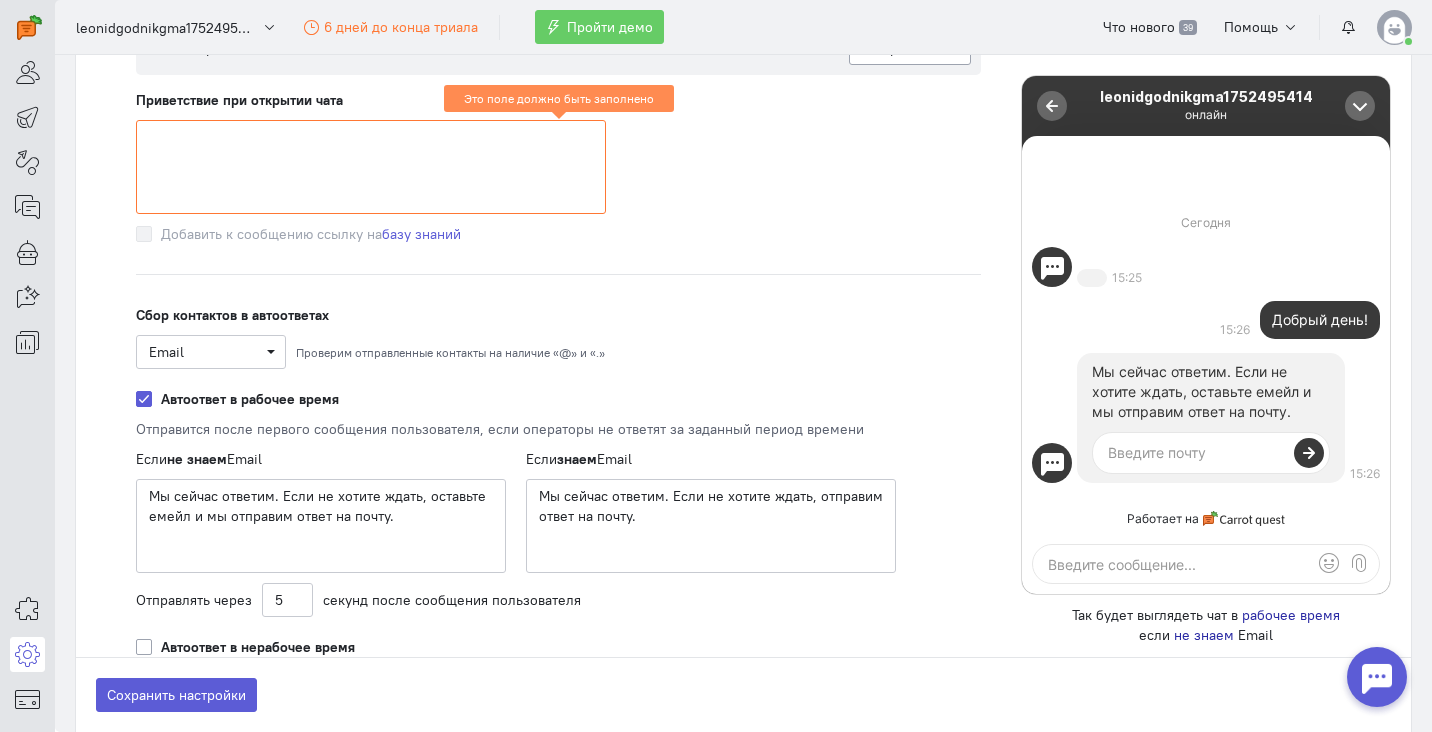 click 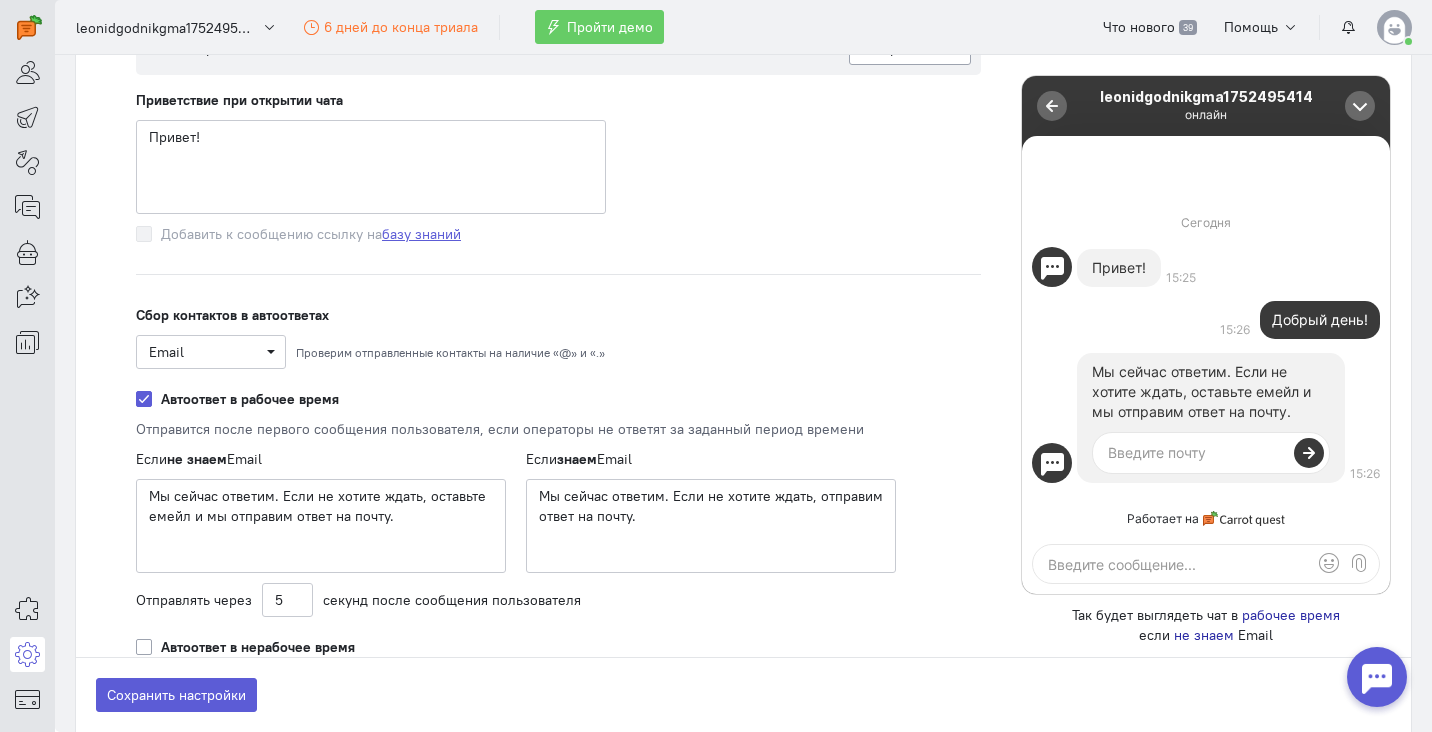 click on "базу знаний" 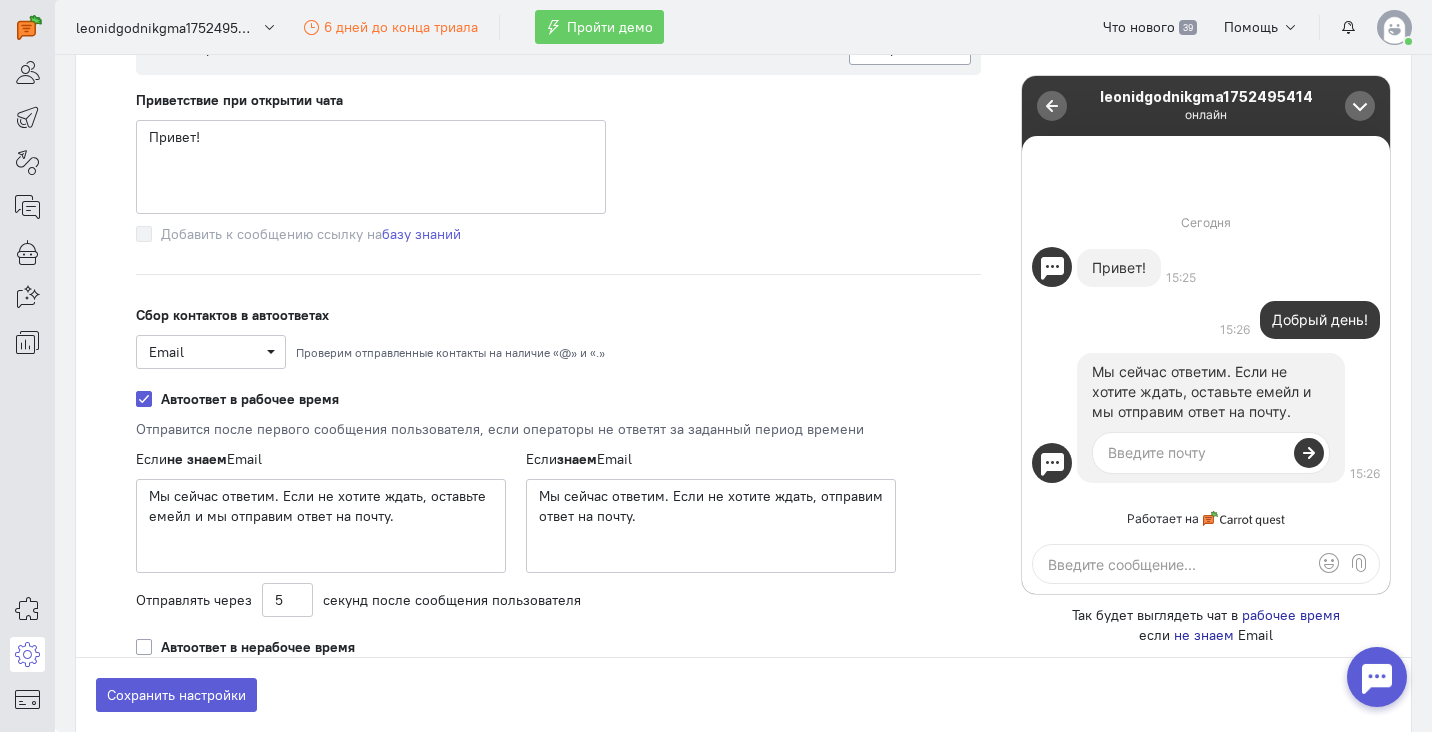 scroll, scrollTop: 2121, scrollLeft: 0, axis: vertical 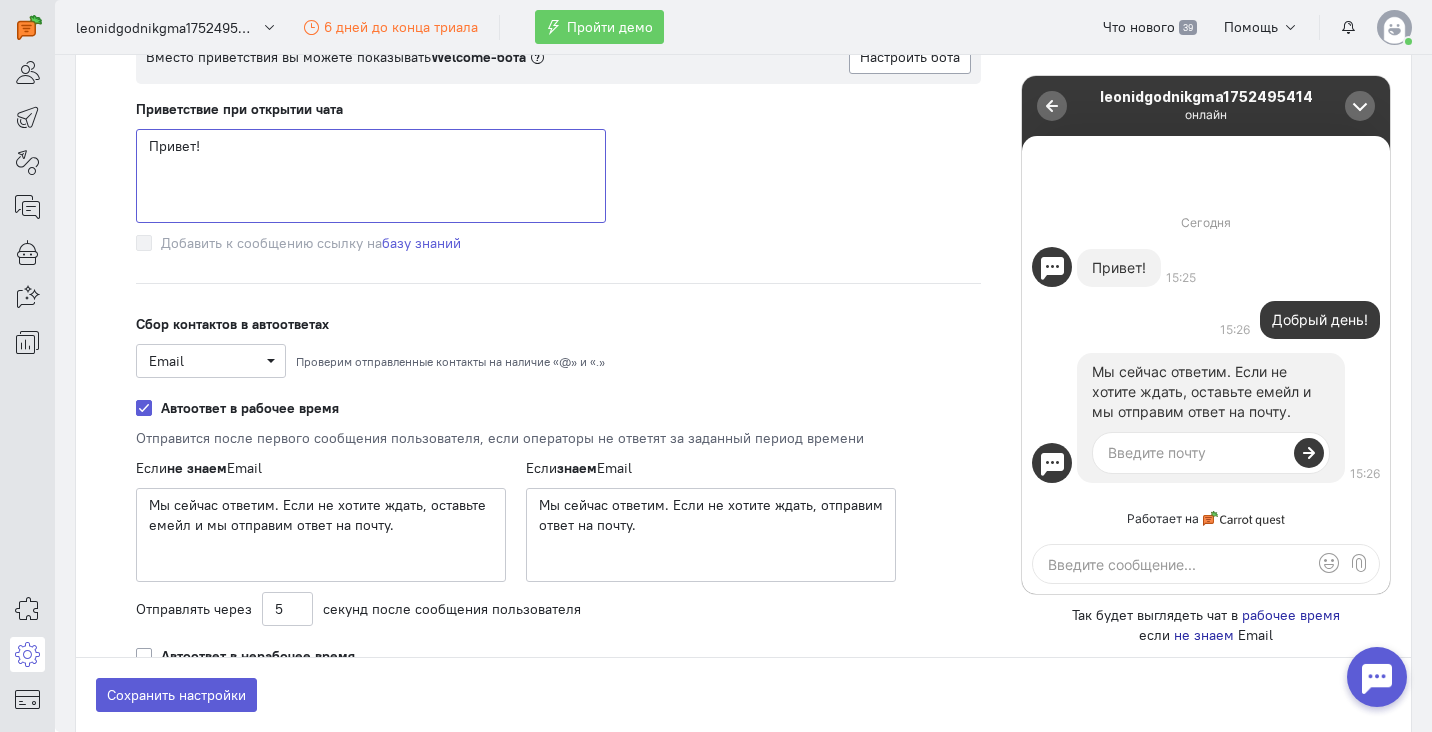 click on "Привет!" 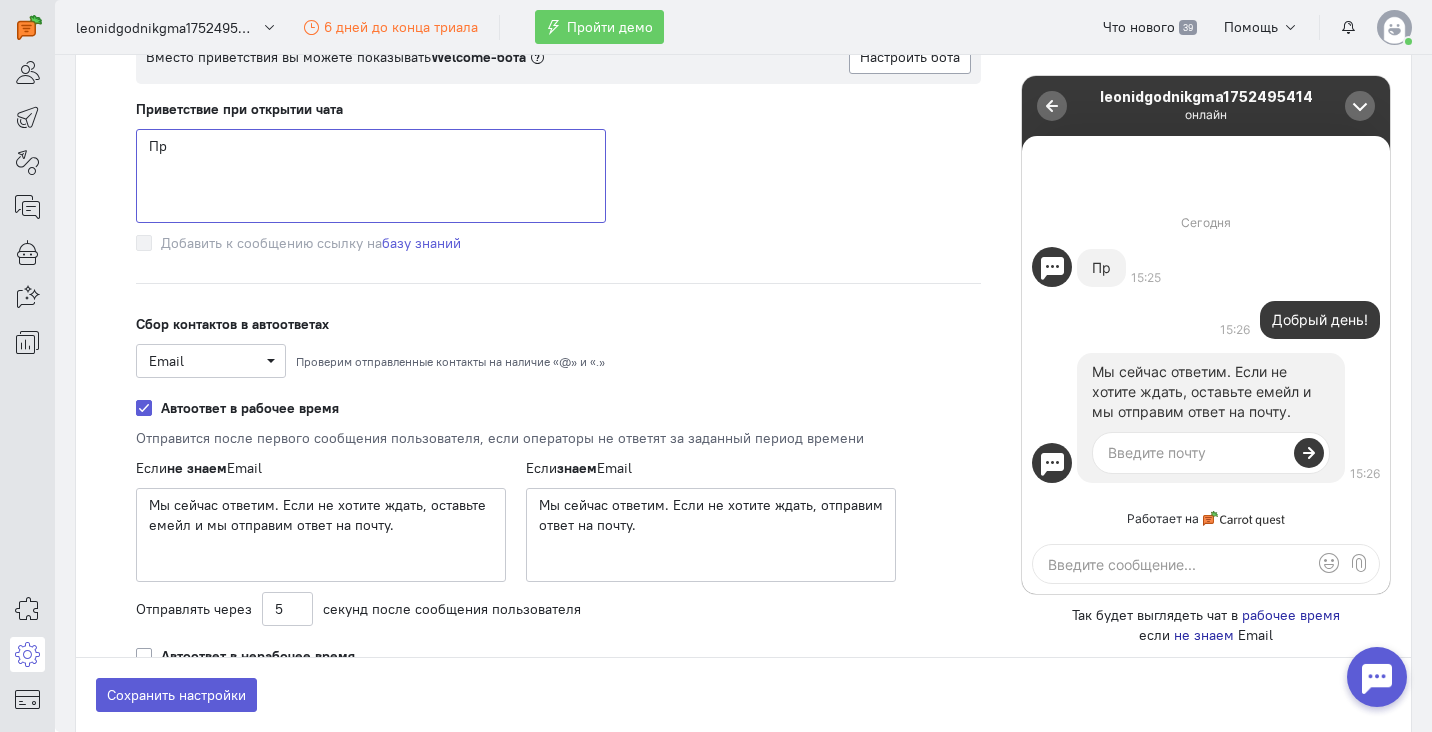 type on "П" 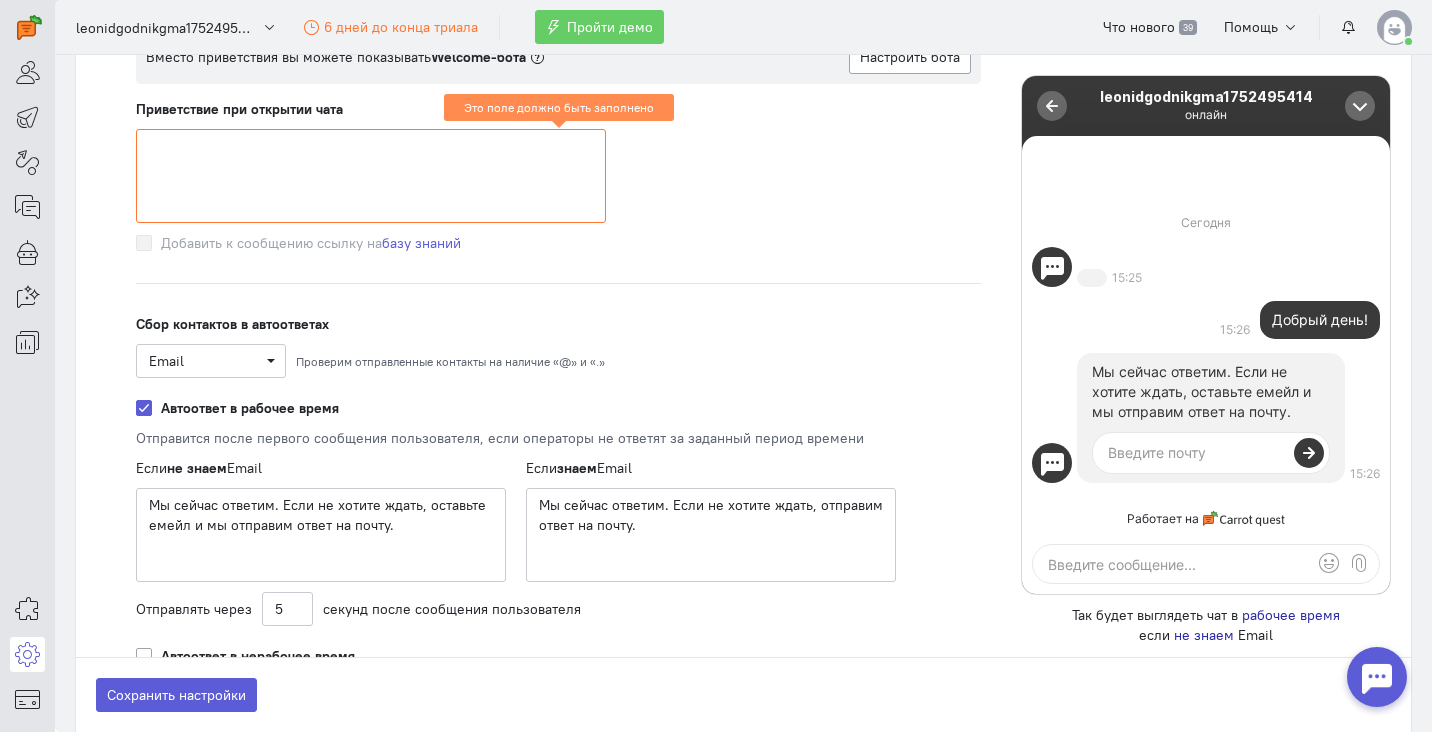 click on "Рабочее время
Влияет на отображение  статуса чата  и на показ  автоответов . Расписание работает по часовому поясу, заданному  в настройках  - сейчас это [GEOGRAPHIC_DATA]/[GEOGRAPHIC_DATA].
Если вы работаете круглосуточно, задайте время с 0:00 до 0:00
Выберите рабочие дни
Рабочие дни (пн-пт)
Дни недели
с
10:00" at bounding box center (558, 213) 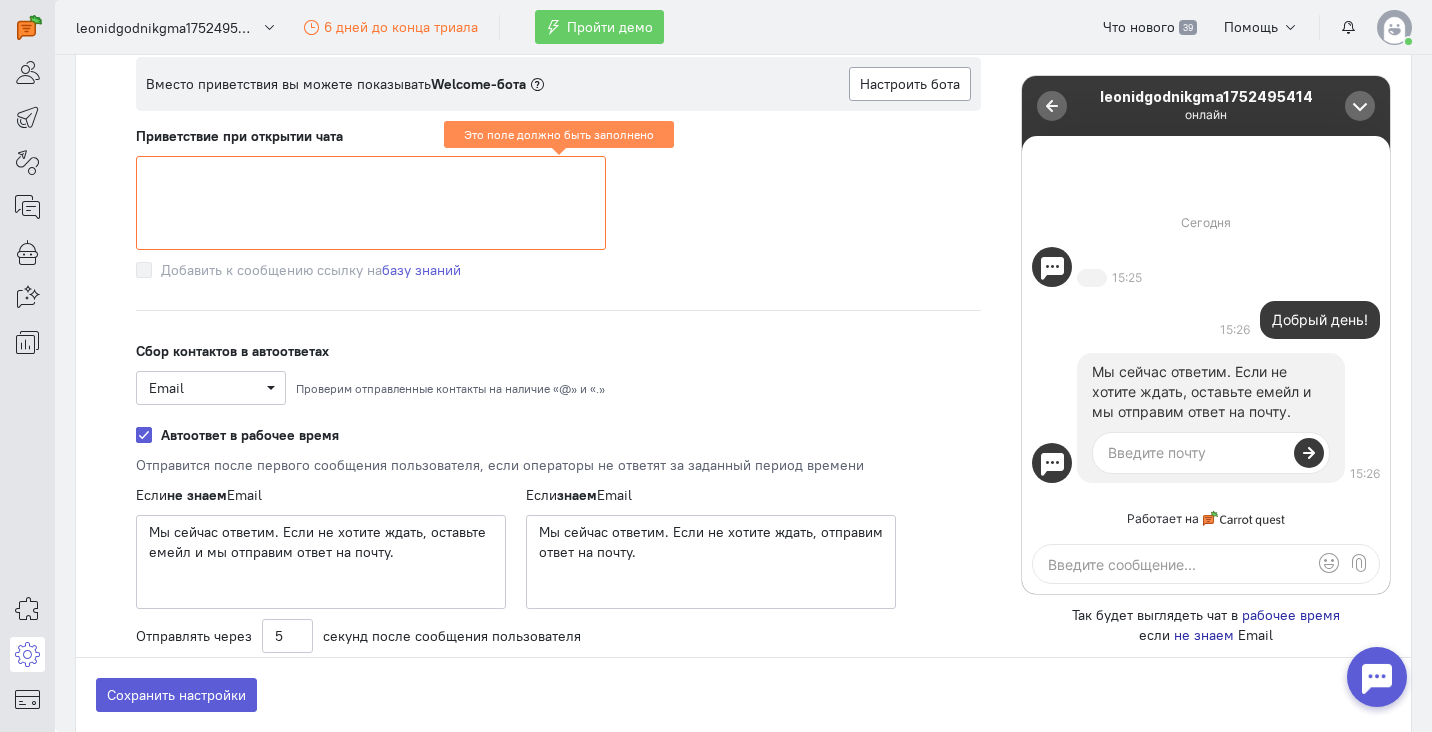 click 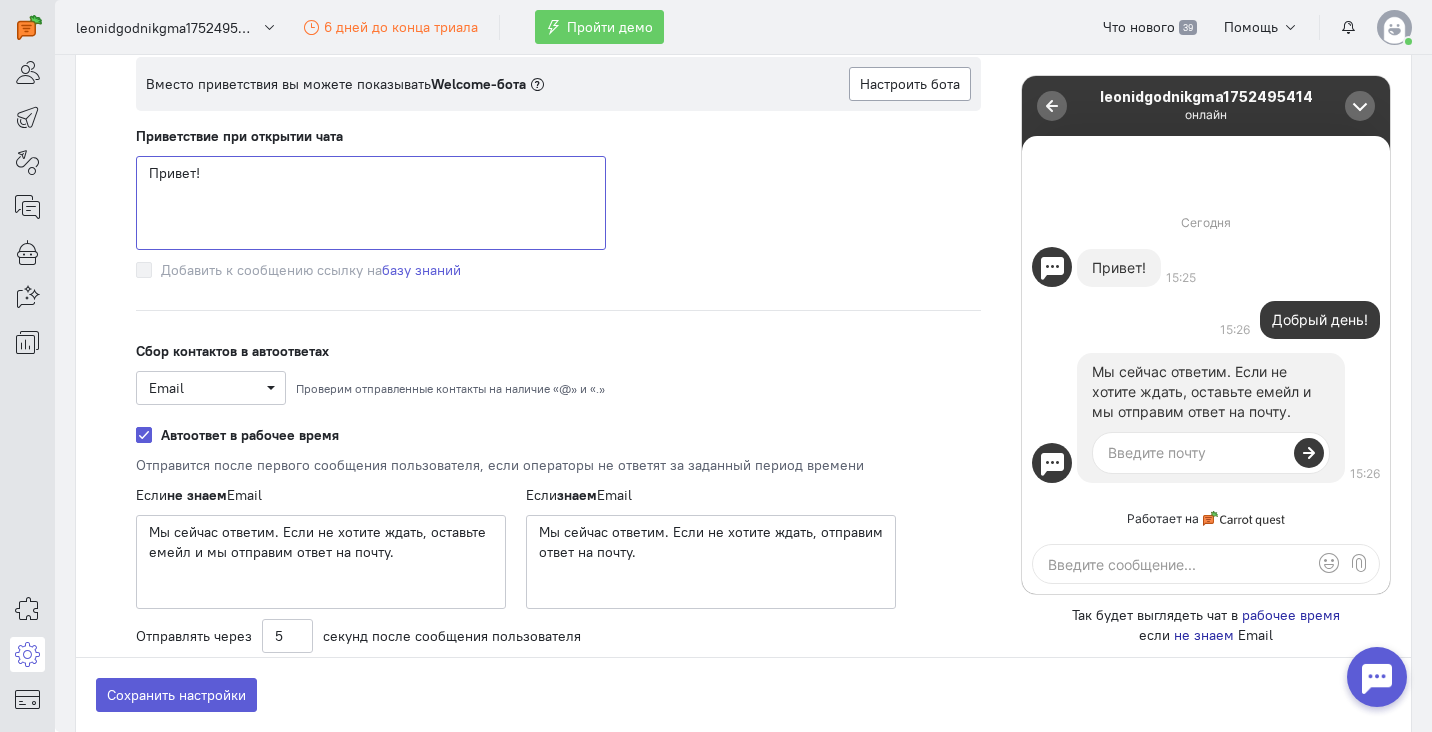 type on "Привет!" 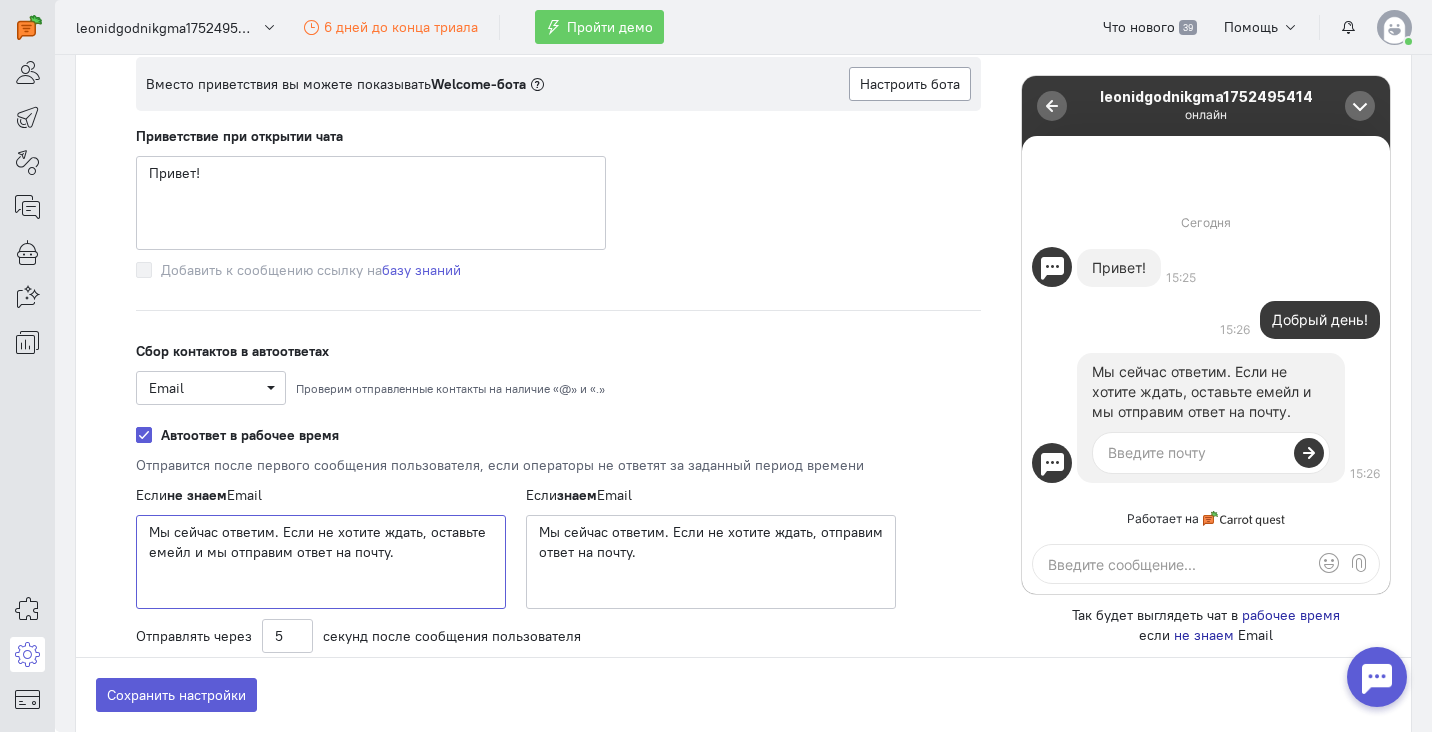 click on "Мы сейчас ответим. Если не хотите ждать, оставьте емейл и мы отправим ответ на почту." 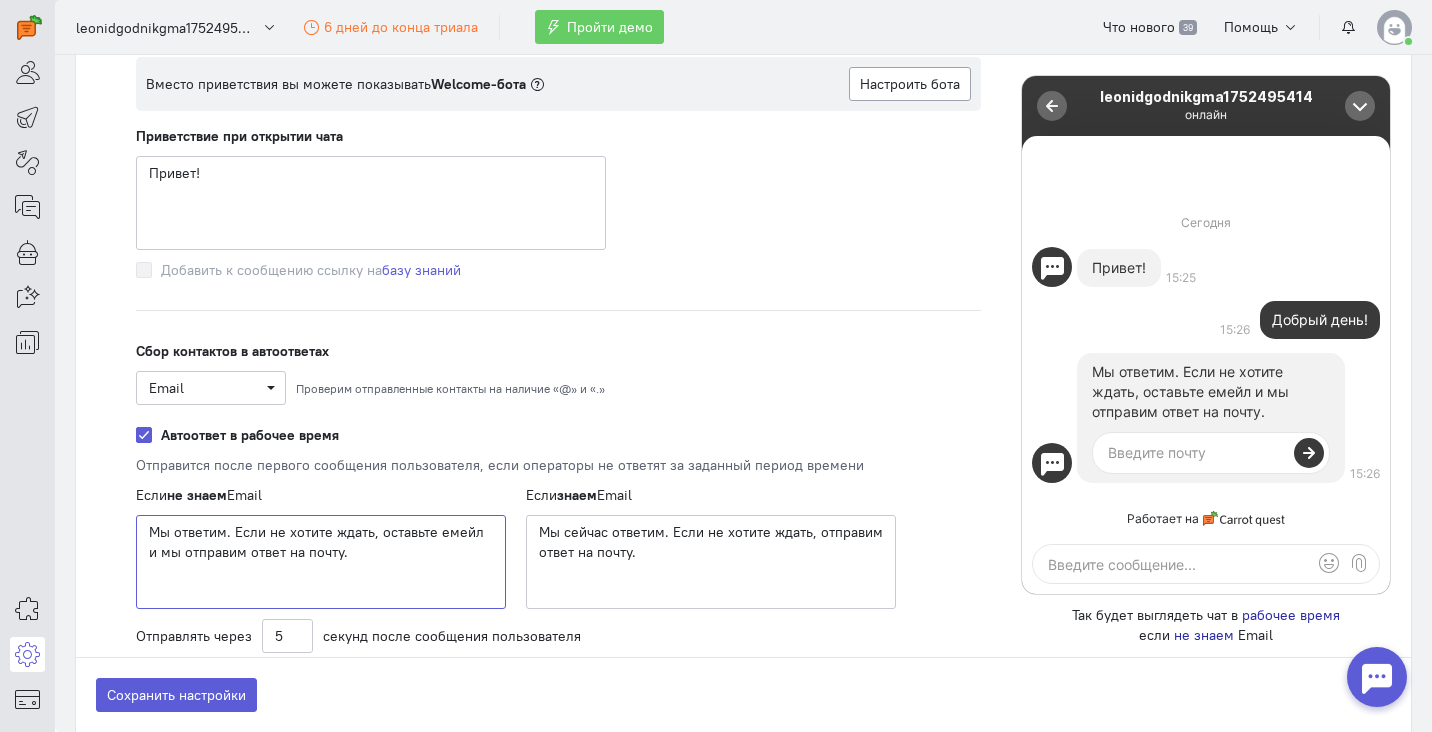 drag, startPoint x: 335, startPoint y: 554, endPoint x: 133, endPoint y: 522, distance: 204.51895 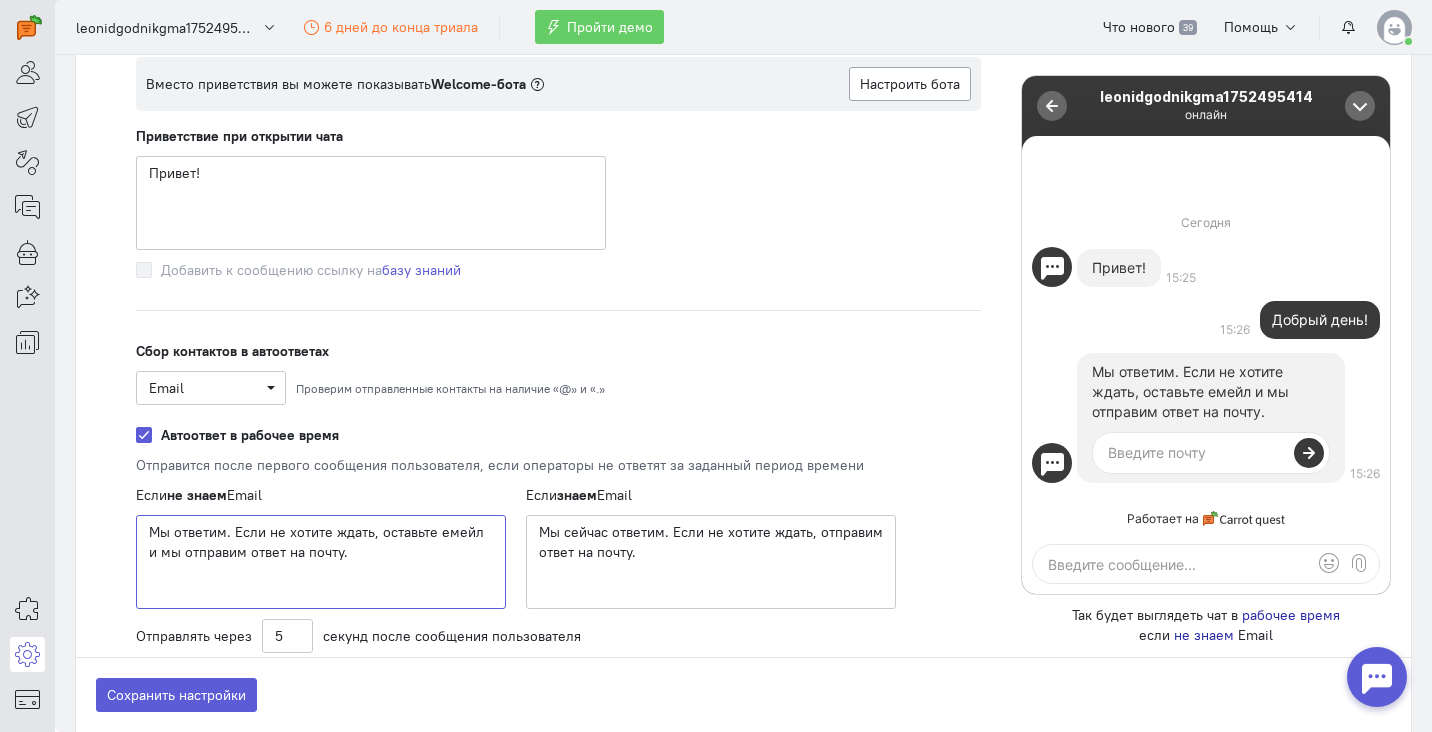 paste on "уже работаем над вашим вопросом и ответим в течение 10 минут. Если вы будете офлайн, мы отправим ответ на вашу почту." 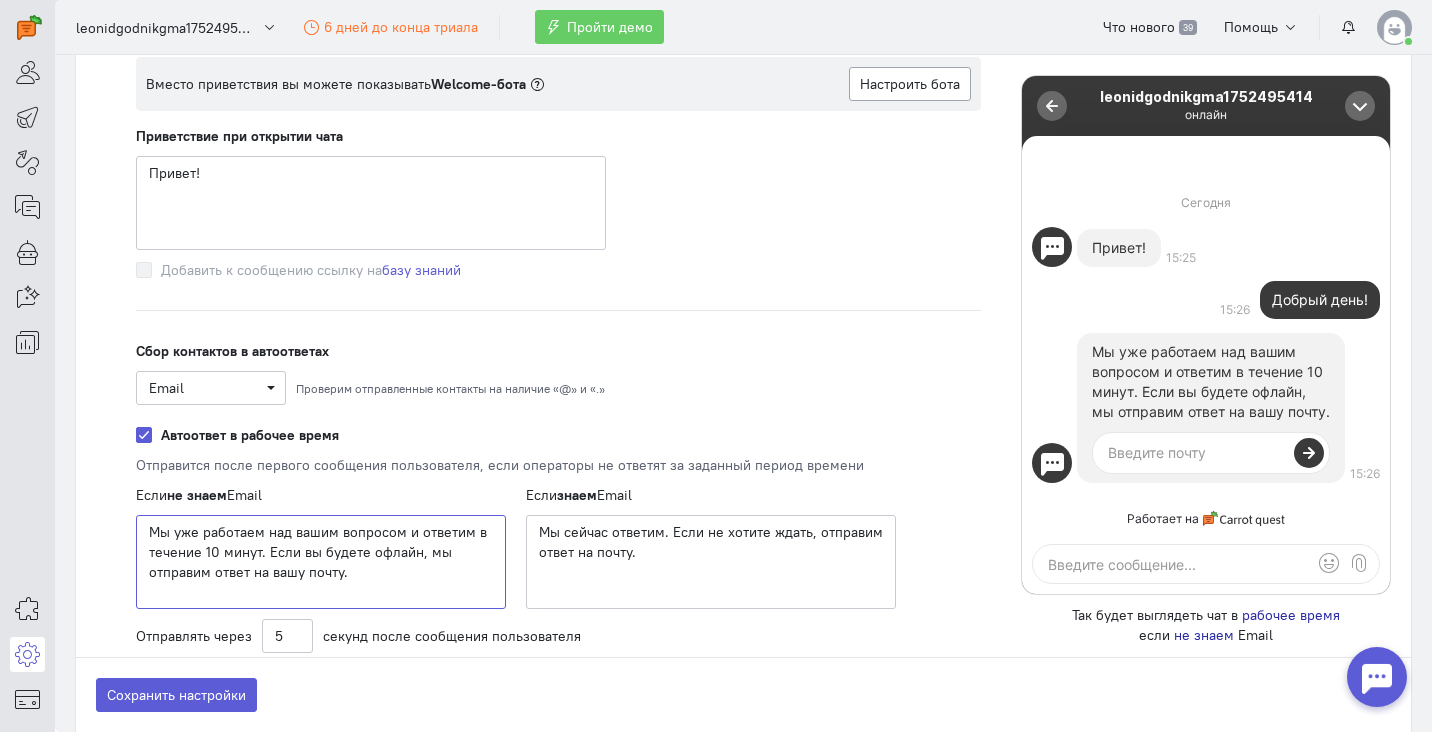 type on "Мы ответим. Если не хотите ждать, оставьте емейл и мы отправим ответ на почту." 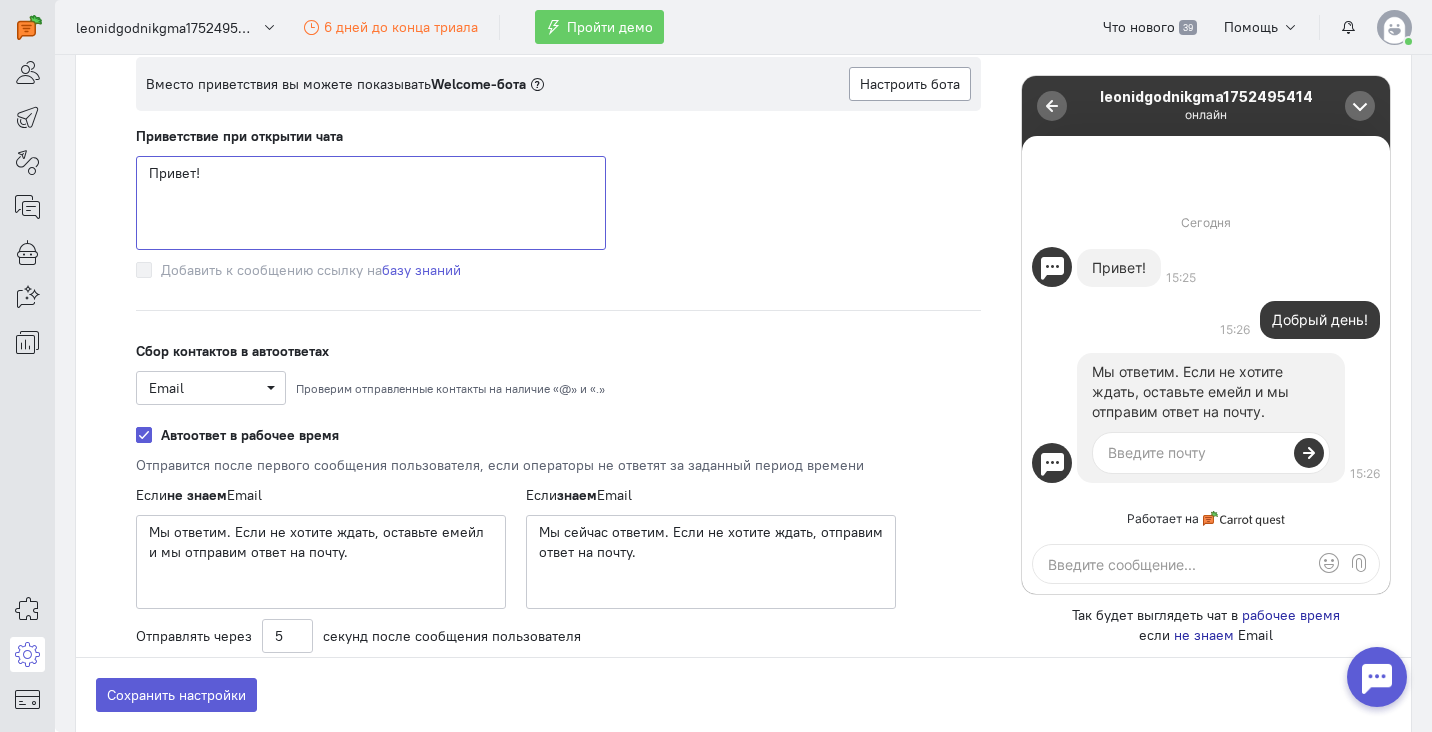 click on "Привет!" 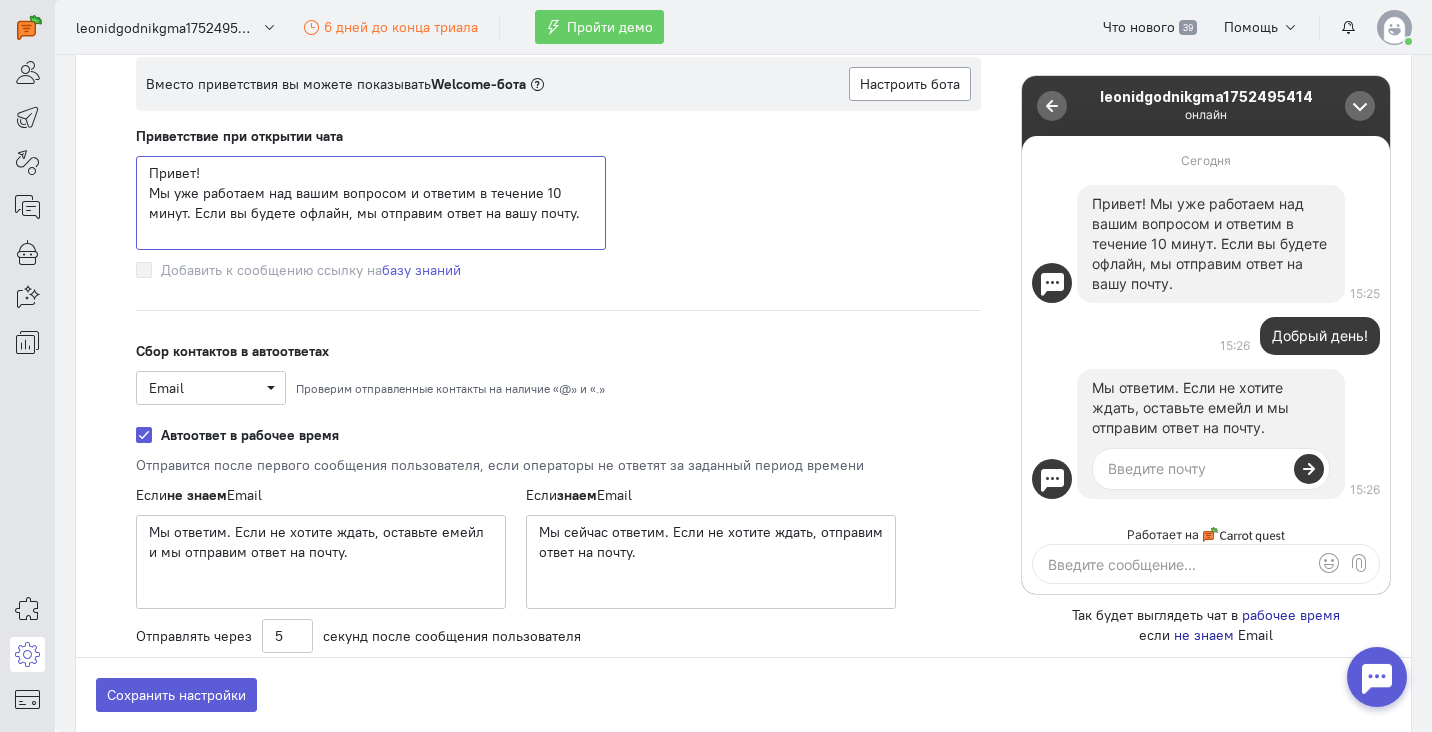 drag, startPoint x: 197, startPoint y: 206, endPoint x: 582, endPoint y: 225, distance: 385.46854 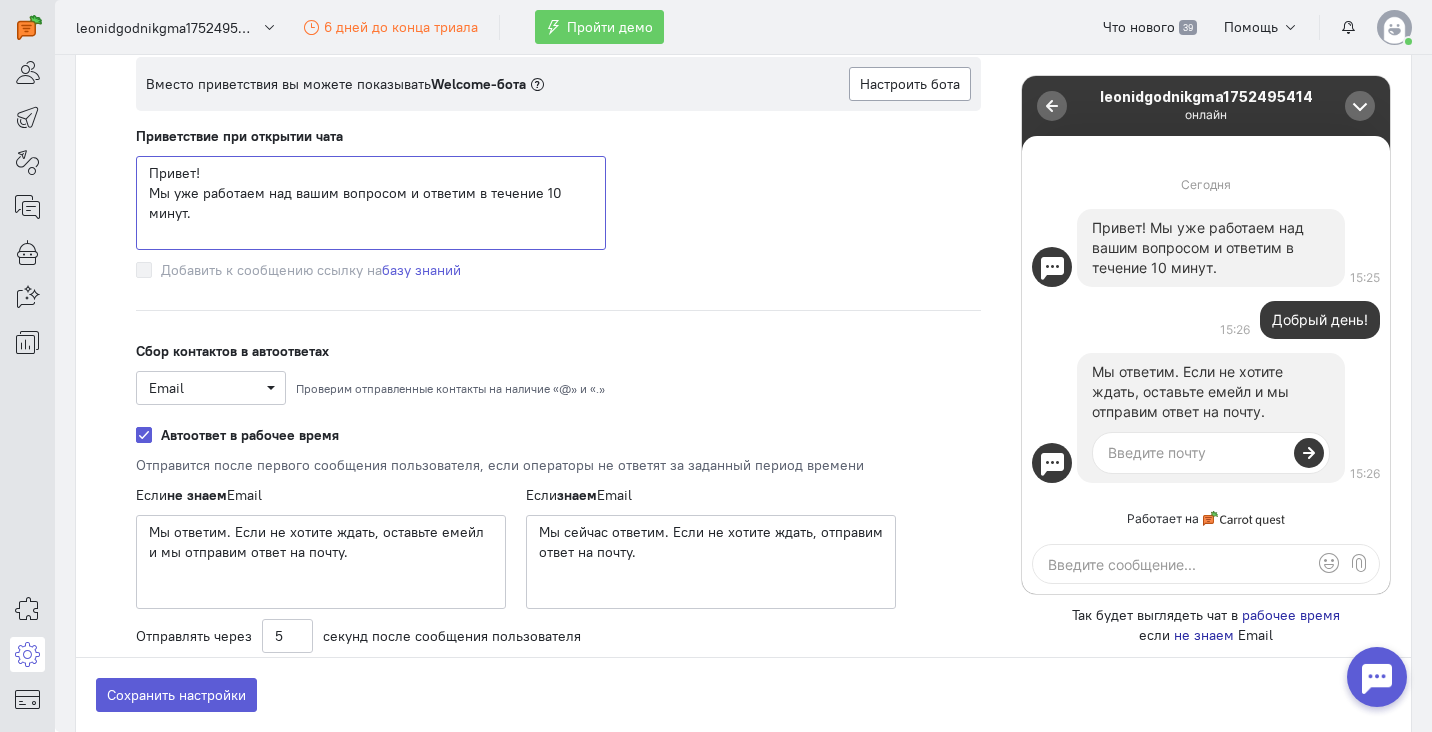 type on "Привет!
Мы уже работаем над вашим вопросом и ответим в течение 10 минут." 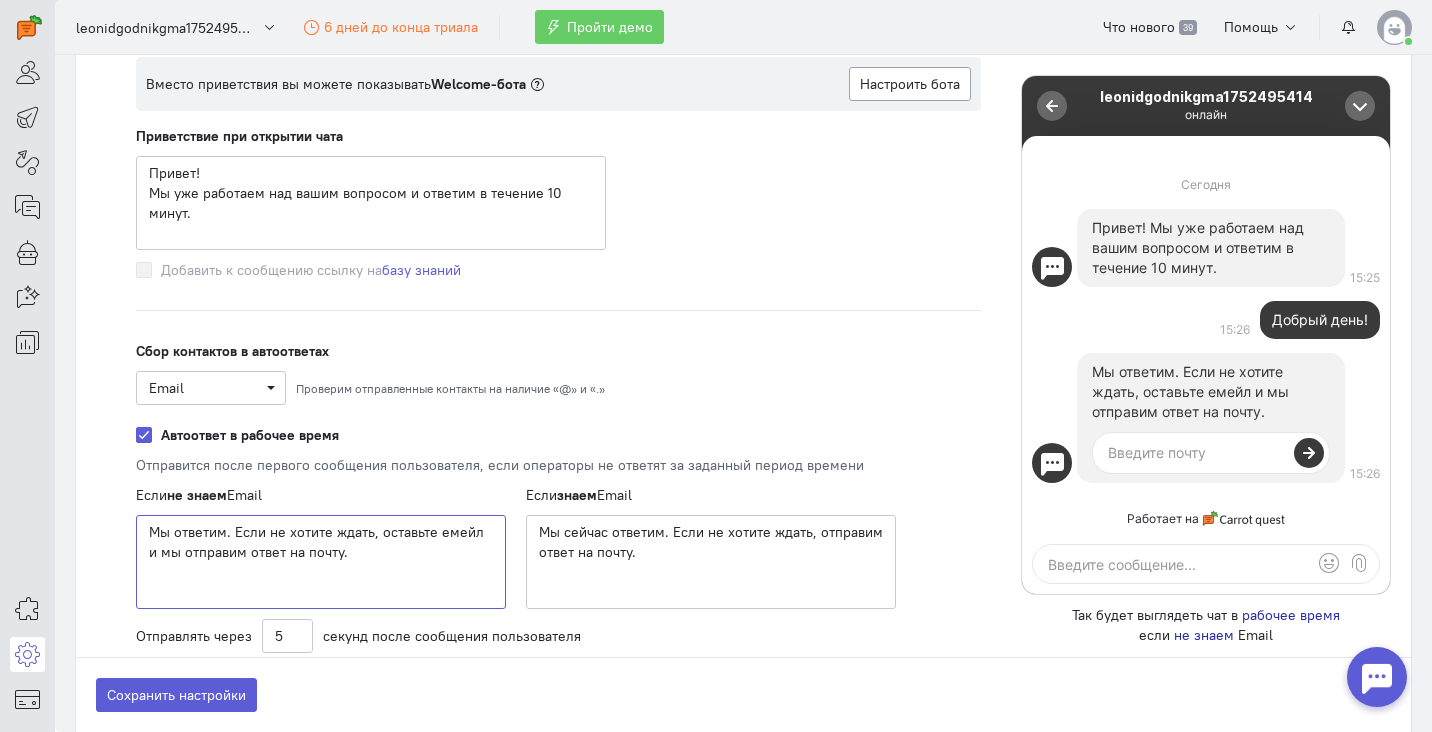 drag, startPoint x: 362, startPoint y: 555, endPoint x: 114, endPoint y: 527, distance: 249.57564 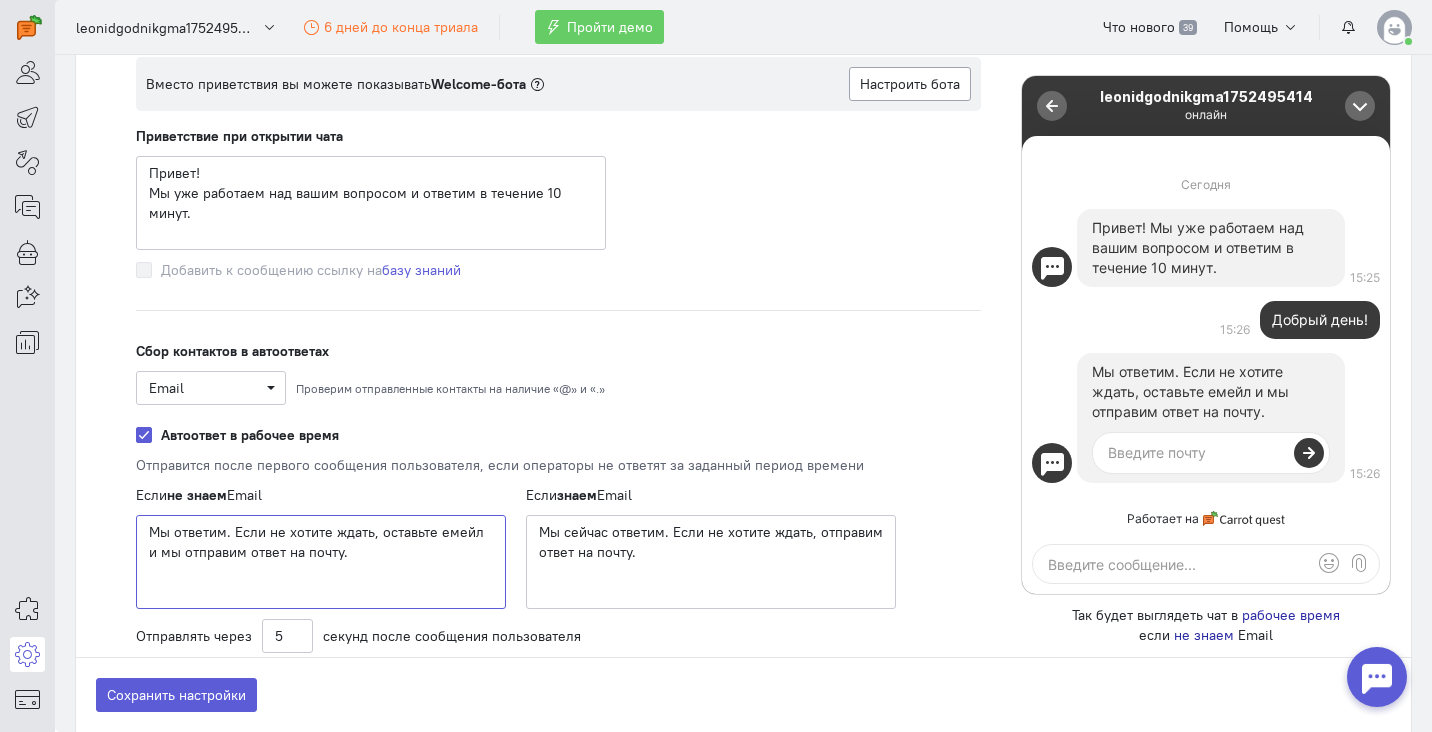 click on "Мы ответим. Если не хотите ждать, оставьте емейл и мы отправим ответ на почту." 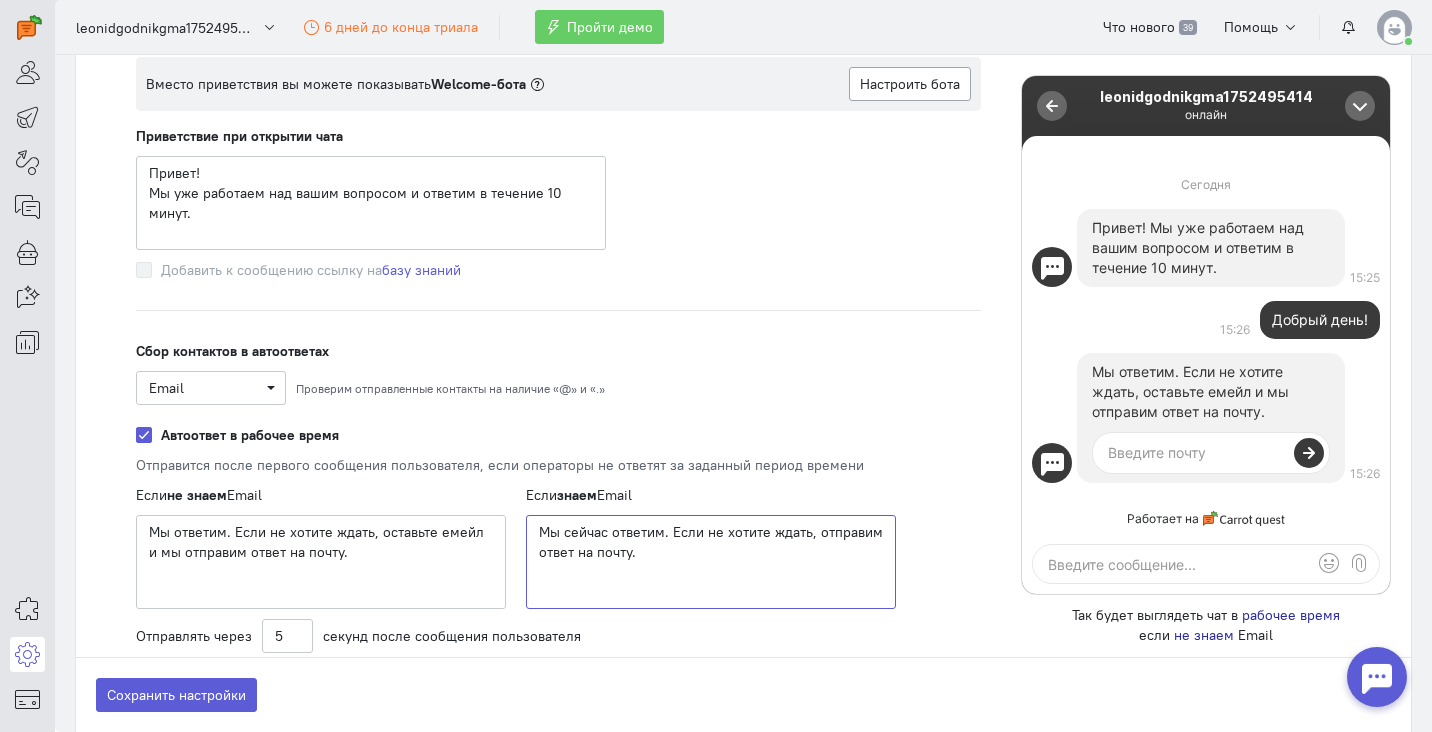 drag, startPoint x: 682, startPoint y: 570, endPoint x: 525, endPoint y: 523, distance: 163.88411 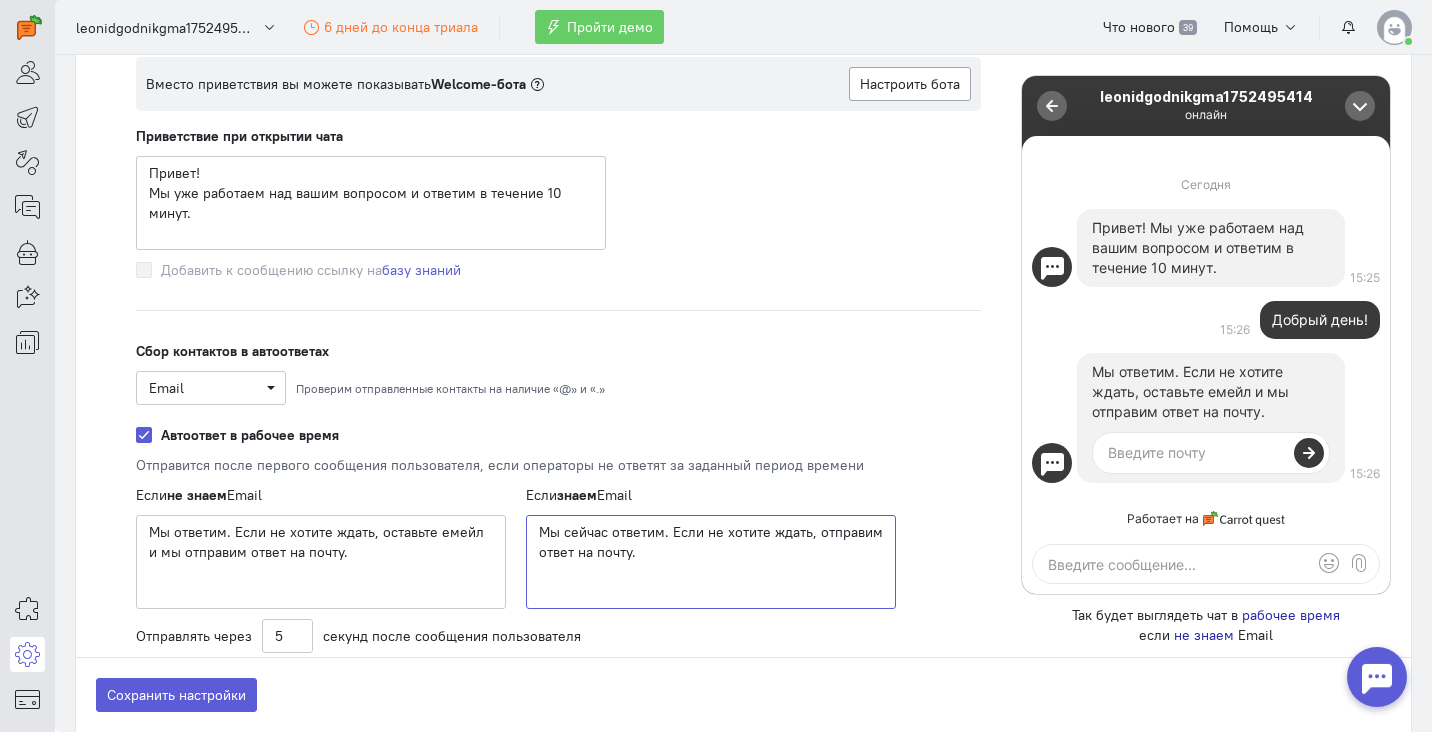 click on "Если  знаем  Email
Мы сейчас ответим. Если не хотите ждать, отправим ответ на почту." 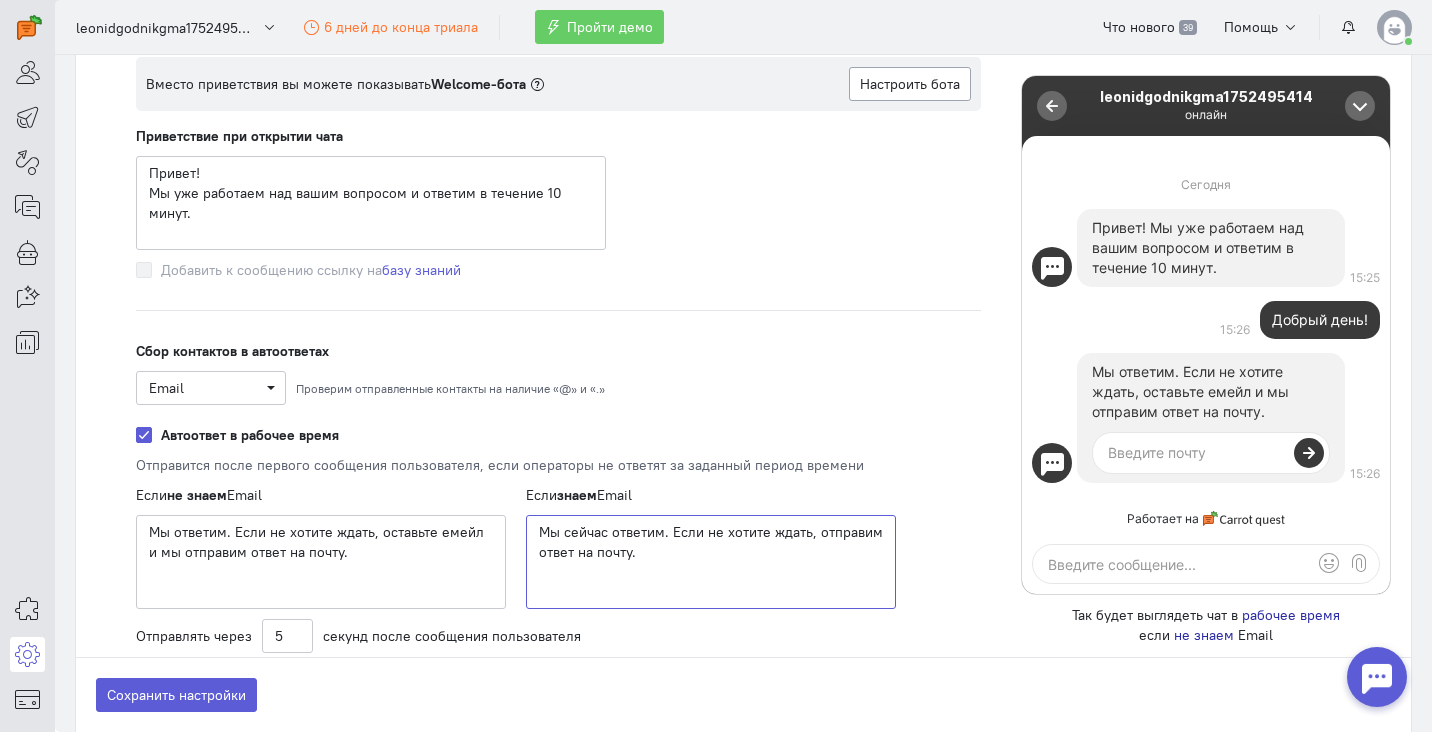 paste on "сли вы будете офлайн, мы отправим ответ на вашу почту." 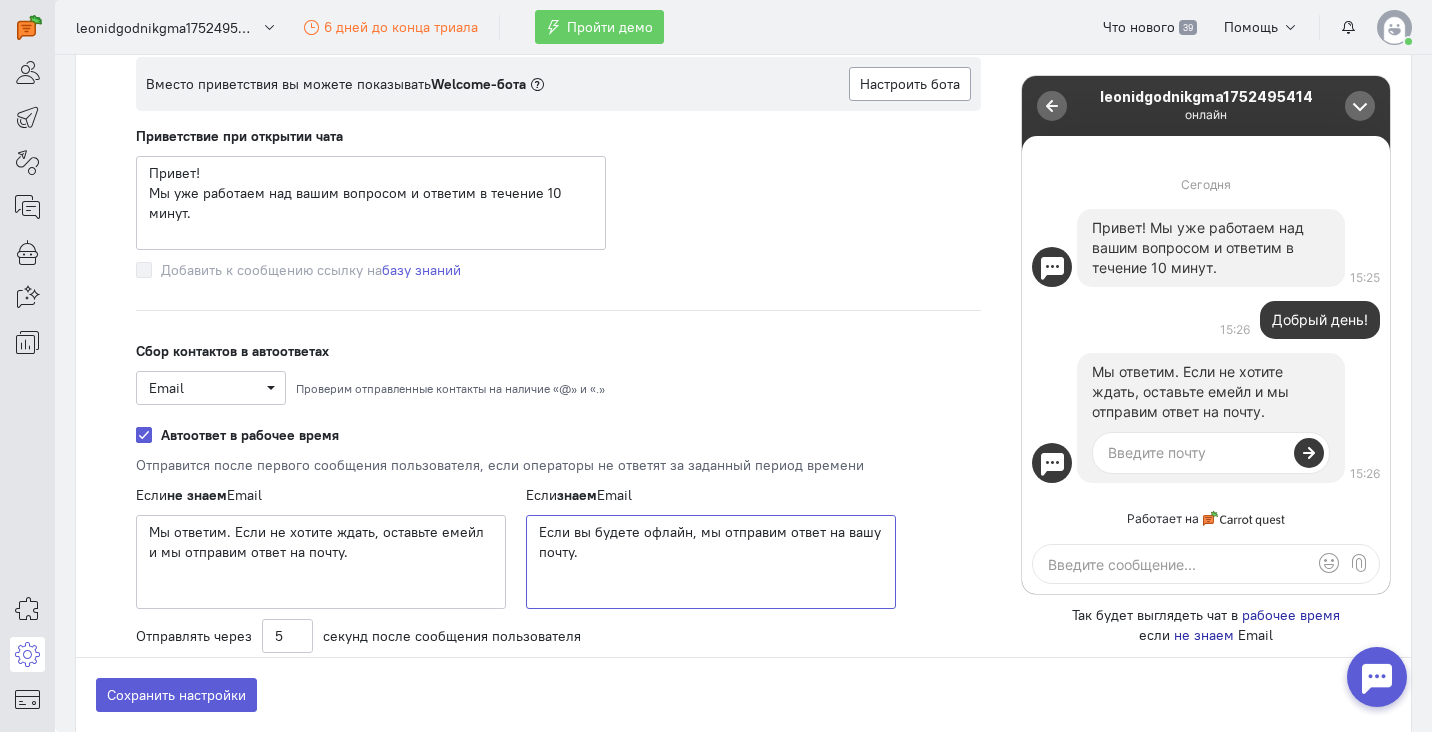 click on "Если вы будете офлайн, мы отправим ответ на вашу почту." 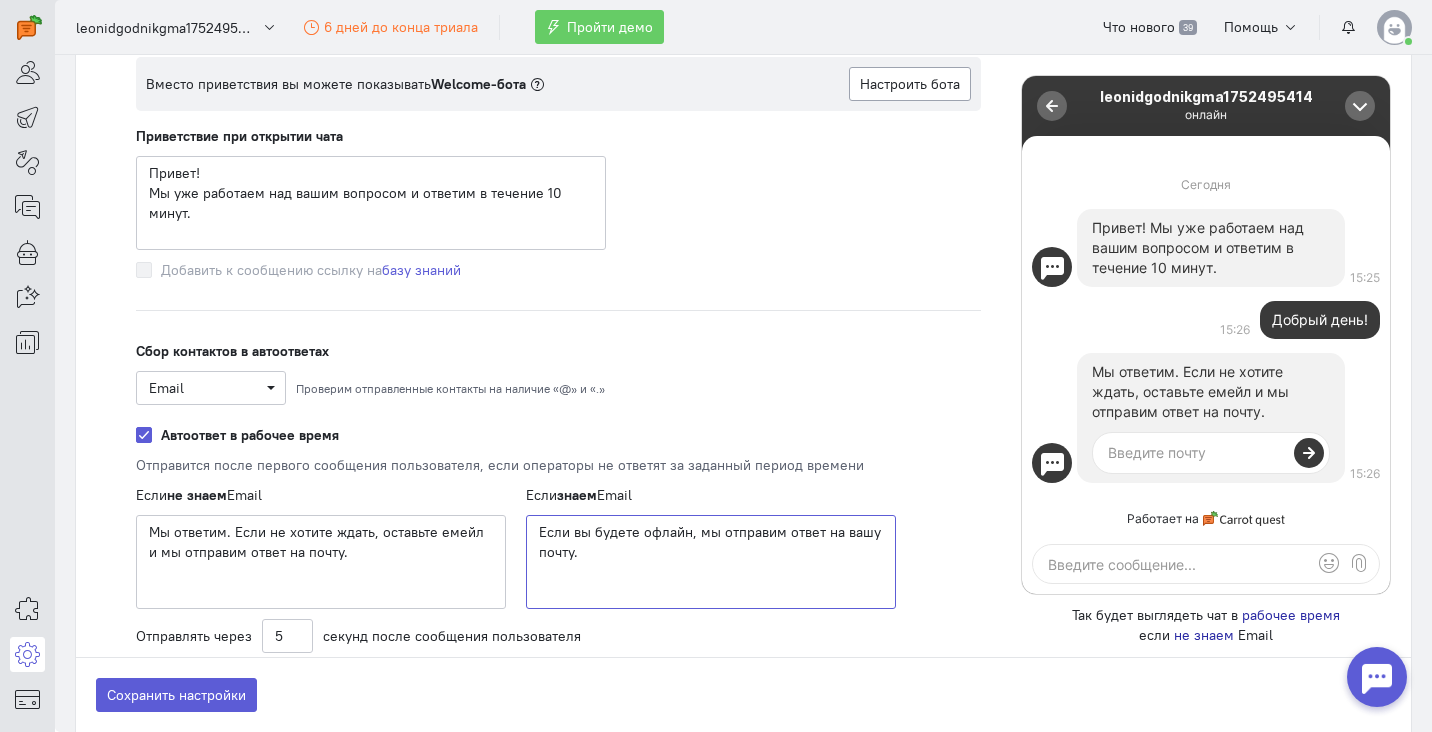 type on "Если вы будете офлайн, мы отправим ответ на вашу почту." 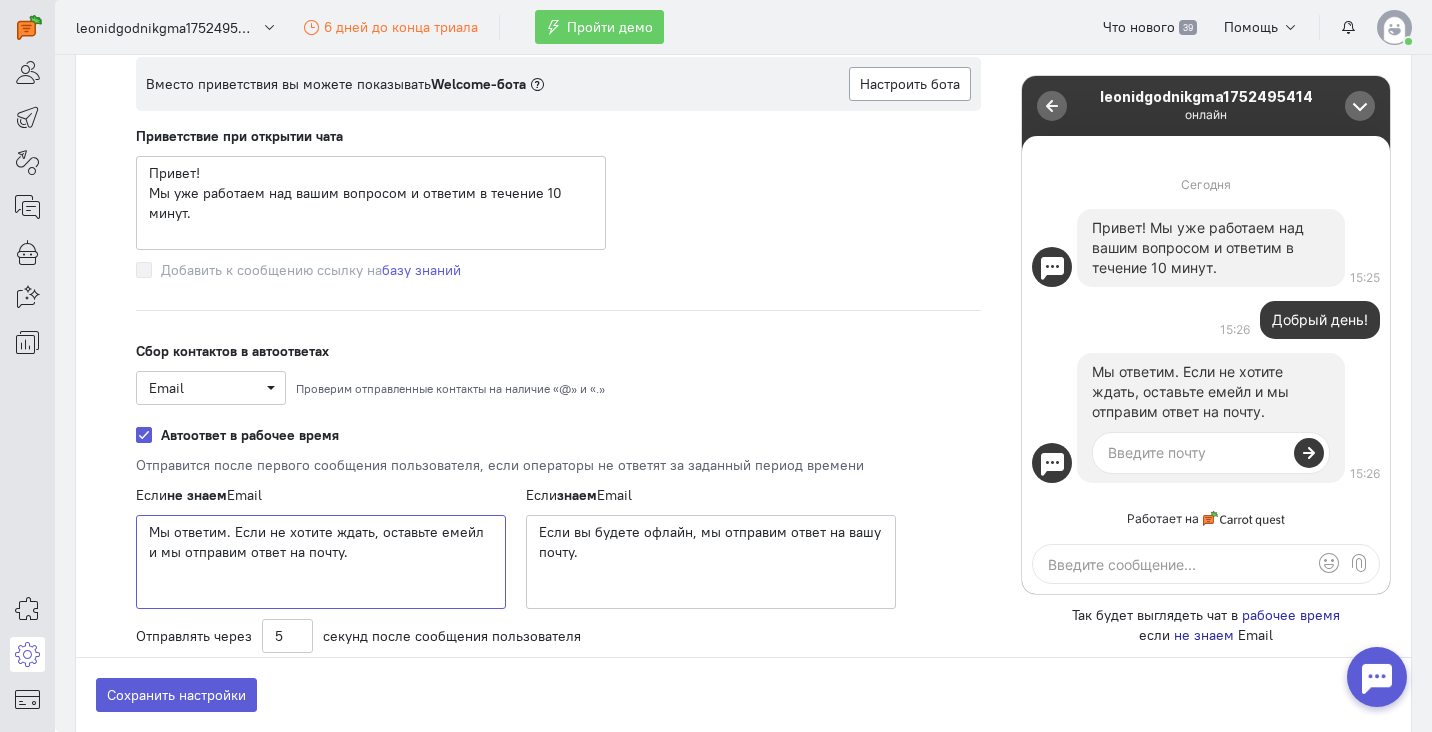 click on "Мы ответим. Если не хотите ждать, оставьте емейл и мы отправим ответ на почту." 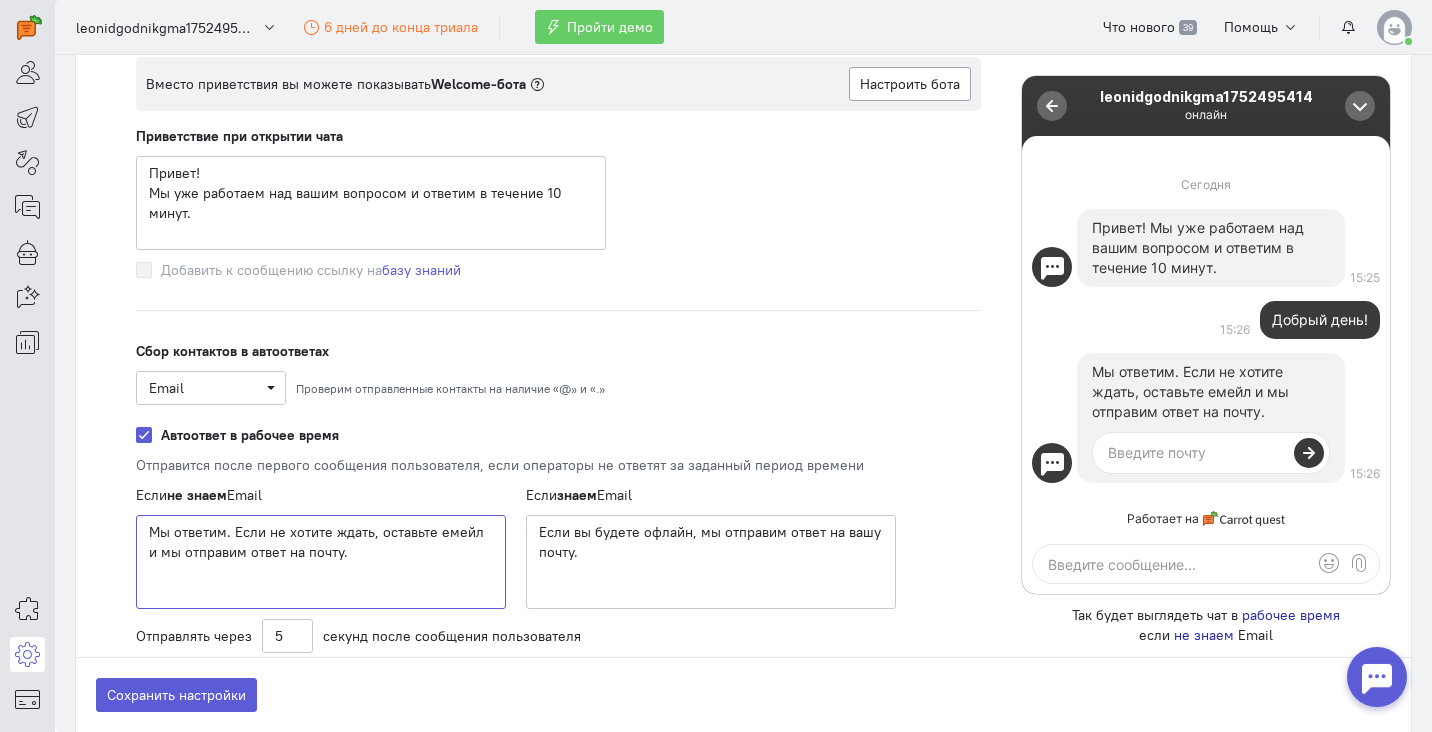click on "Мы ответим. Если не хотите ждать, оставьте емейл и мы отправим ответ на почту." 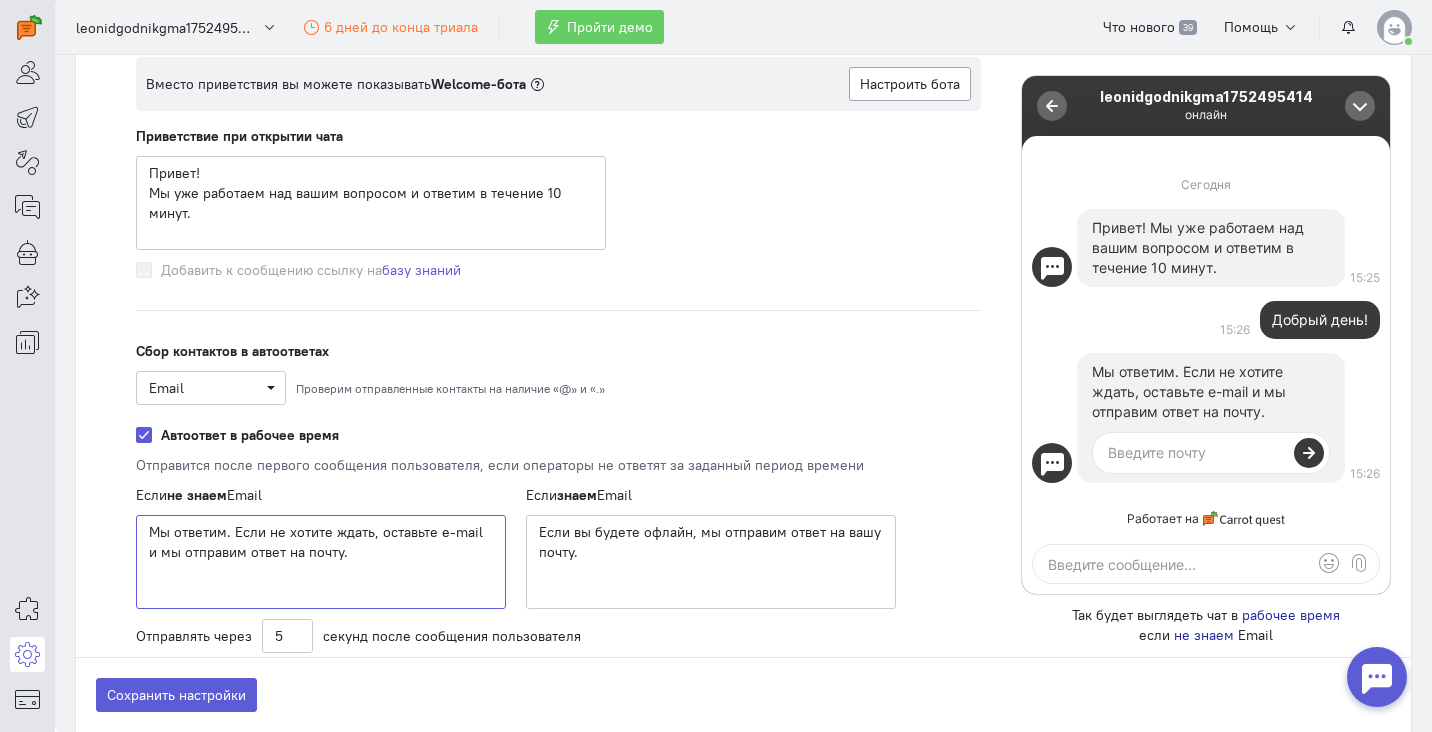 drag, startPoint x: 236, startPoint y: 530, endPoint x: 134, endPoint y: 528, distance: 102.01961 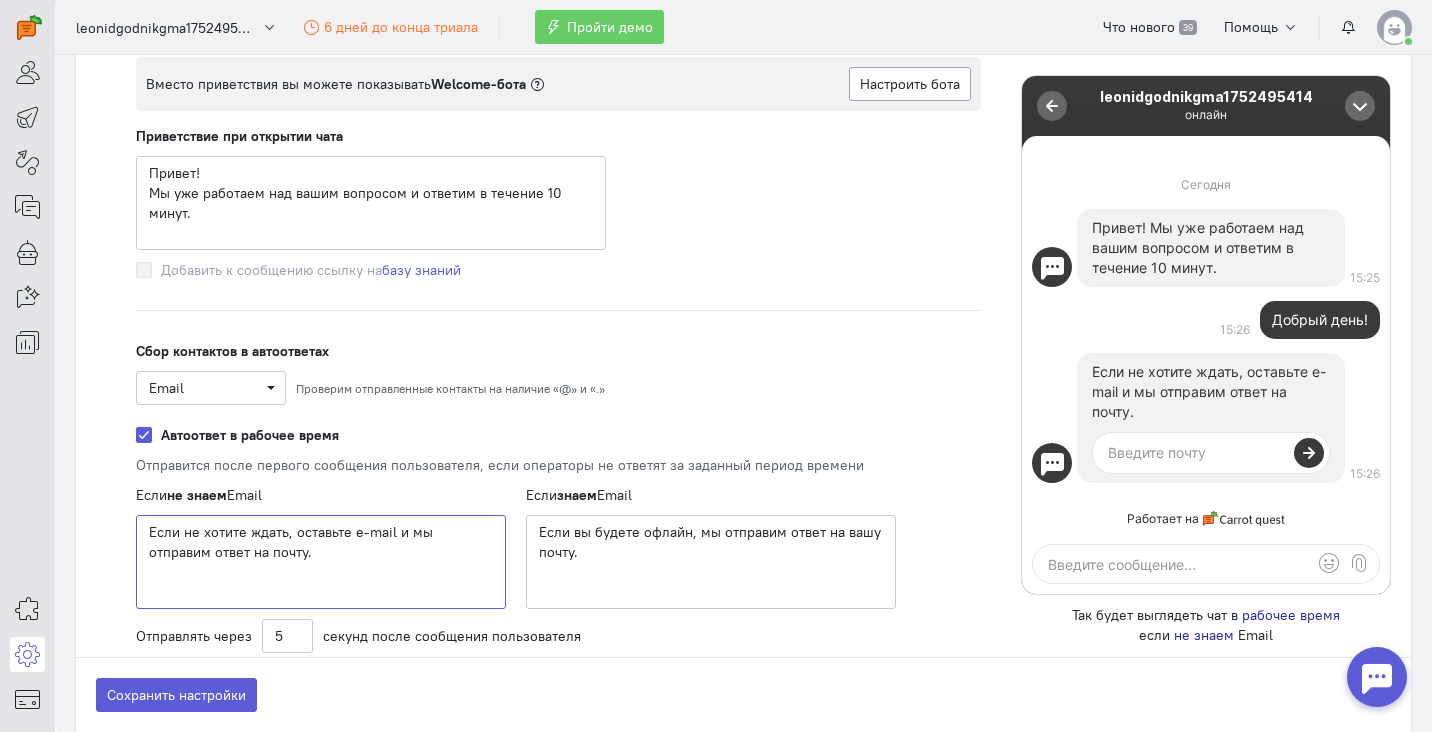 type on "Если не хотите ждать, оставьте e-mail и мы отправим ответ на почту." 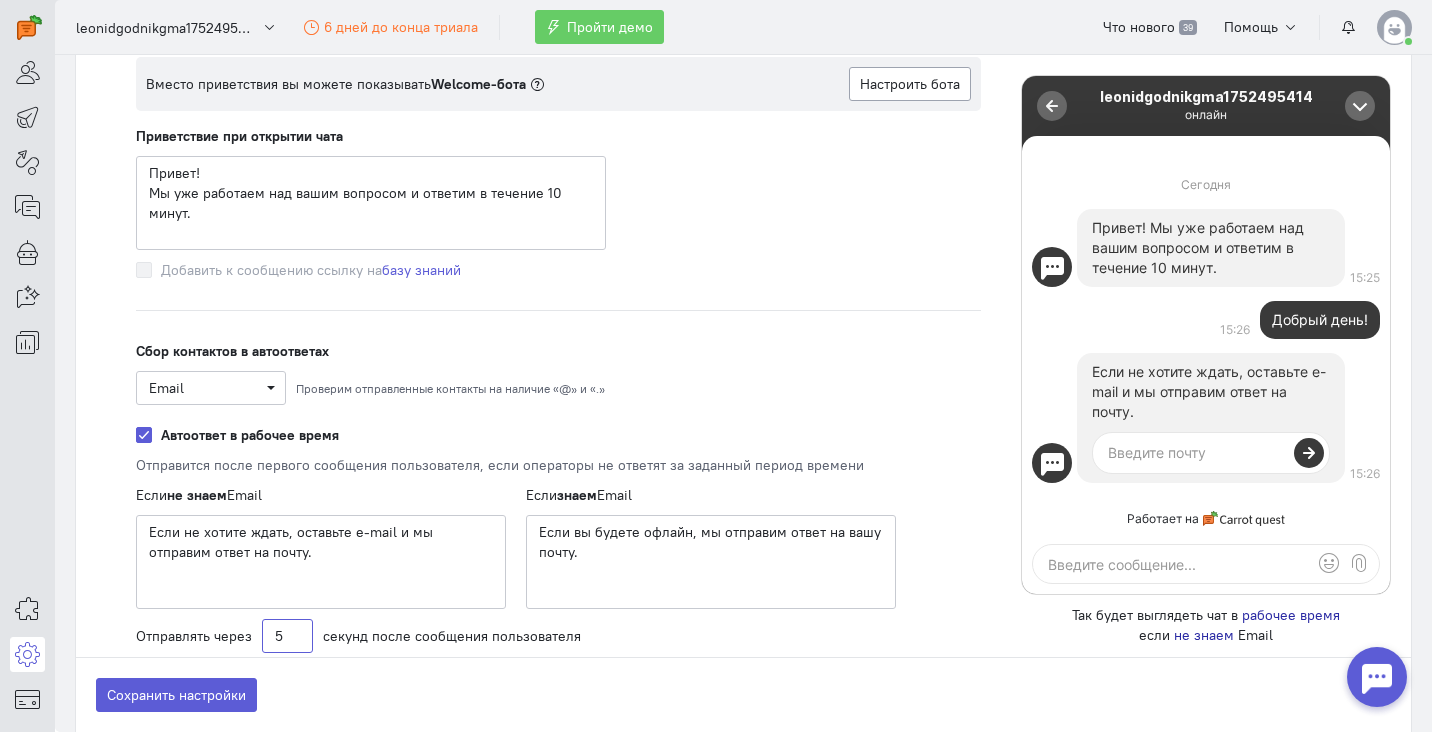 click on "5" 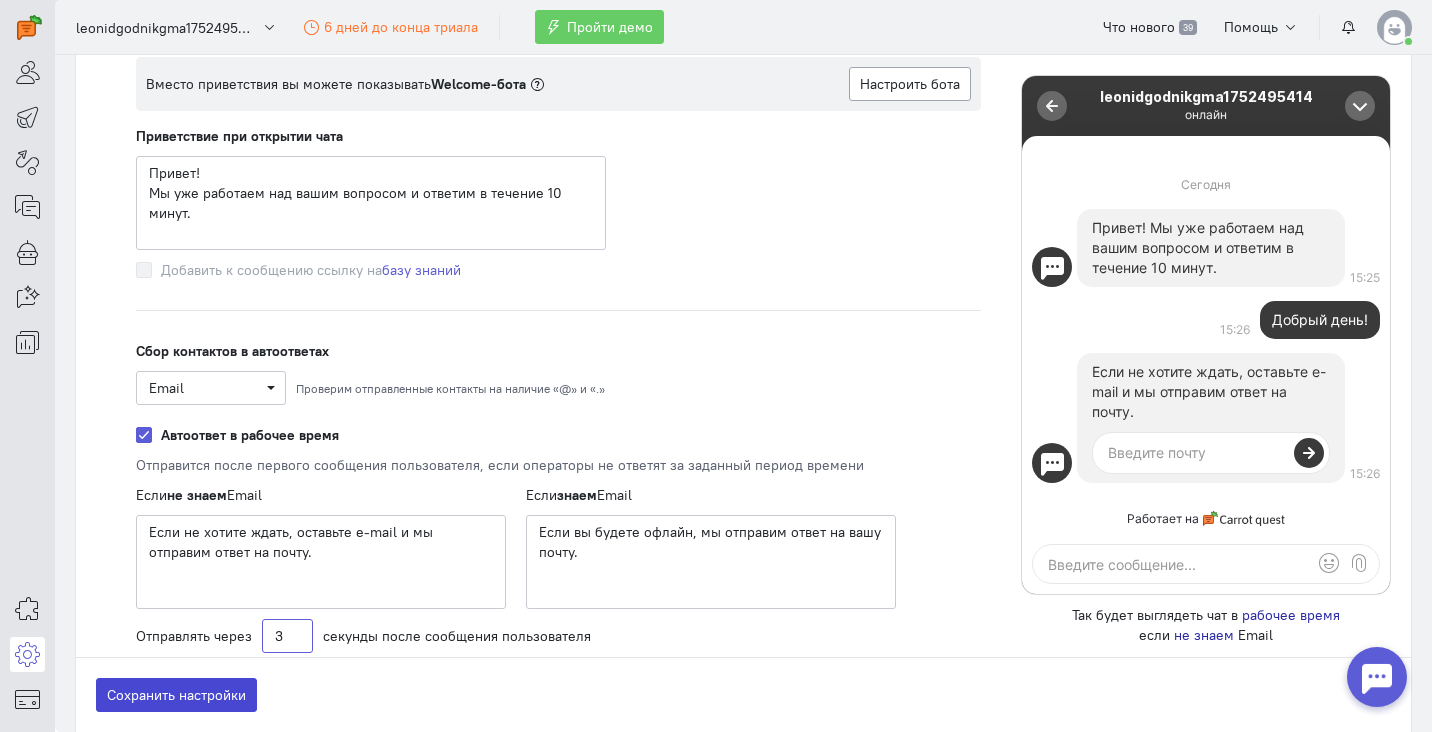 type on "3" 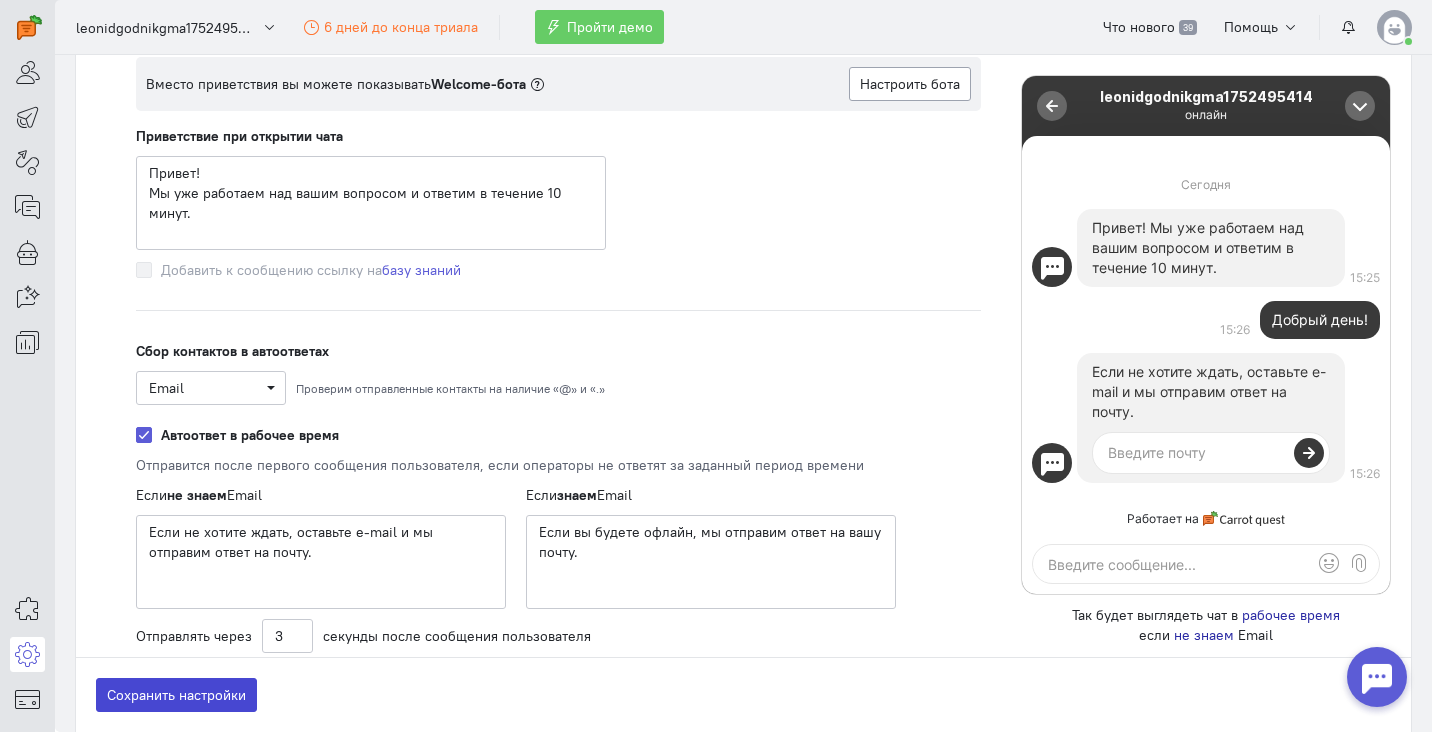 click on "Сохранить настройки" at bounding box center [176, 695] 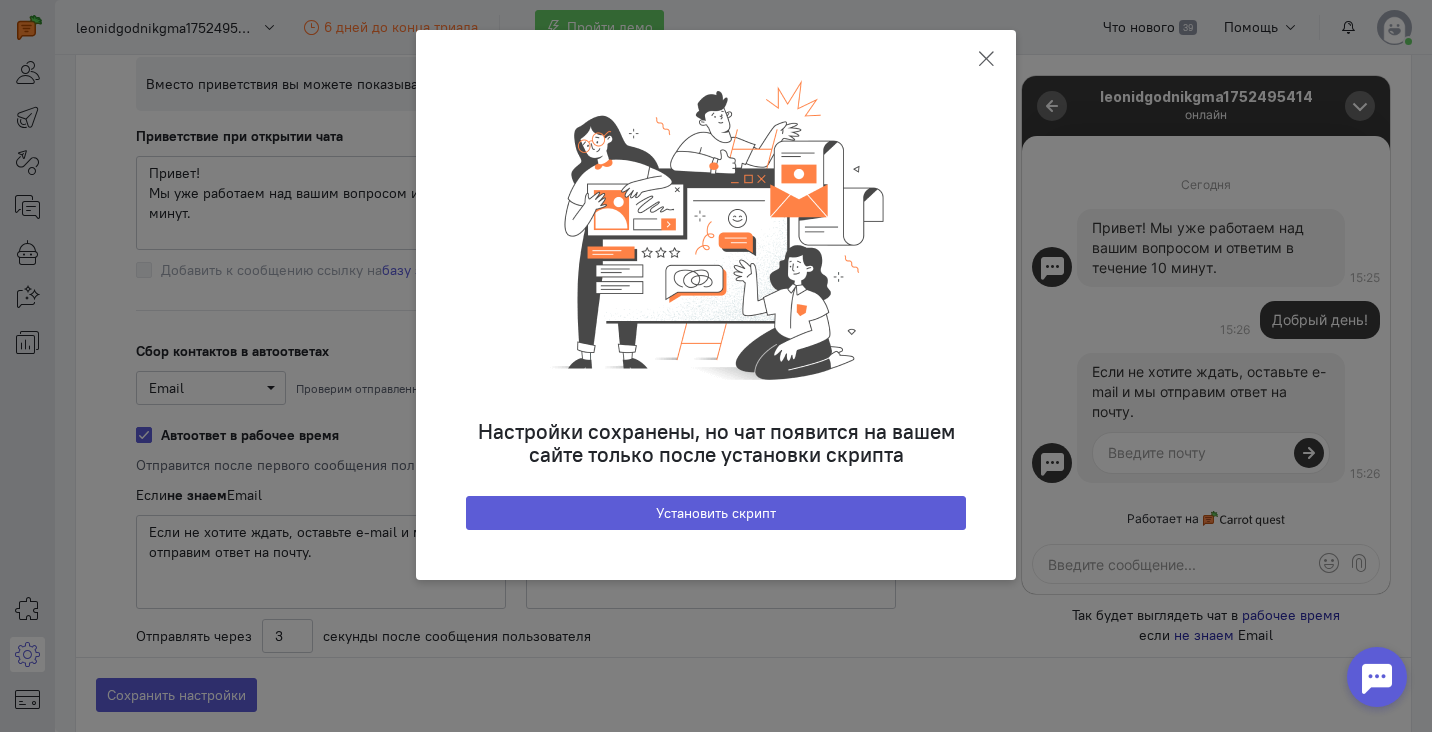 click 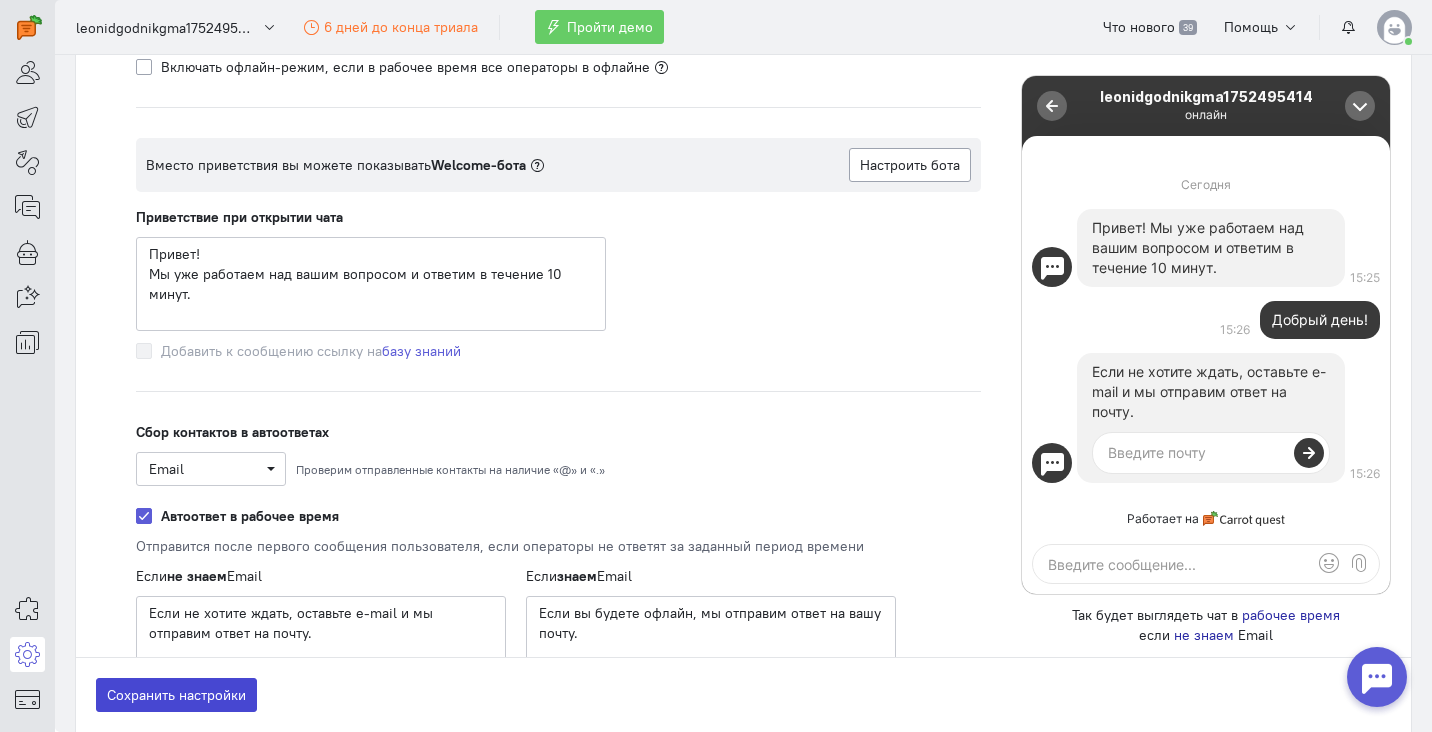 scroll, scrollTop: 2005, scrollLeft: 0, axis: vertical 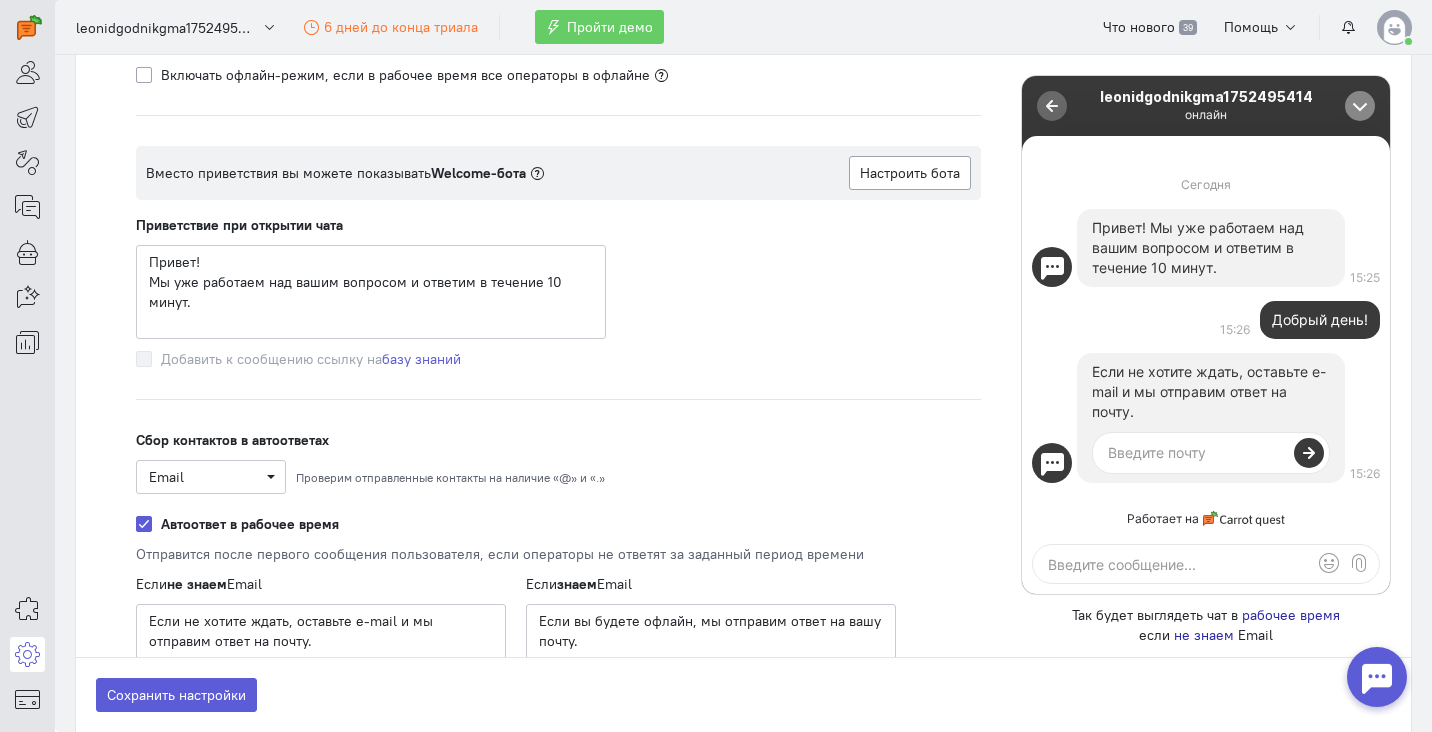 click at bounding box center [1357, 107] 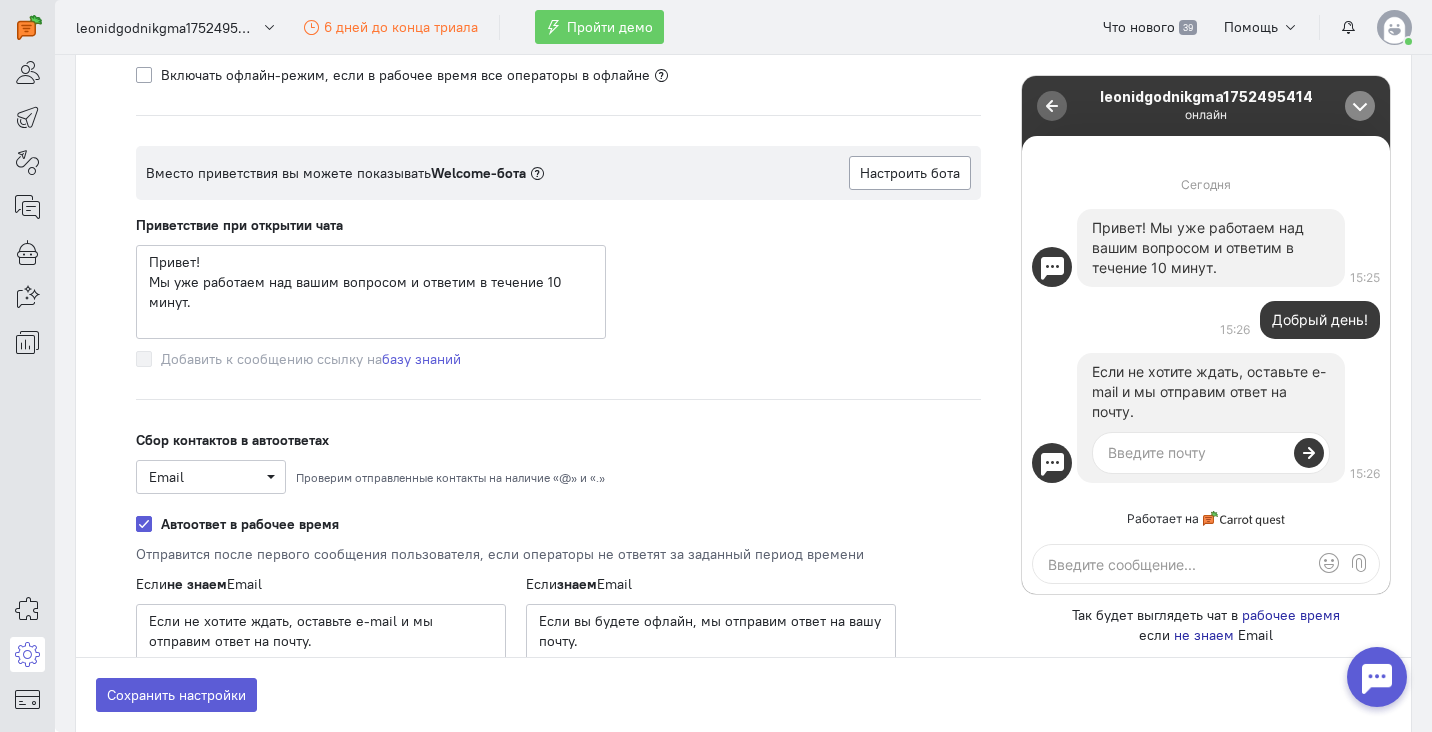click at bounding box center [1360, 106] 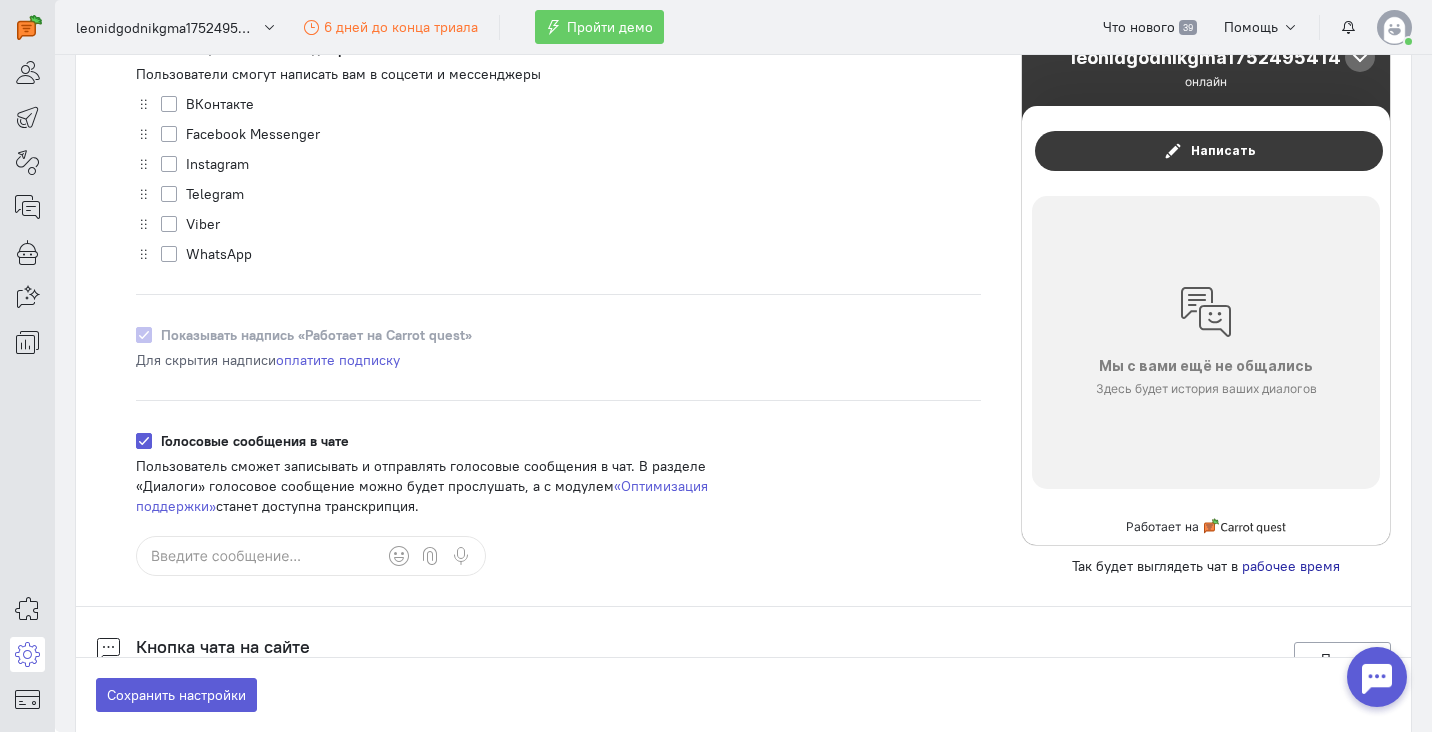 scroll, scrollTop: 879, scrollLeft: 0, axis: vertical 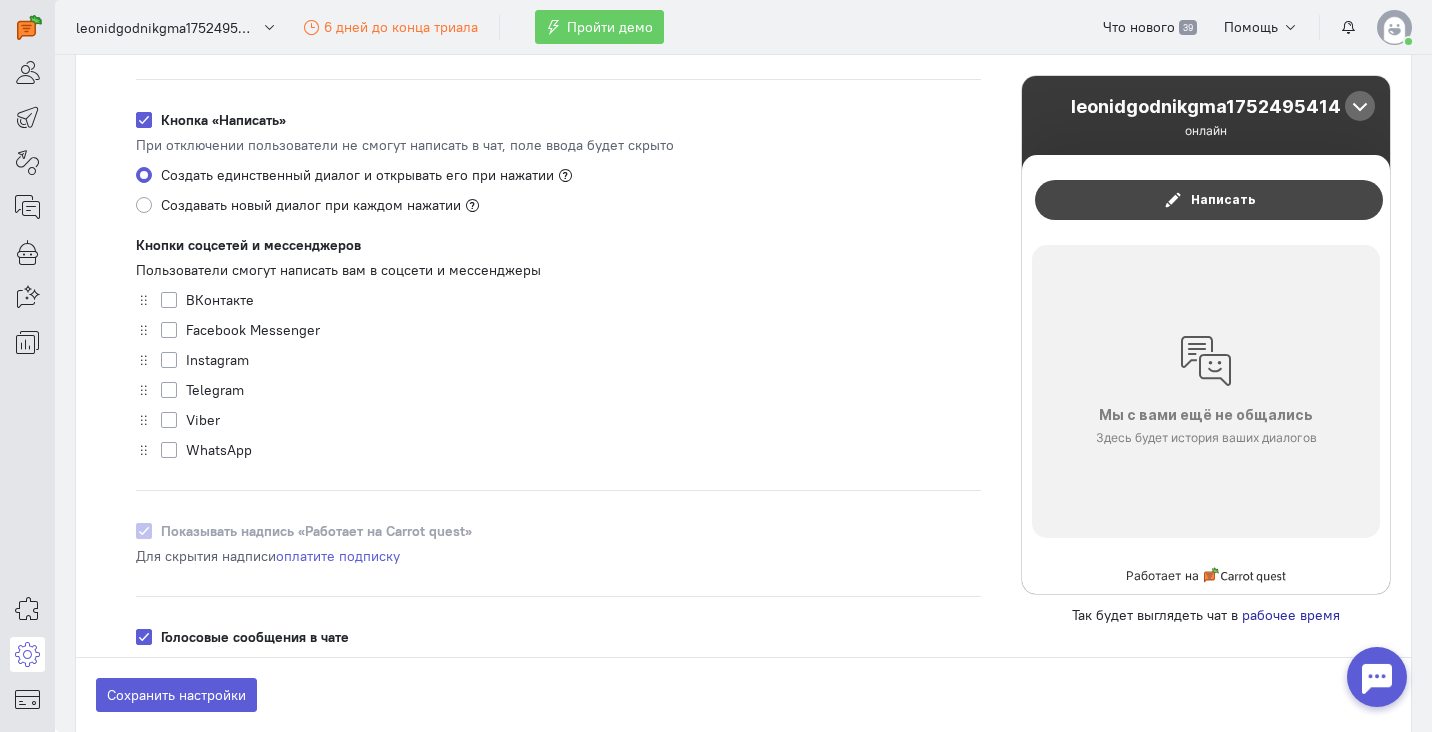 click on "Написать" at bounding box center (1223, 200) 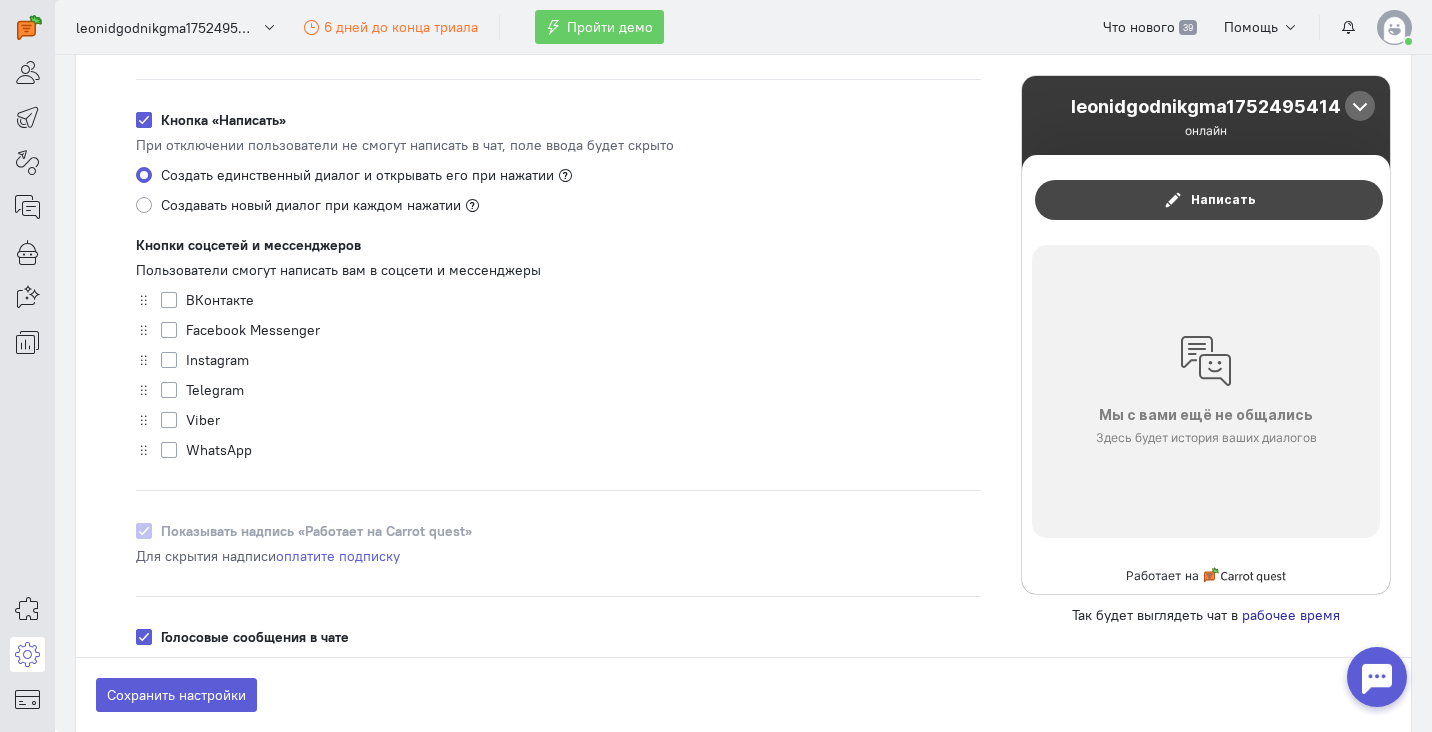 click at bounding box center (1173, 200) 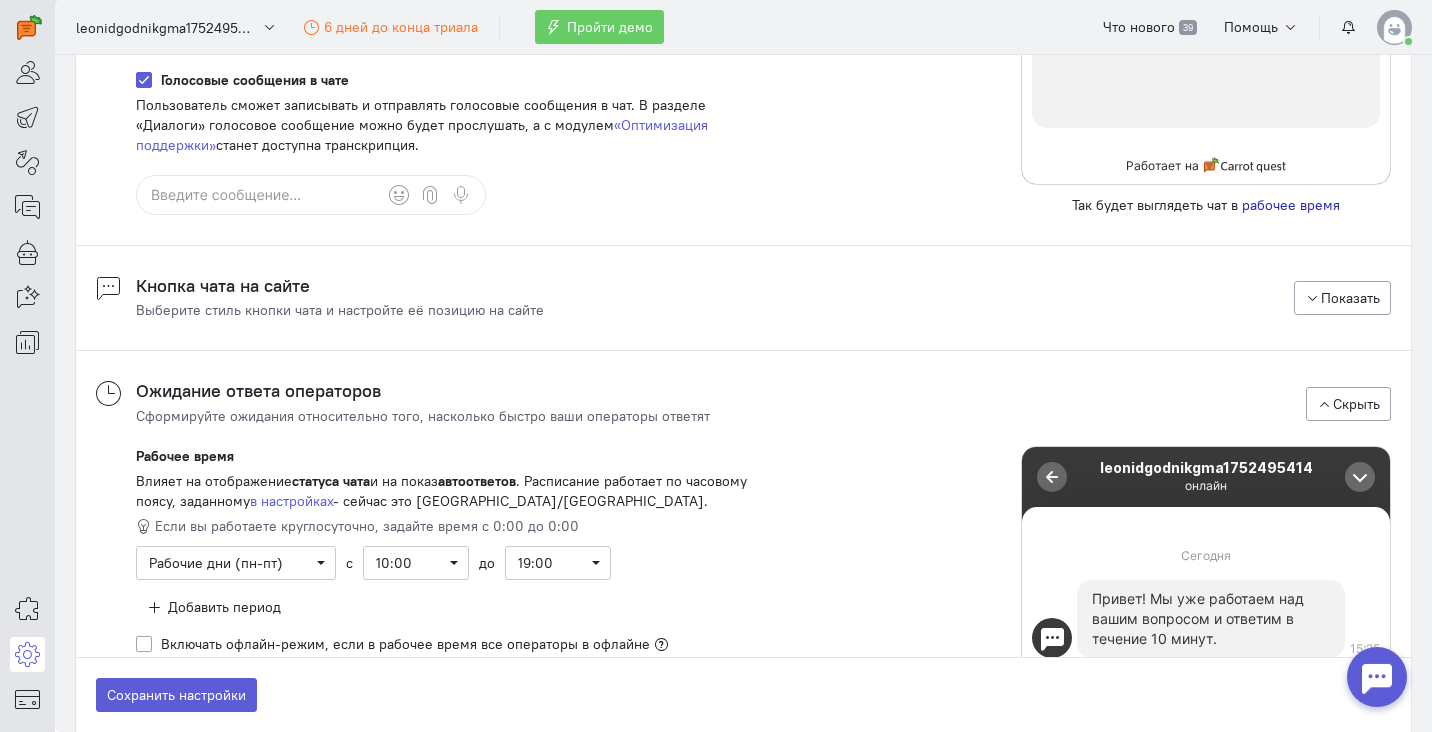 scroll, scrollTop: 1808, scrollLeft: 0, axis: vertical 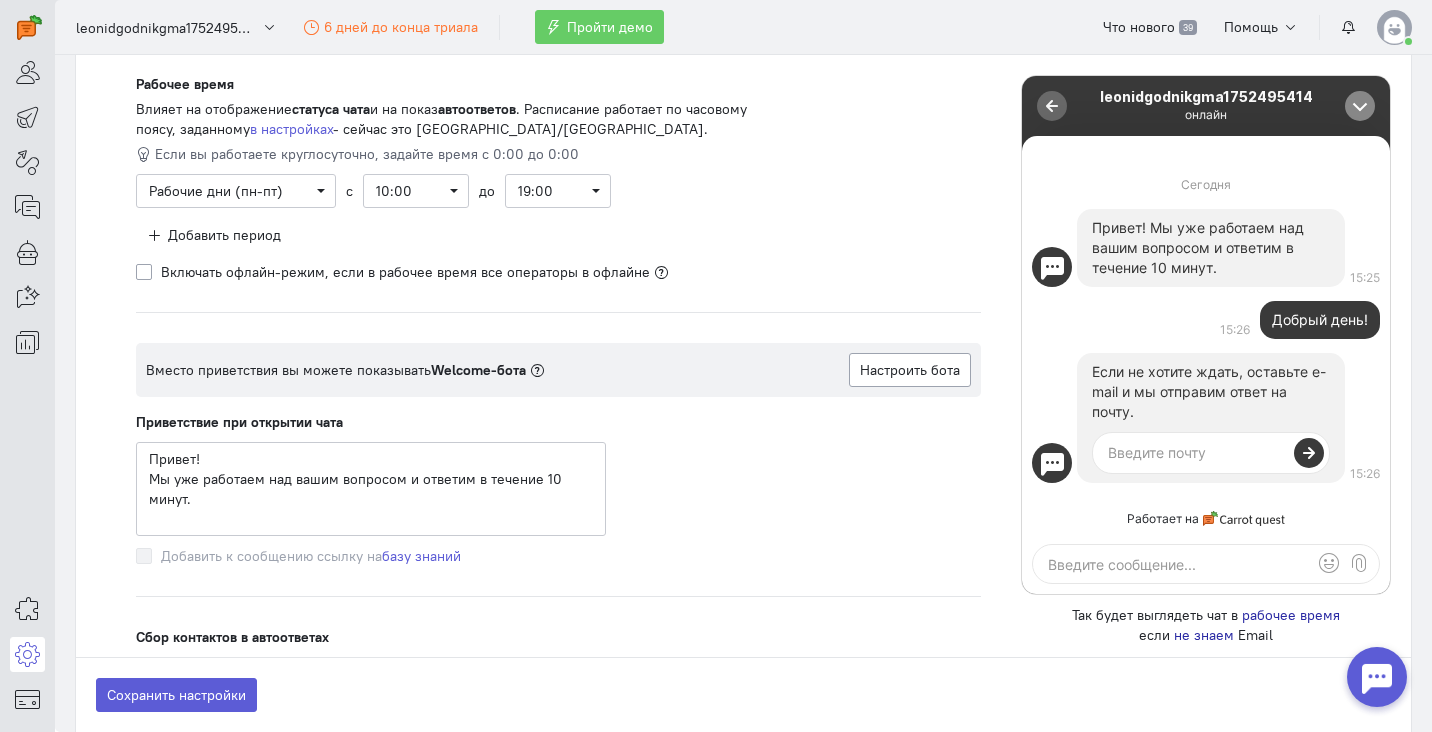 click at bounding box center [1357, 107] 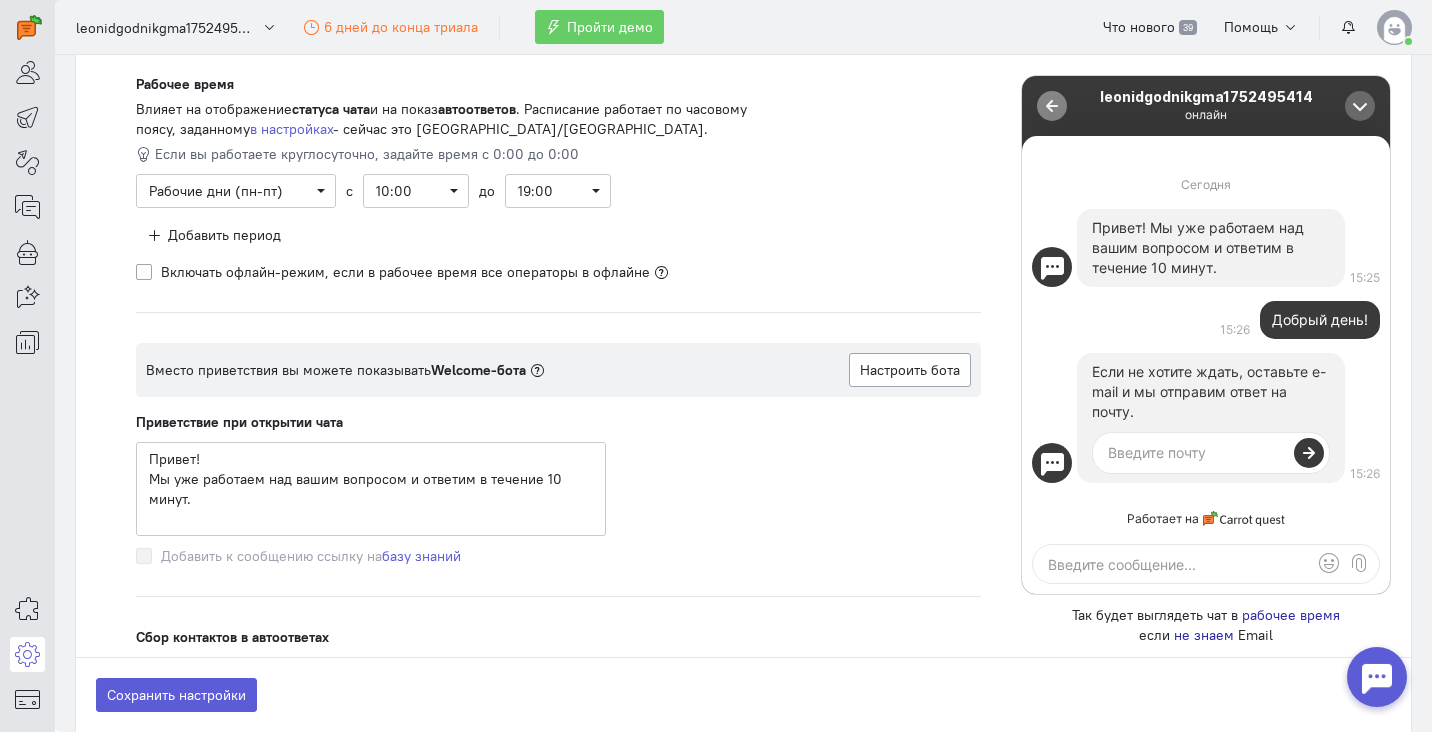 click at bounding box center [1052, 106] 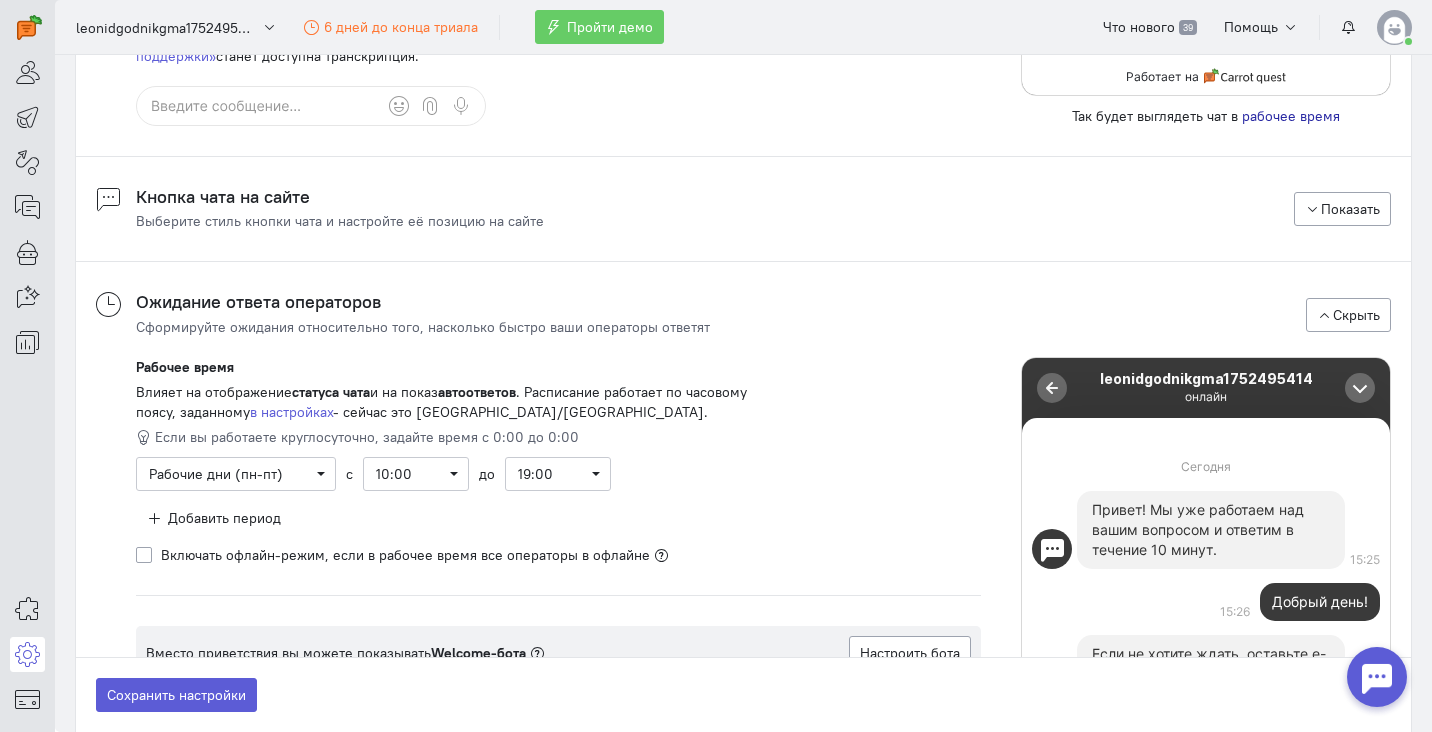 scroll, scrollTop: 1029, scrollLeft: 0, axis: vertical 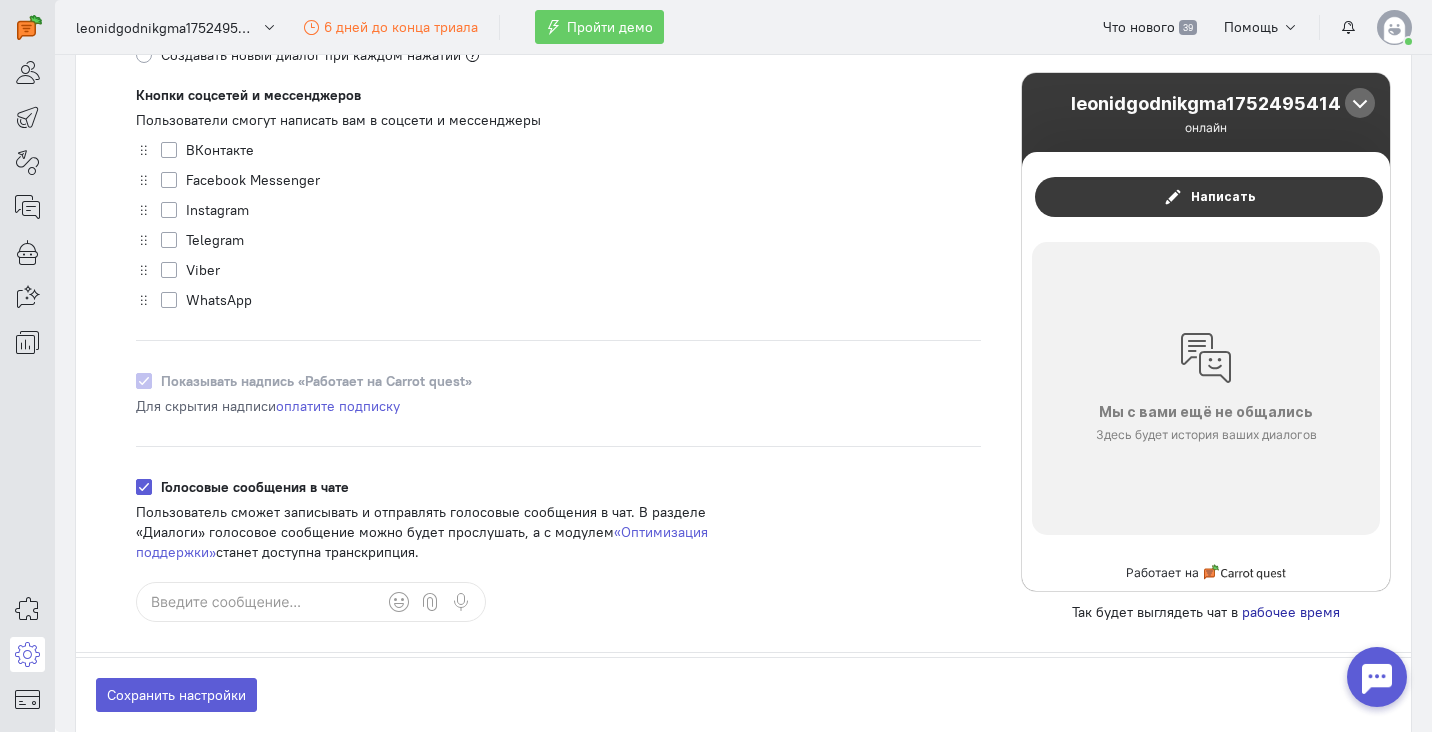 click at bounding box center [27, 180] 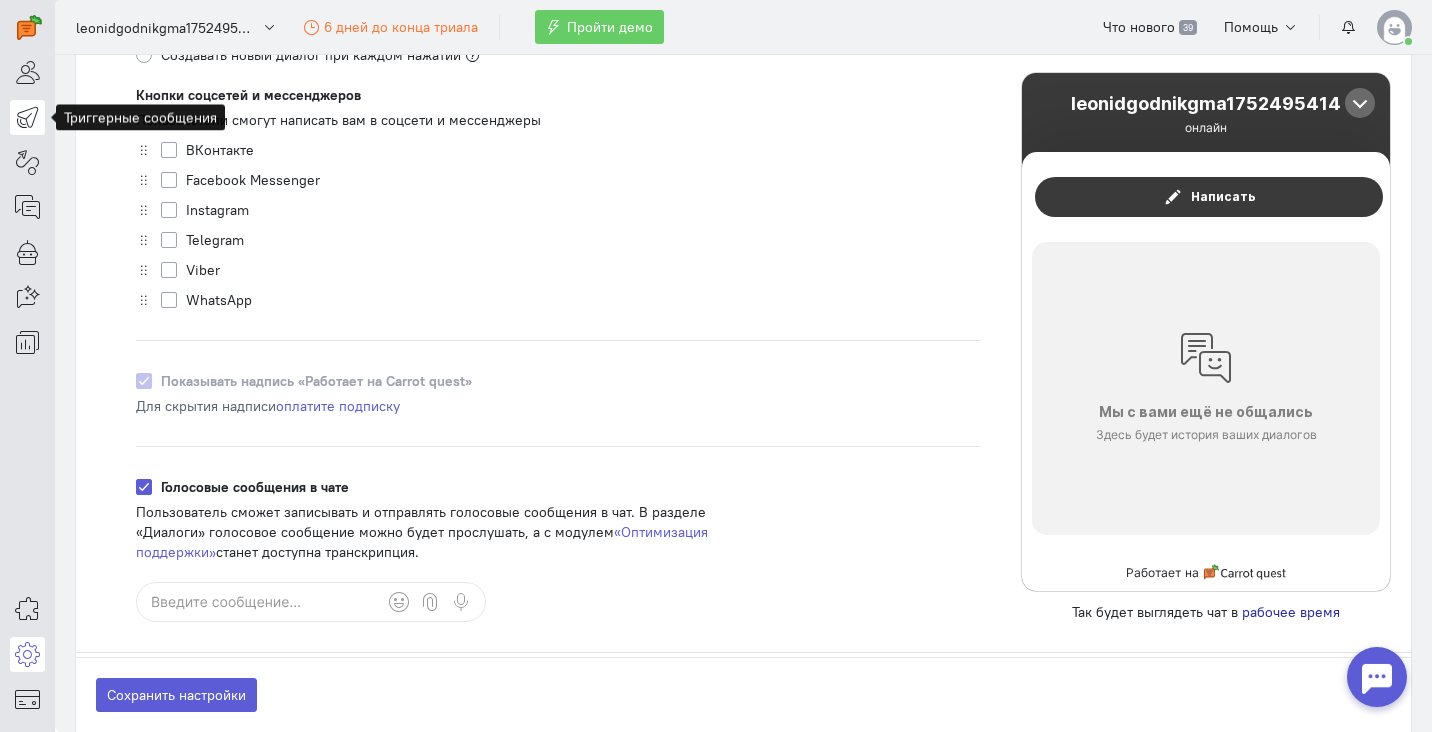 click at bounding box center (27, 117) 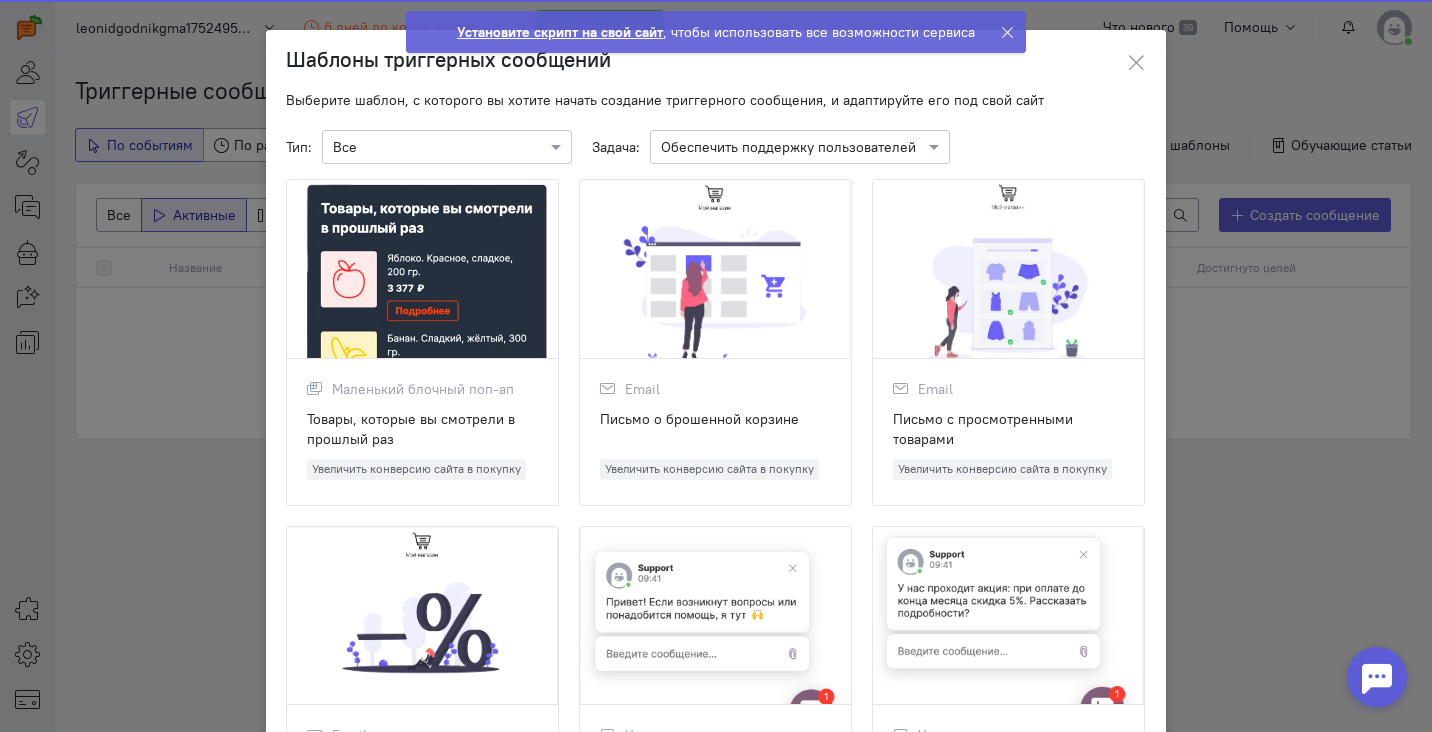 click on "Шаблоны триггерных сообщений
Выберите шаблон, с которого вы хотите начать создание триггерного сообщения, и адаптируйте его под свой сайт
Тип:
×
Все
Задача:
×
Обеспечить поддержку пользователей
Маленький блочный поп-ап
Товары, которые вы смотрели в прошлый раз
Увеличить конверсию сайта в покупку
Email
Письмо о брошенной корзине
Увеличить конверсию сайта в покупку" 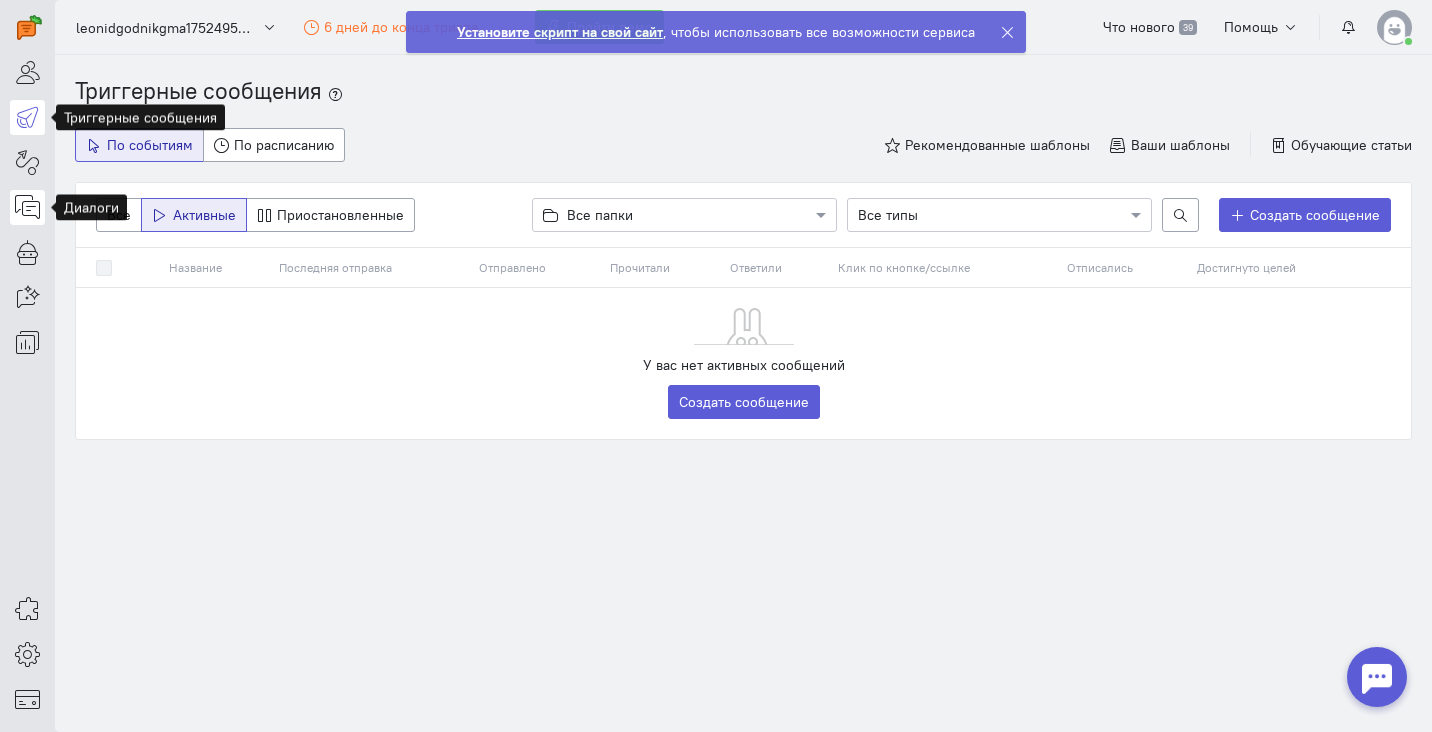 click at bounding box center (27, 207) 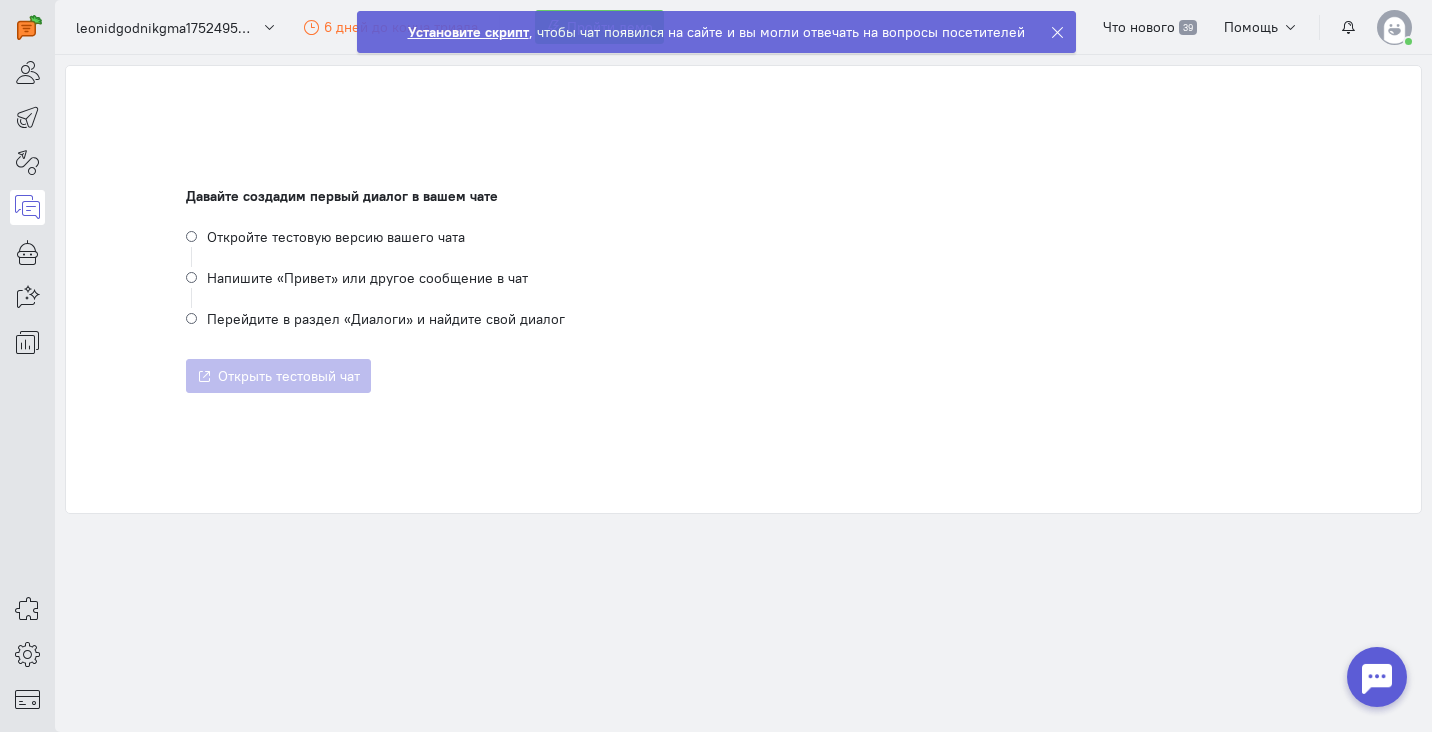 click on "Откройте тестовую версию вашего чата" at bounding box center (743, 246) 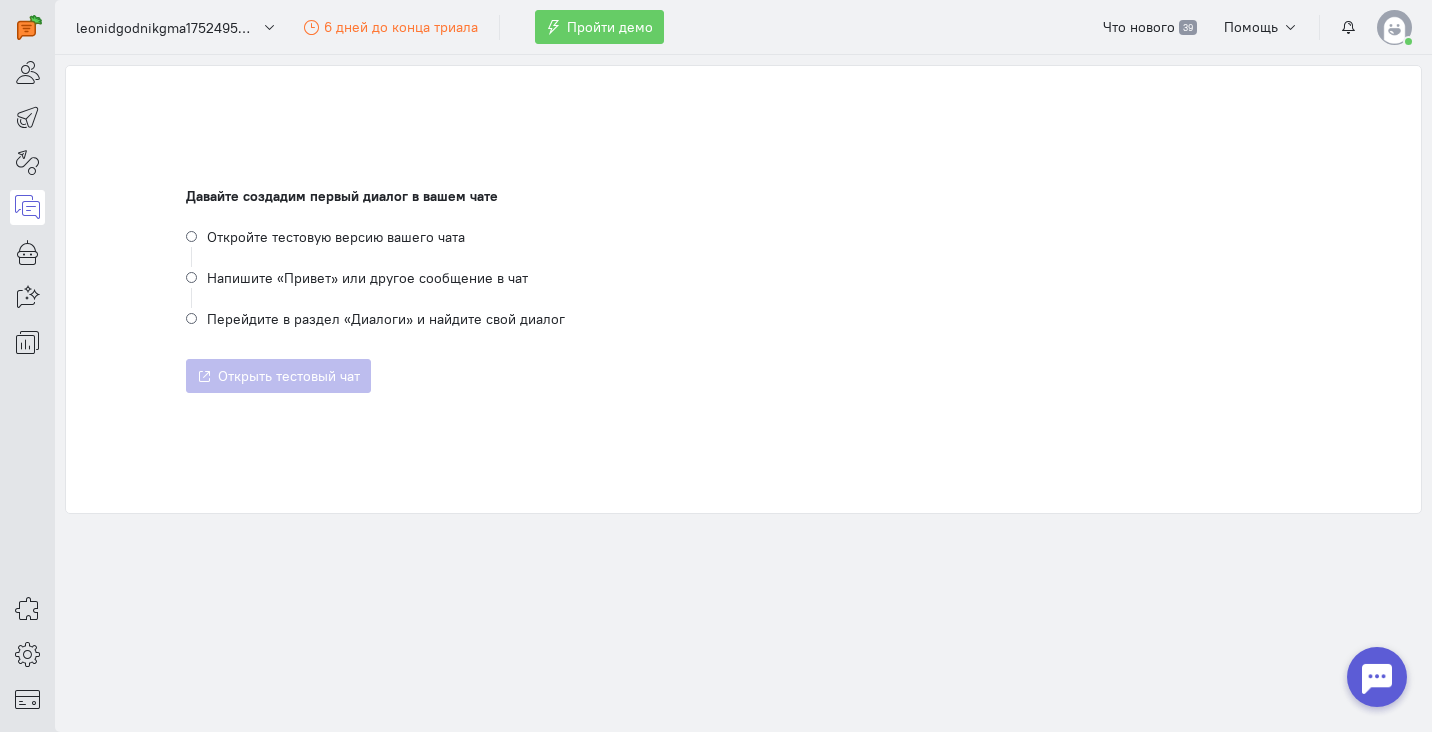 click on "Откройте тестовую версию вашего чата" at bounding box center (743, 246) 